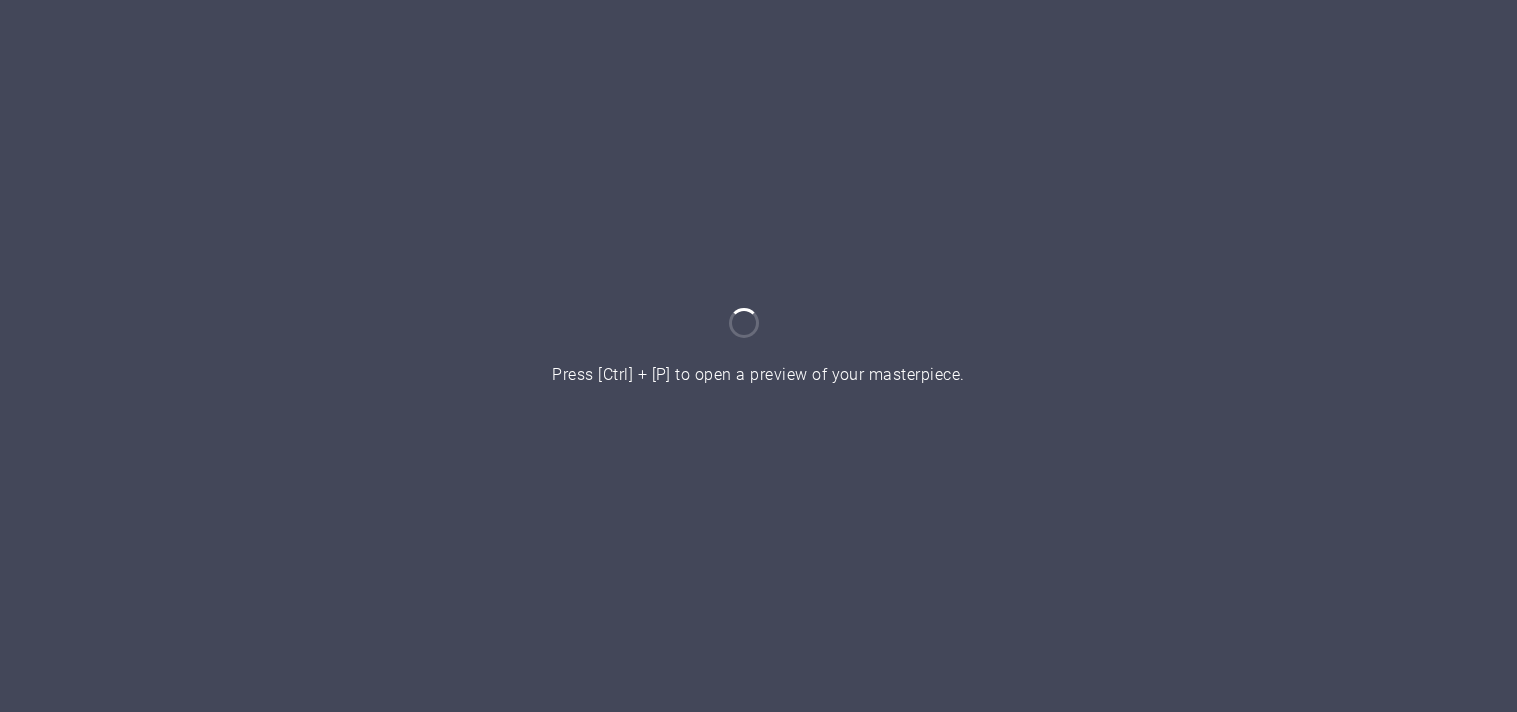 scroll, scrollTop: 0, scrollLeft: 0, axis: both 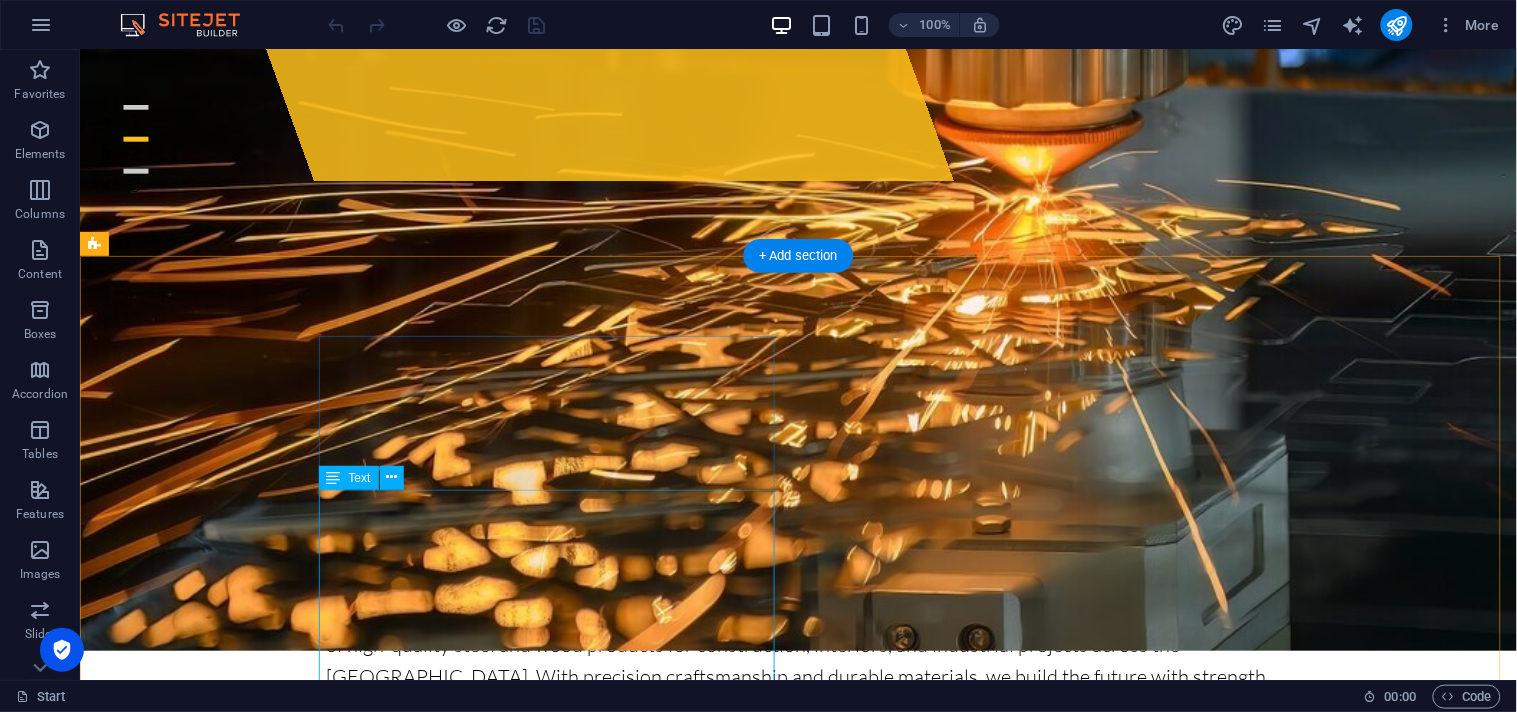 click on "TAREEQ AL BAHAA specializes in crafting high-quality wood and steel solutions for modern industries. From architectural frameworks to interior detailing, we combine the strength of steel with the warmth of wood to deliver durable, aesthetic, and sustainable products Whether it’s custom fabrication, industrial installations, or detailed design elements, our team ensures precision, quality, and innovation in every project" at bounding box center (323, 1975) 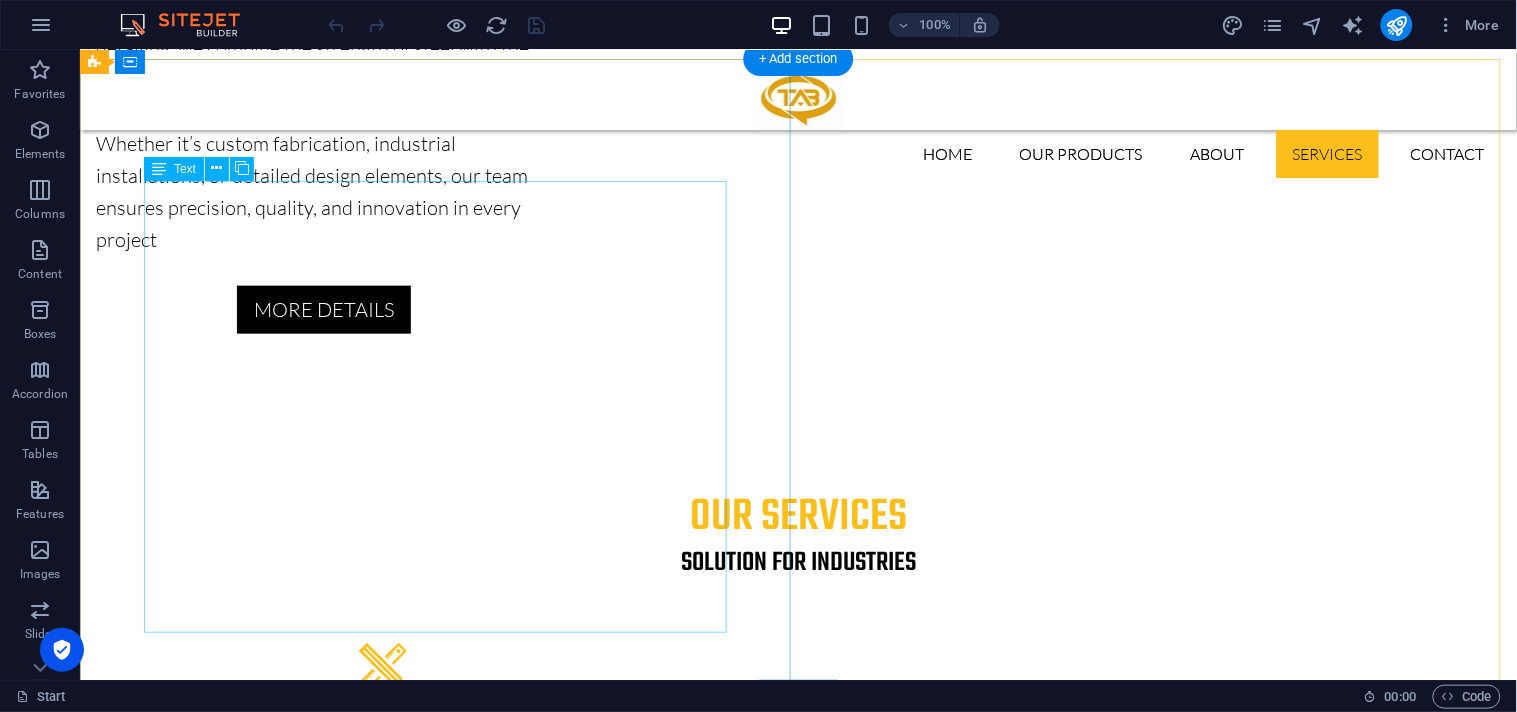 scroll, scrollTop: 2370, scrollLeft: 0, axis: vertical 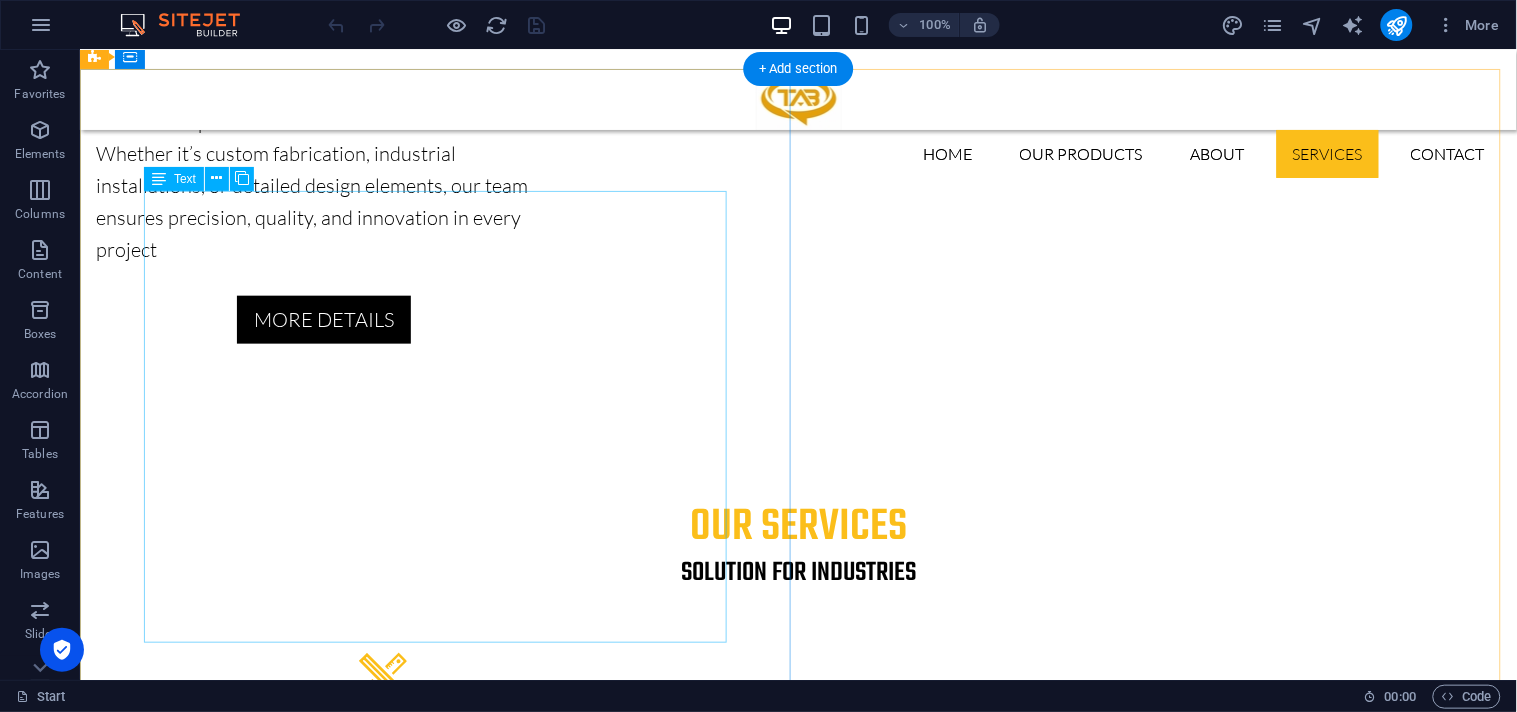 click on "At TAREEQ AL BAHAA, we offer a comprehensive suite of services focused on delivering excellence in wood and steel craftsmanship. From initial concept to final construction, our expert team ensures precision, durability, and innovative solutions tailored to your needs. Whether you're building from the ground up or customizing a complex industrial system, we bring years of experience in: Structural steel & wood fabrication Custom architectural elements On-site installation and assembly Design consultation & engineering support" at bounding box center [798, 3003] 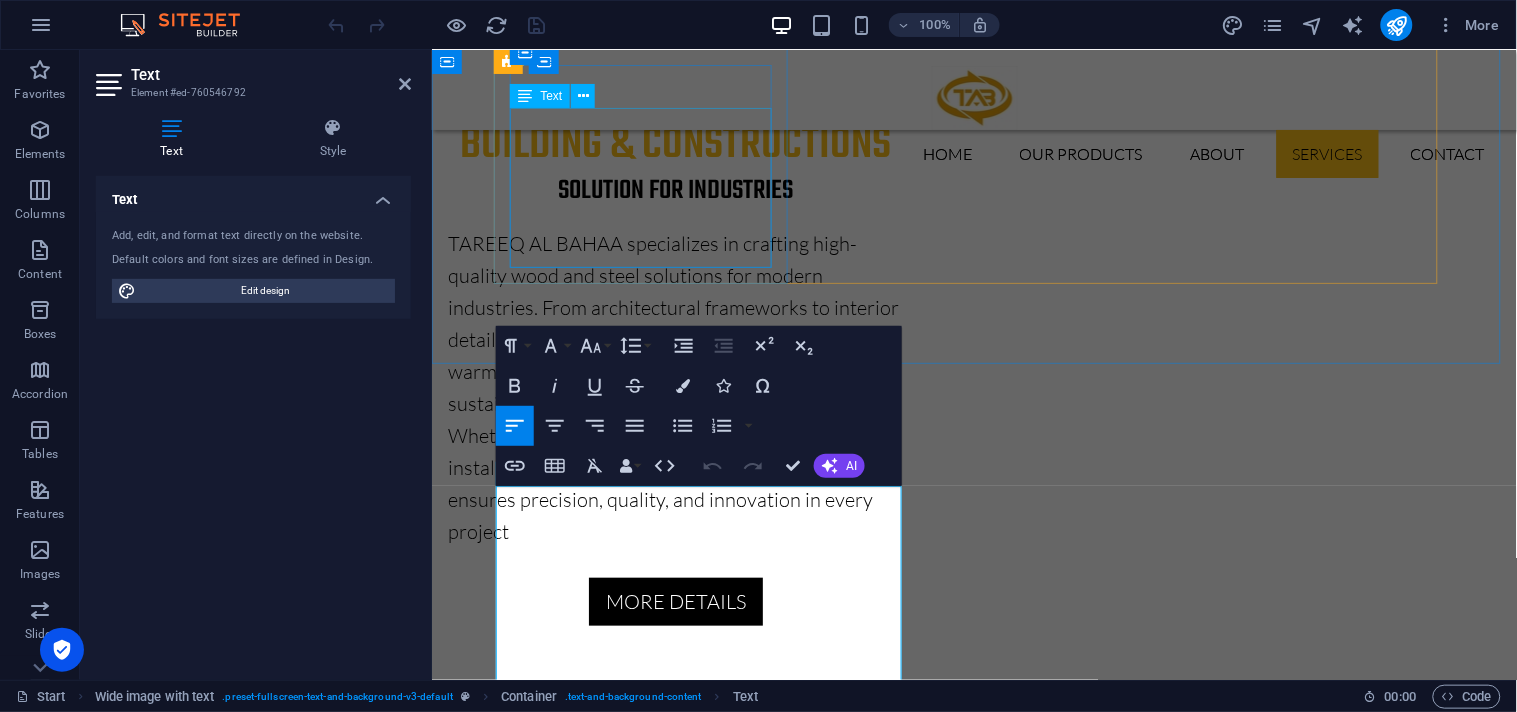 scroll, scrollTop: 2074, scrollLeft: 0, axis: vertical 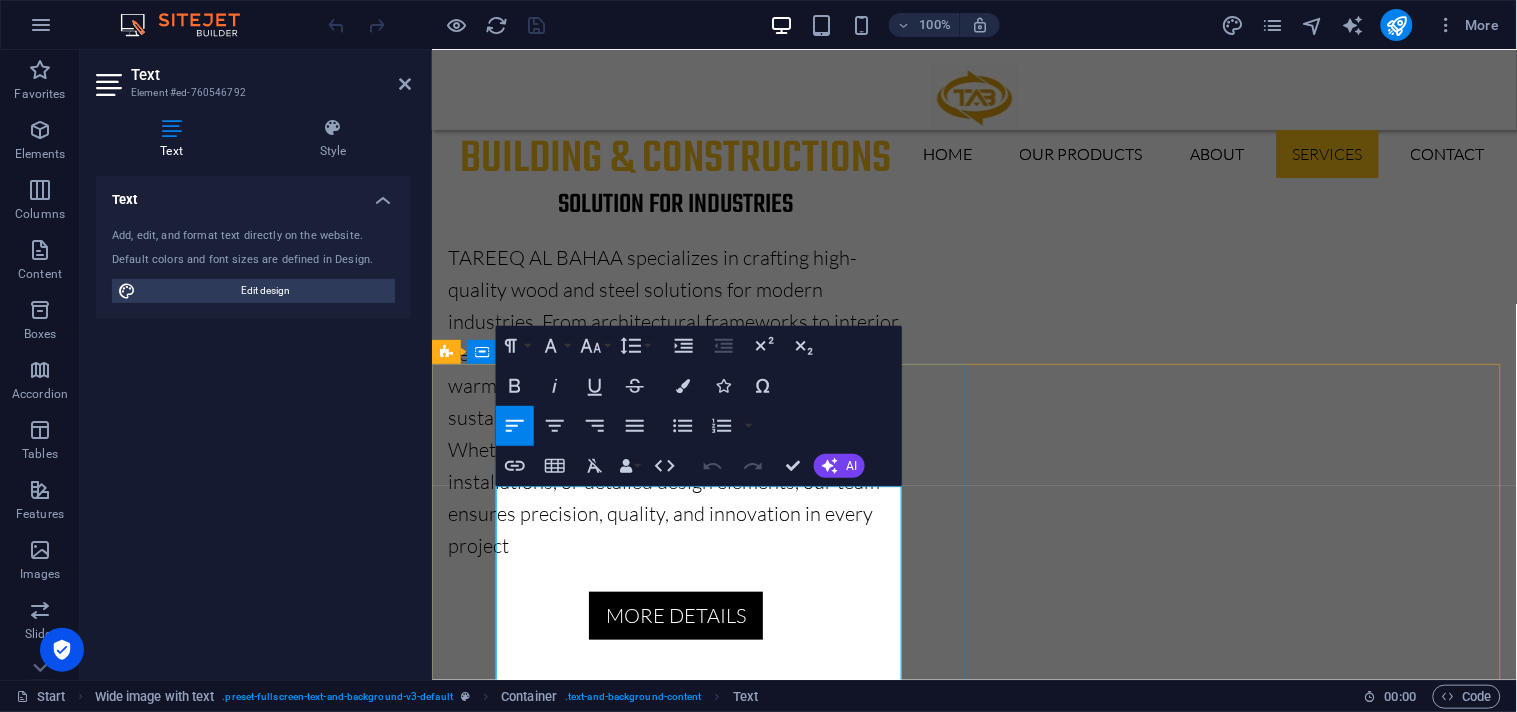 drag, startPoint x: 517, startPoint y: 495, endPoint x: 693, endPoint y: 495, distance: 176 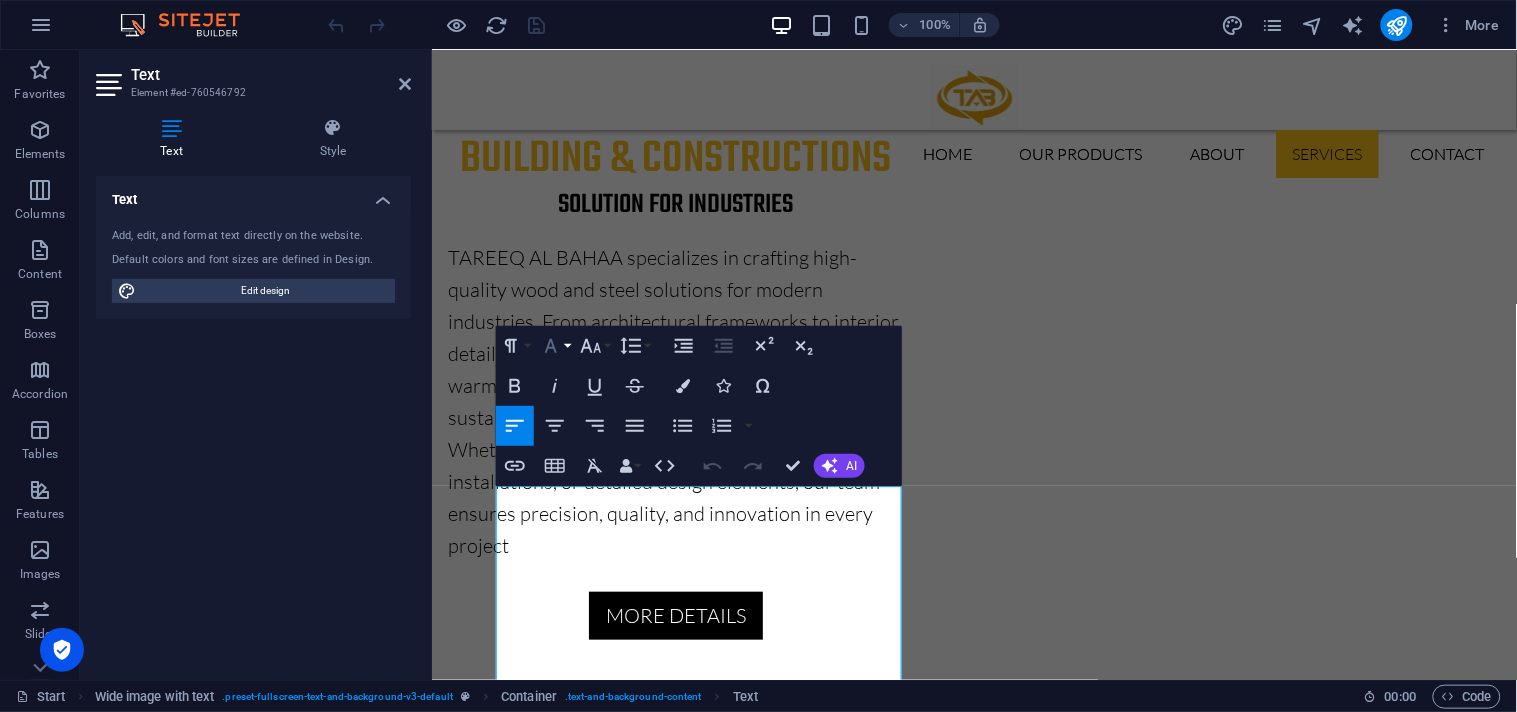 click 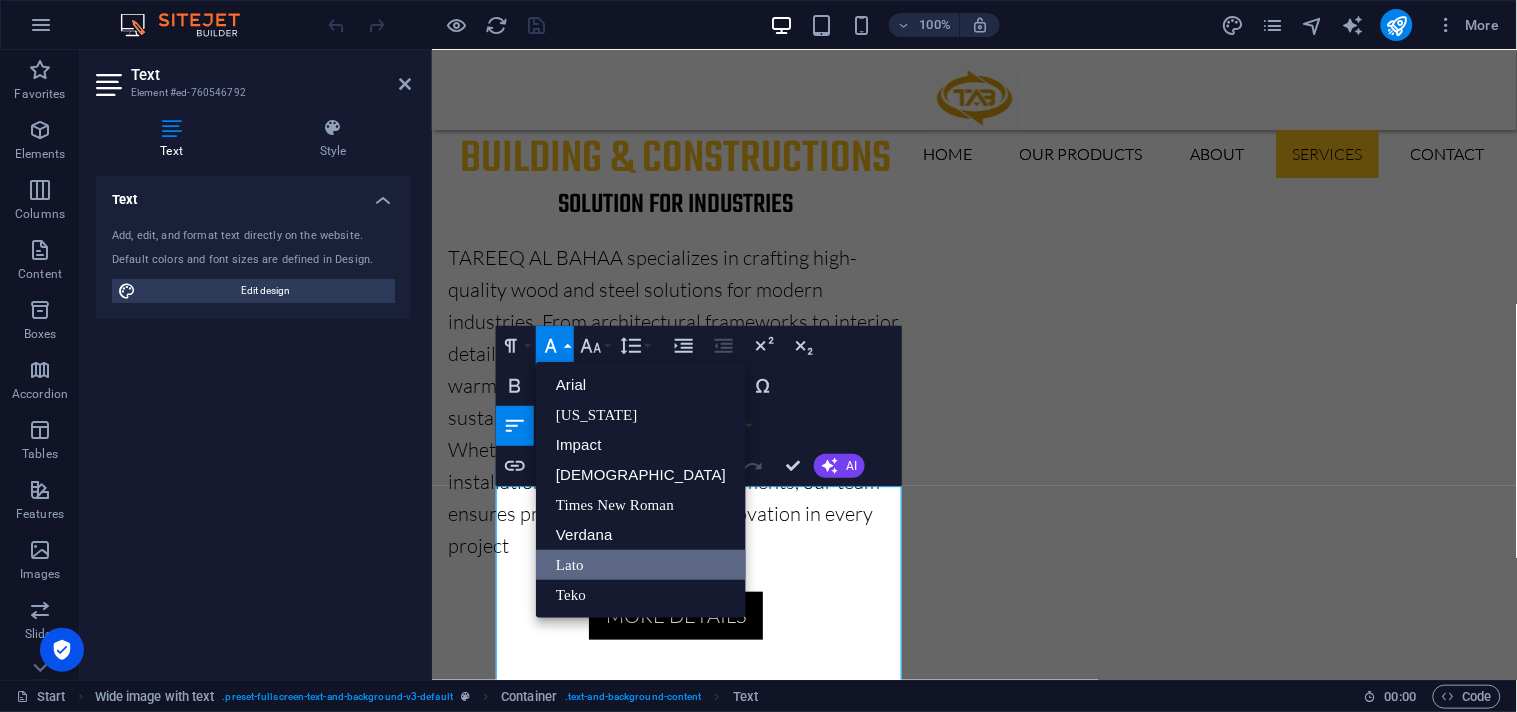 scroll, scrollTop: 0, scrollLeft: 0, axis: both 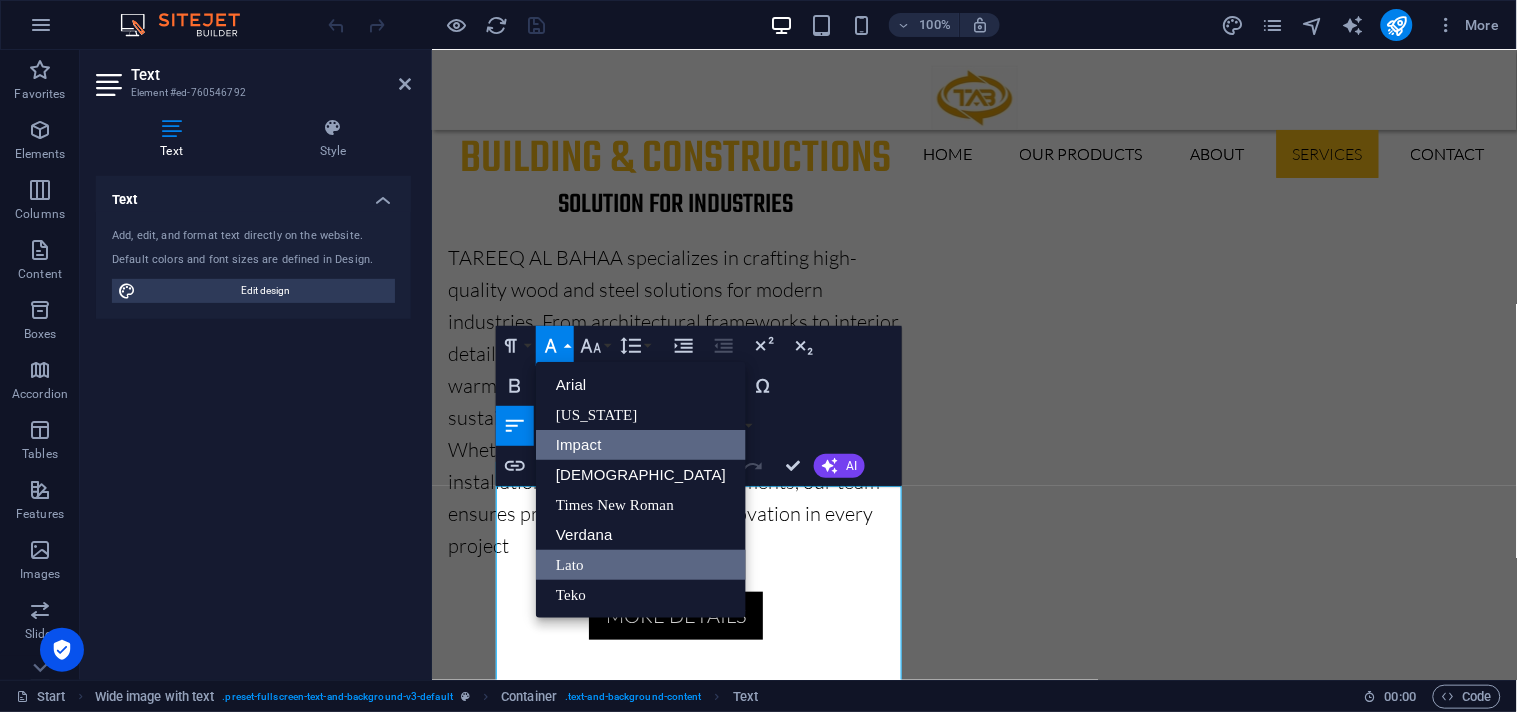 click on "Impact" at bounding box center [641, 445] 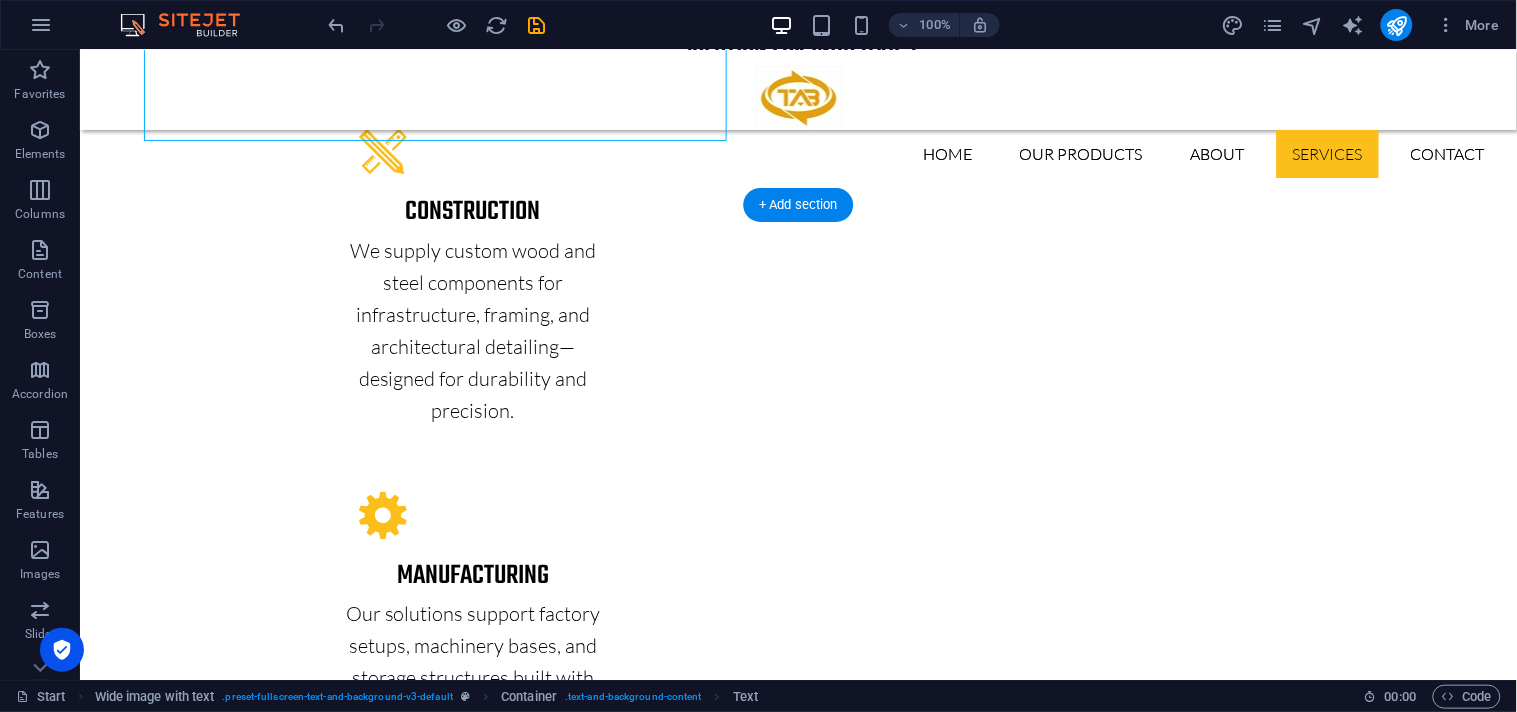scroll, scrollTop: 2907, scrollLeft: 0, axis: vertical 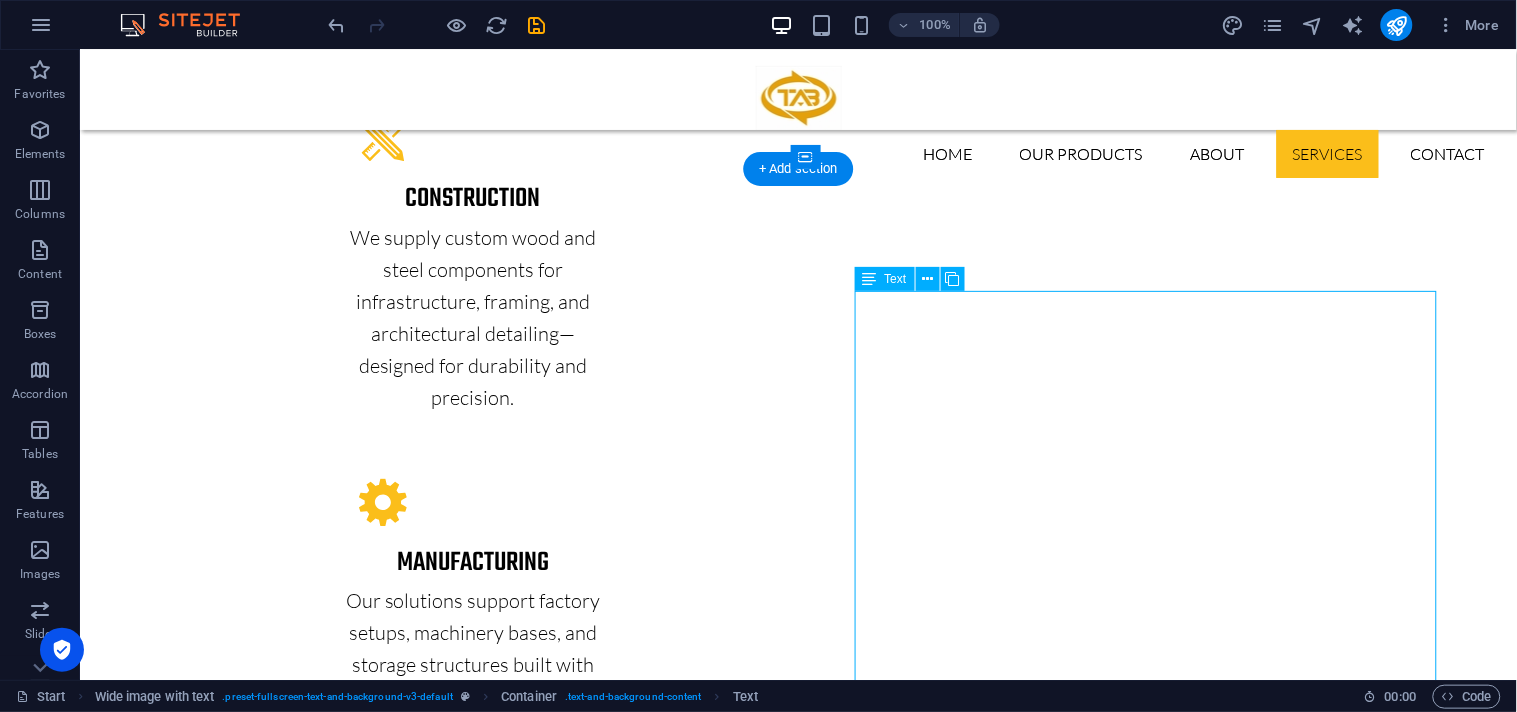 drag, startPoint x: 880, startPoint y: 303, endPoint x: 942, endPoint y: 303, distance: 62 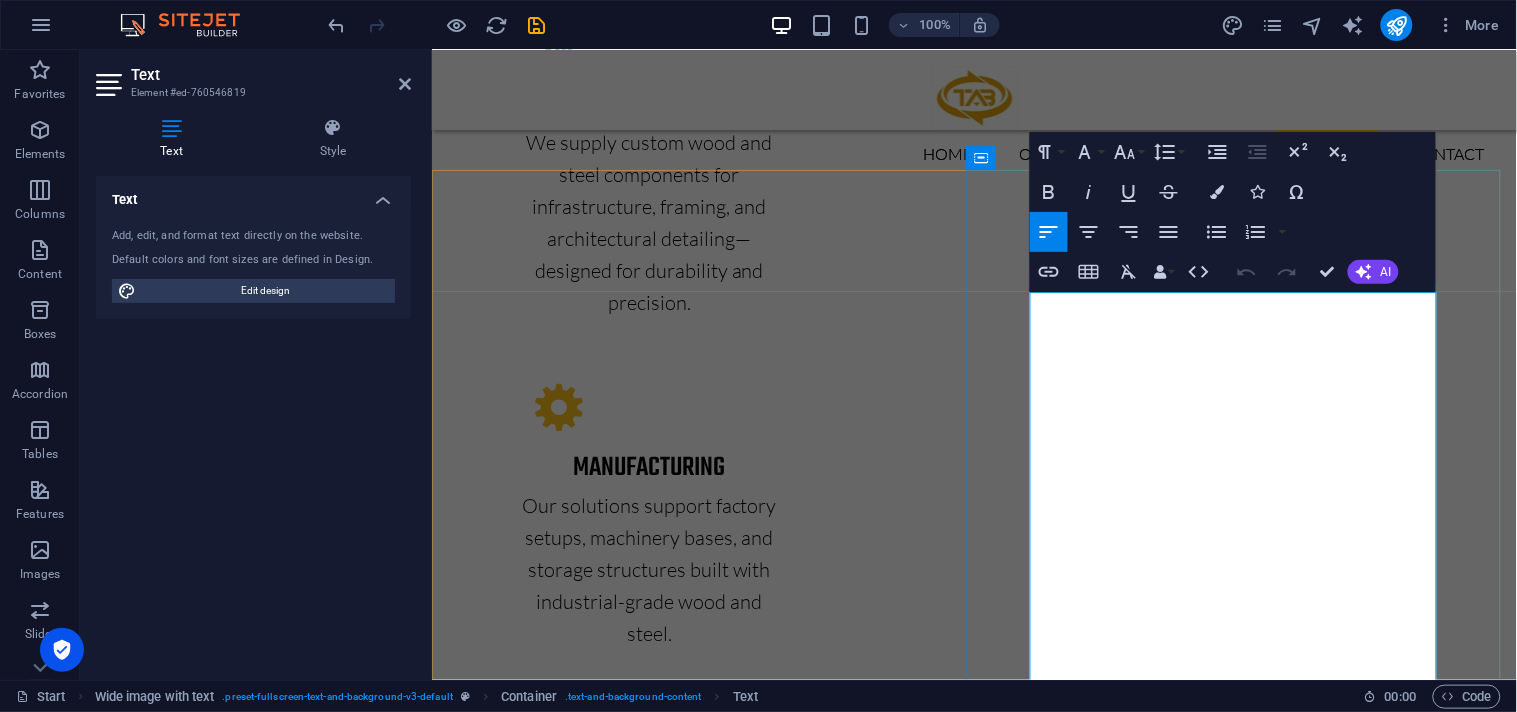 drag, startPoint x: 1050, startPoint y: 296, endPoint x: 1232, endPoint y: 285, distance: 182.3321 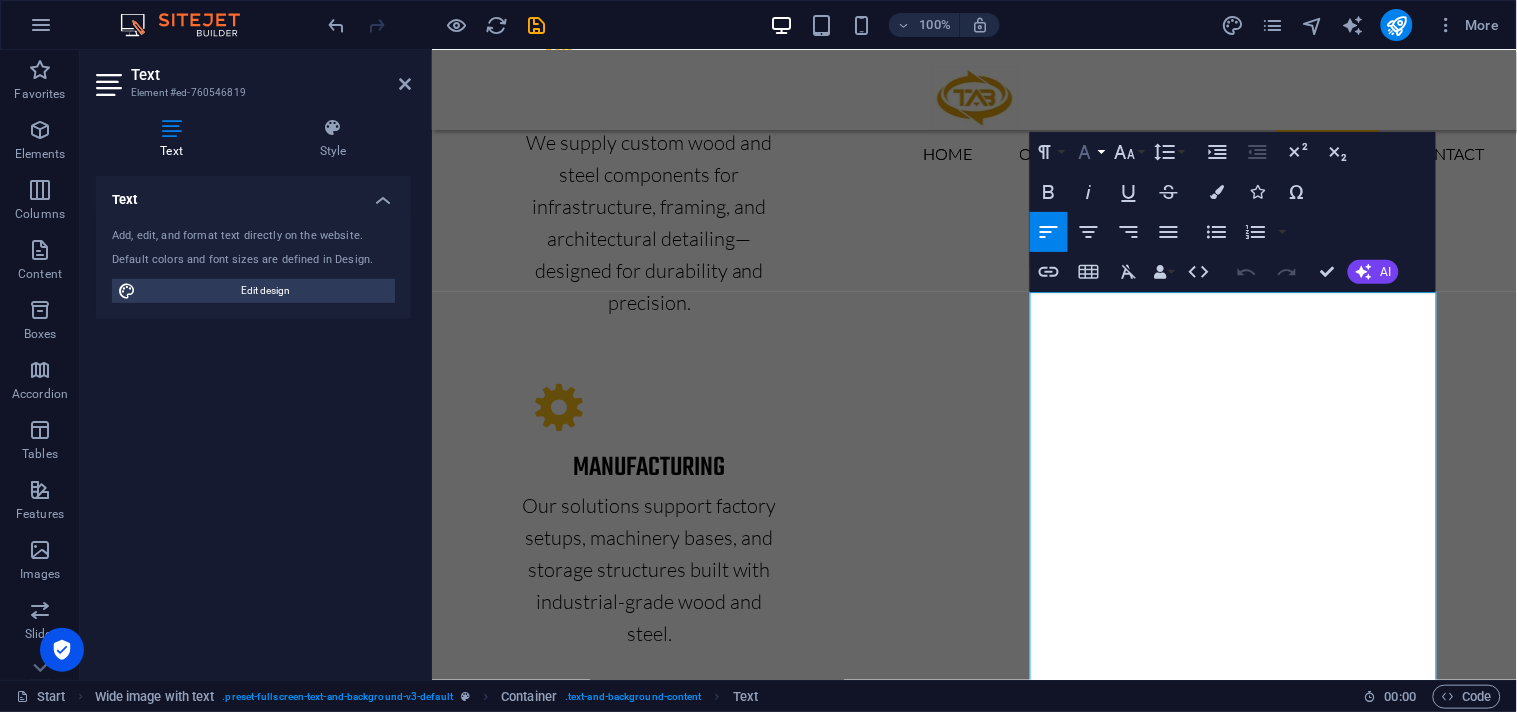 click 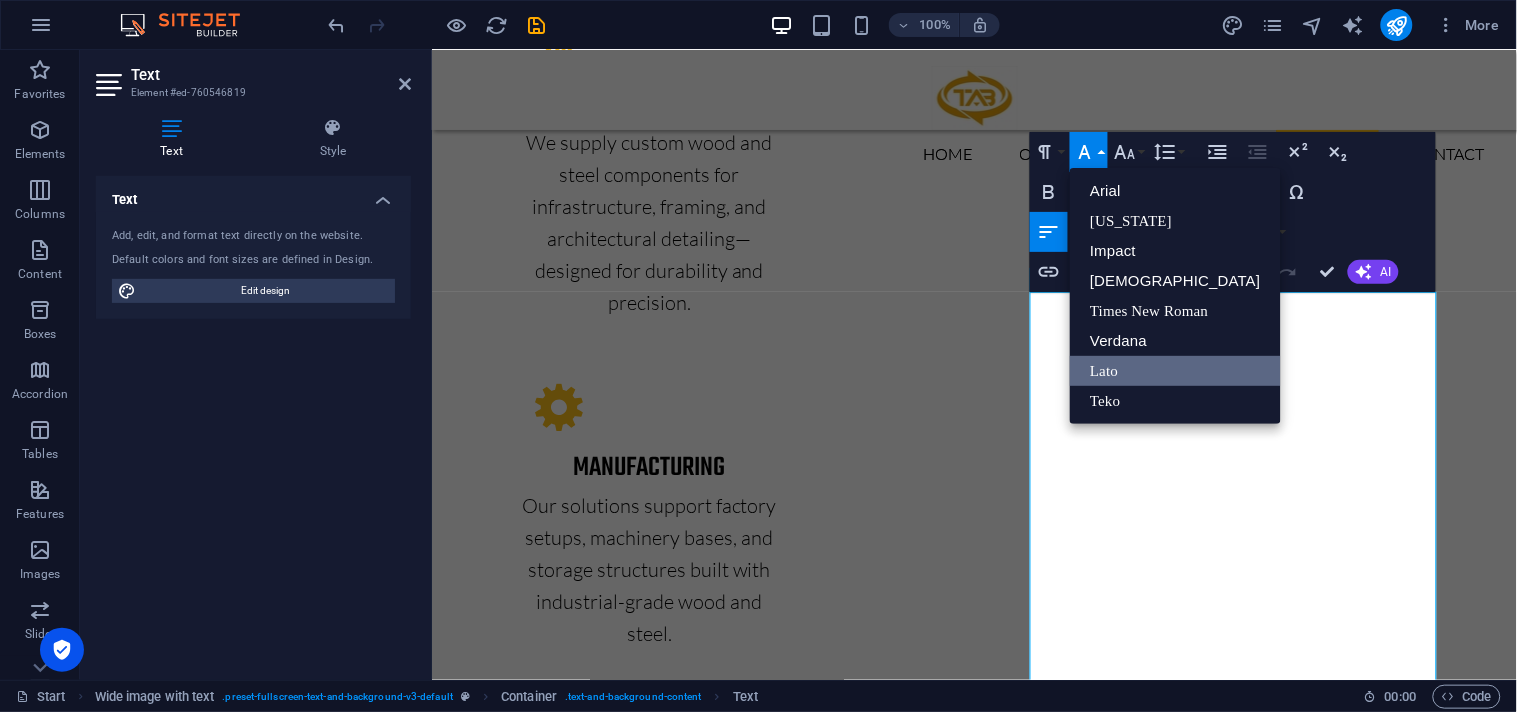 scroll, scrollTop: 0, scrollLeft: 0, axis: both 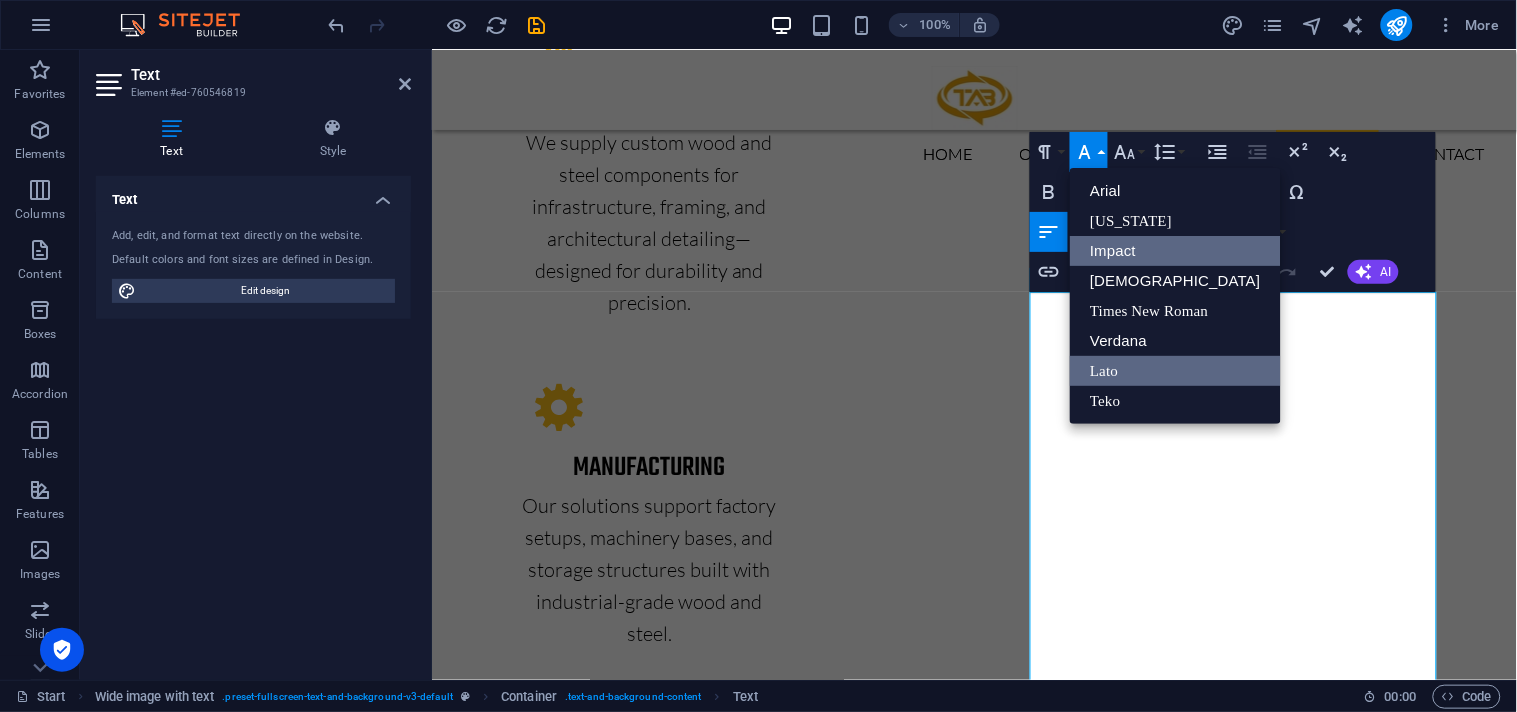 click on "Impact" at bounding box center (1175, 251) 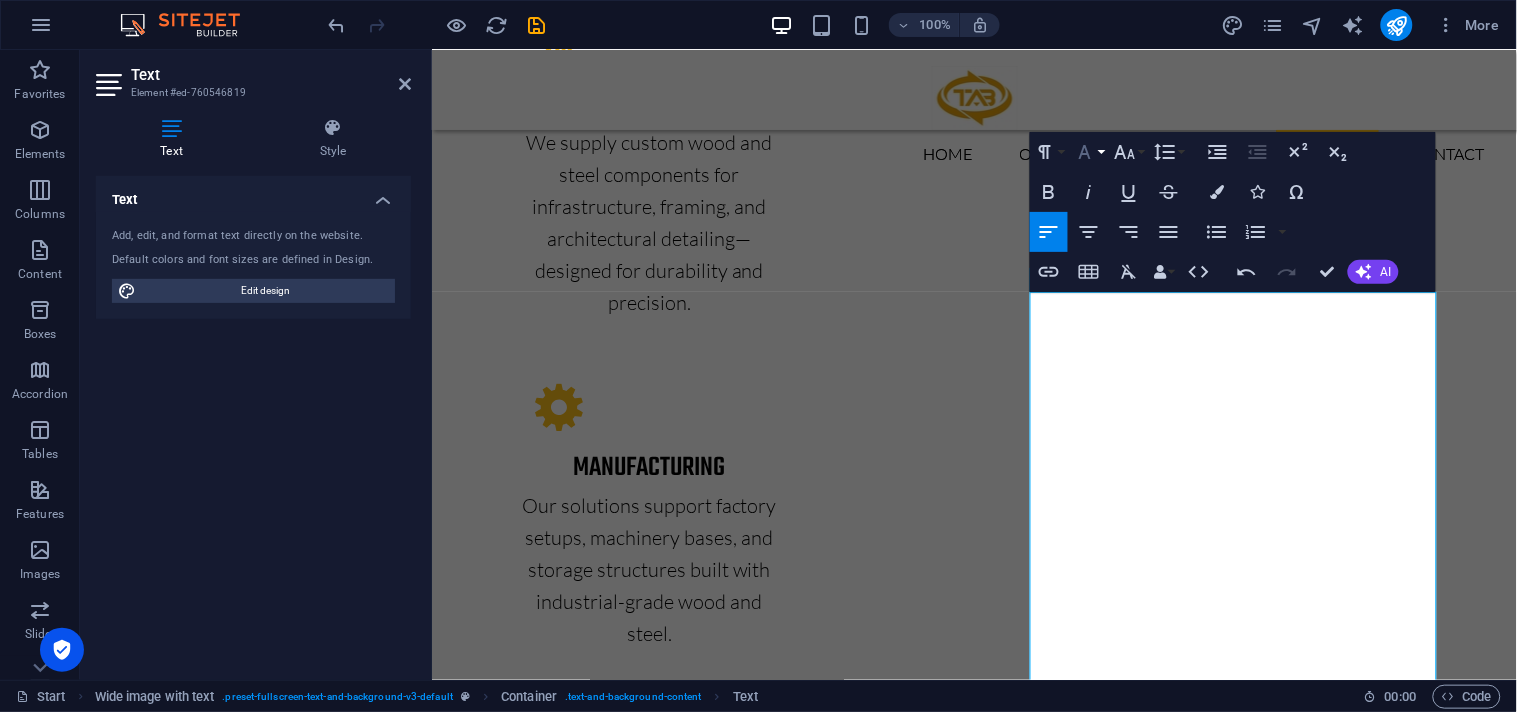 click 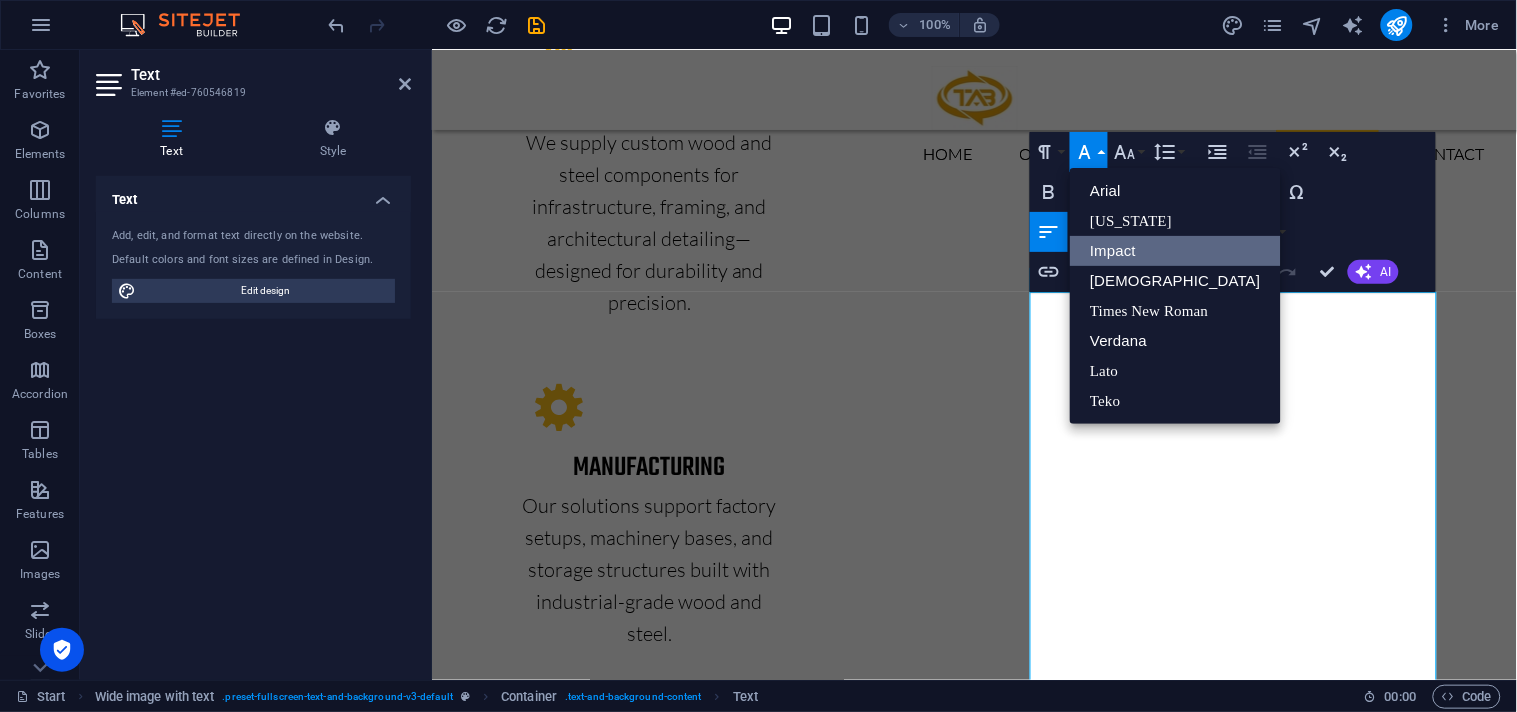 scroll, scrollTop: 0, scrollLeft: 0, axis: both 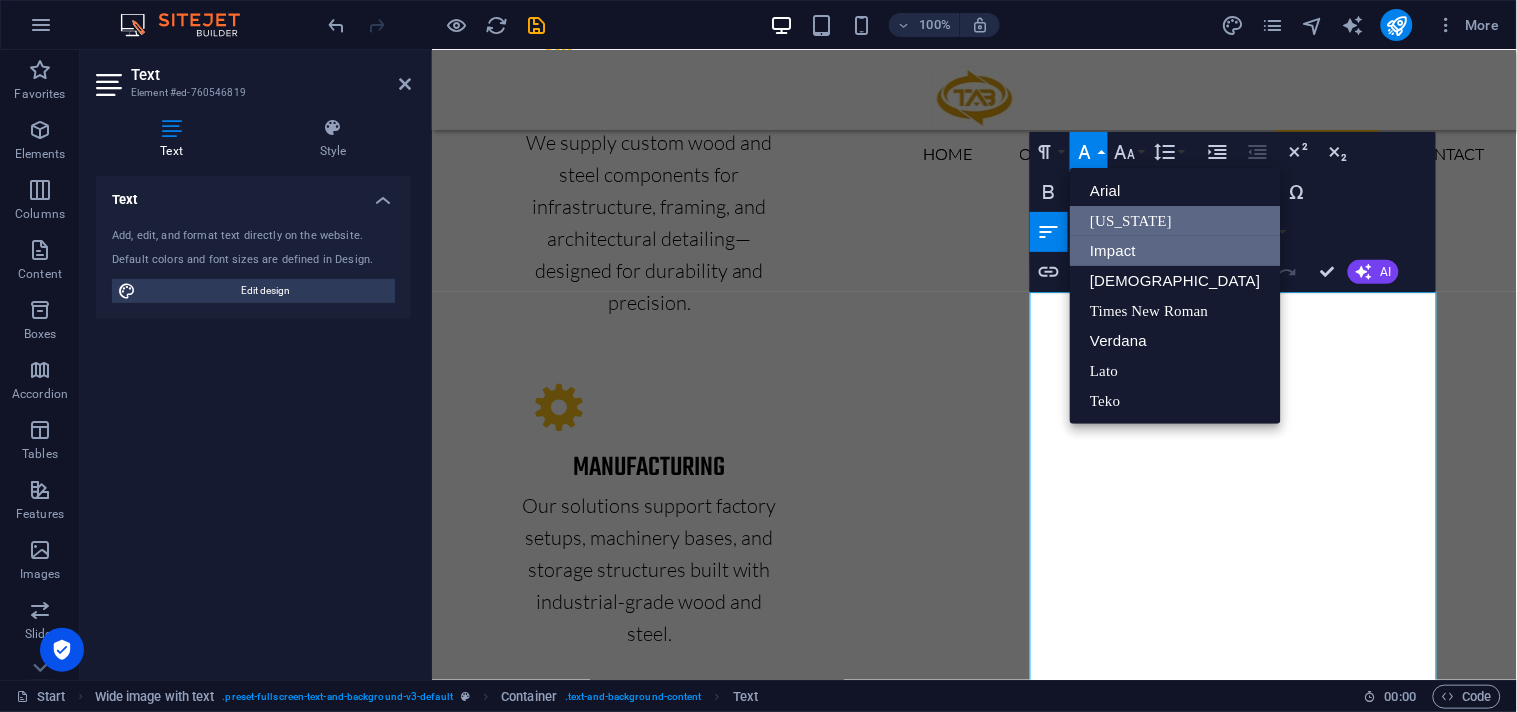 click on "[US_STATE]" at bounding box center (1175, 221) 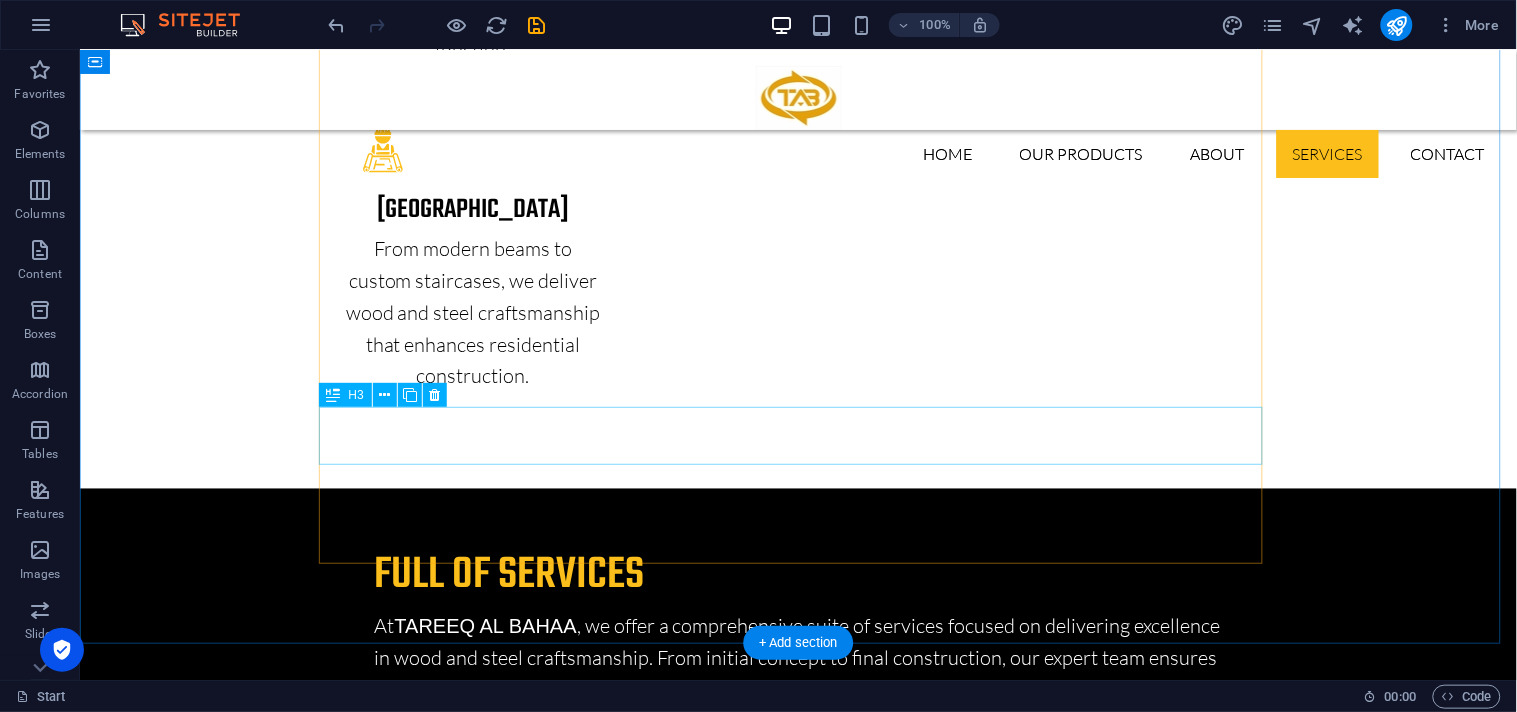scroll, scrollTop: 4555, scrollLeft: 0, axis: vertical 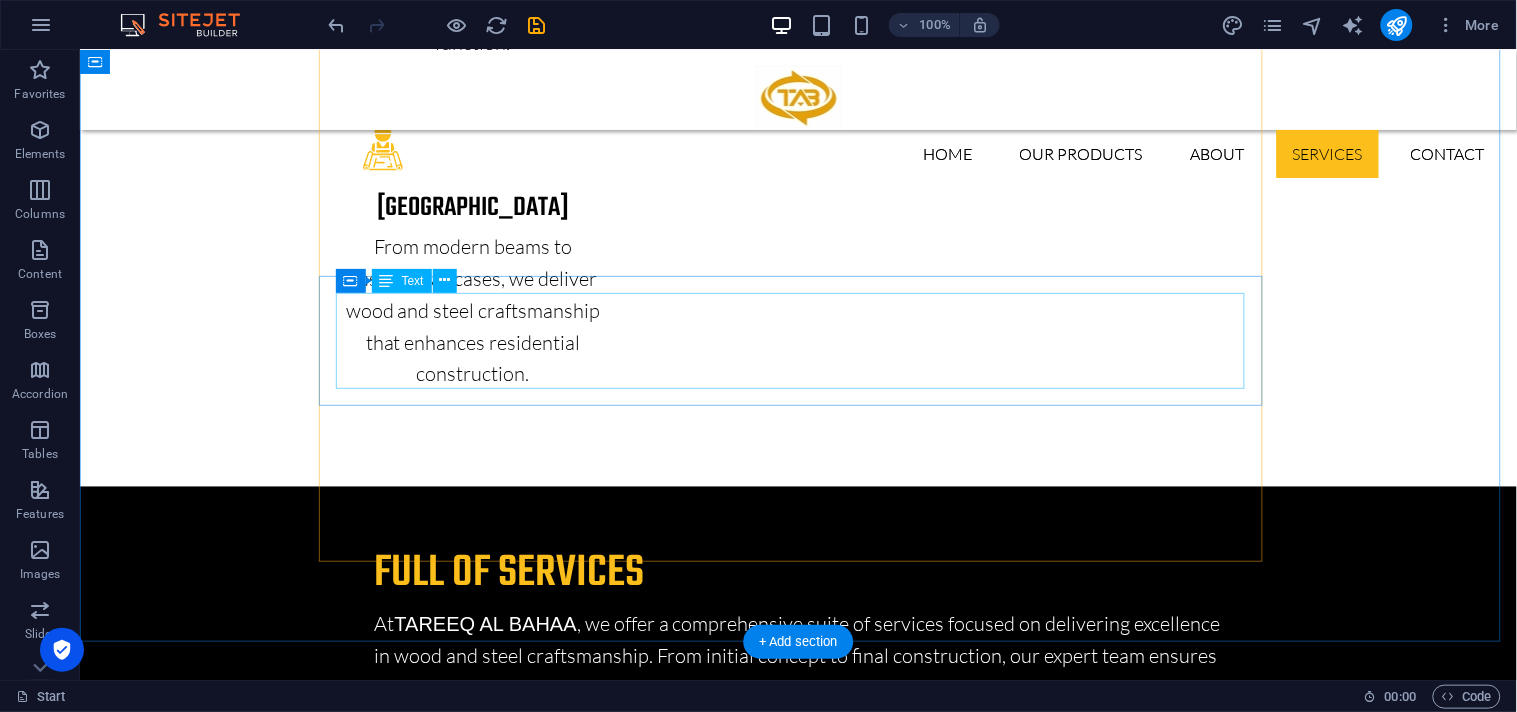 click on "Yes, TAREEQ AL BAHAA serves a wide range of clients, including residential developers, industrial contractors, and commercial property owners. From decorative wood features to load-bearing steel structures, we deliver tailored solutions for all scales." at bounding box center (798, 5716) 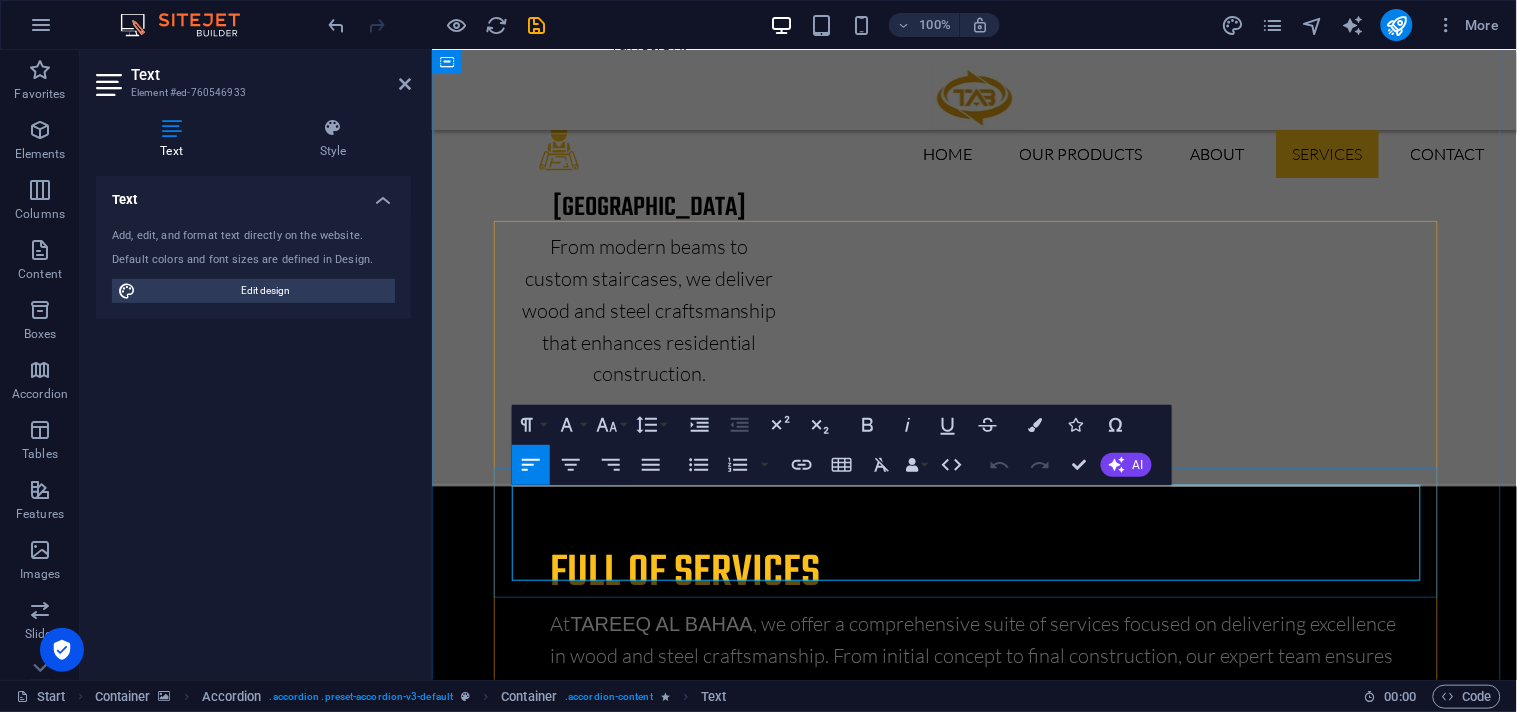 click on "Yes, TAREEQ AL BAHAA serves a wide range of clients, including residential developers, industrial contractors, and commercial property owners. From decorative wood features to load-bearing steel structures, we deliver tailored solutions for all scales." at bounding box center (974, 5716) 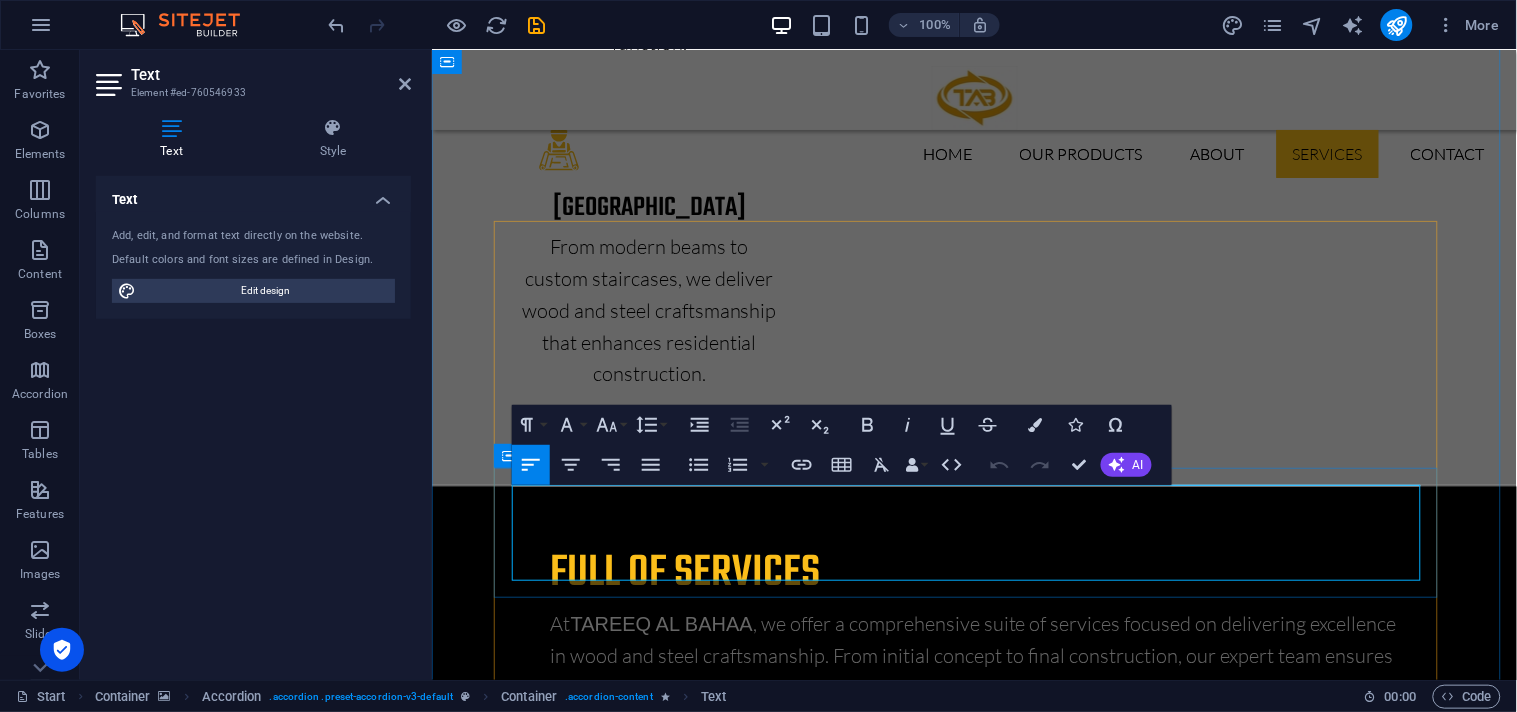 drag, startPoint x: 549, startPoint y: 494, endPoint x: 1159, endPoint y: 516, distance: 610.3966 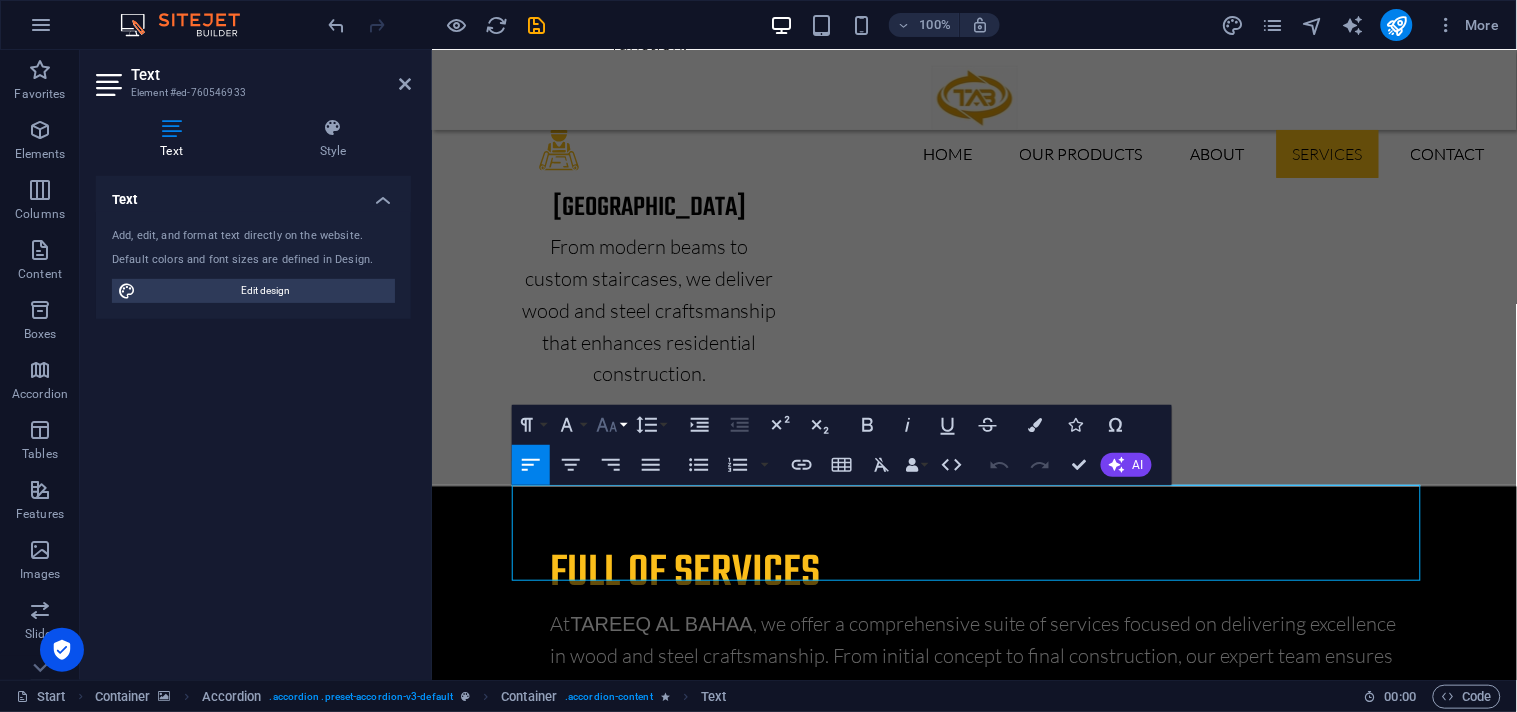 click 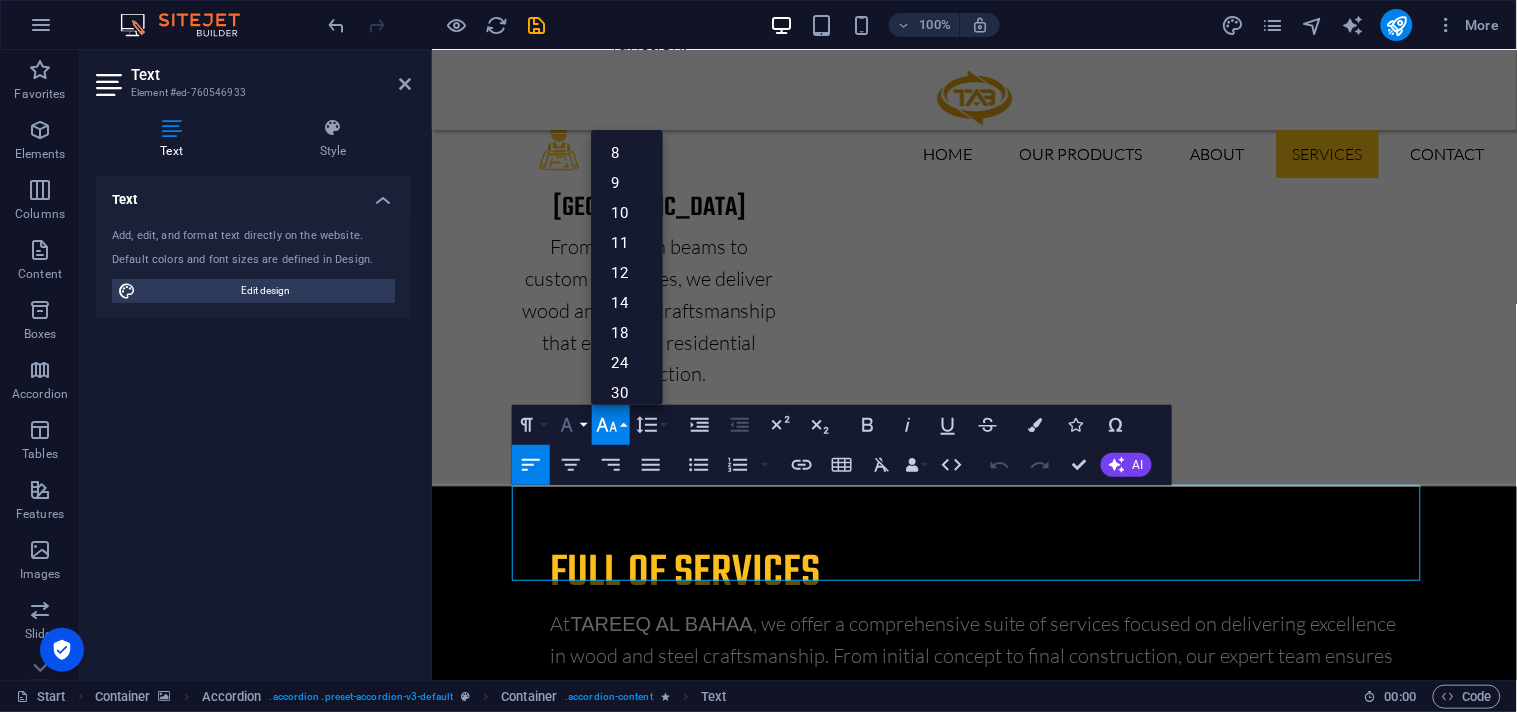 click 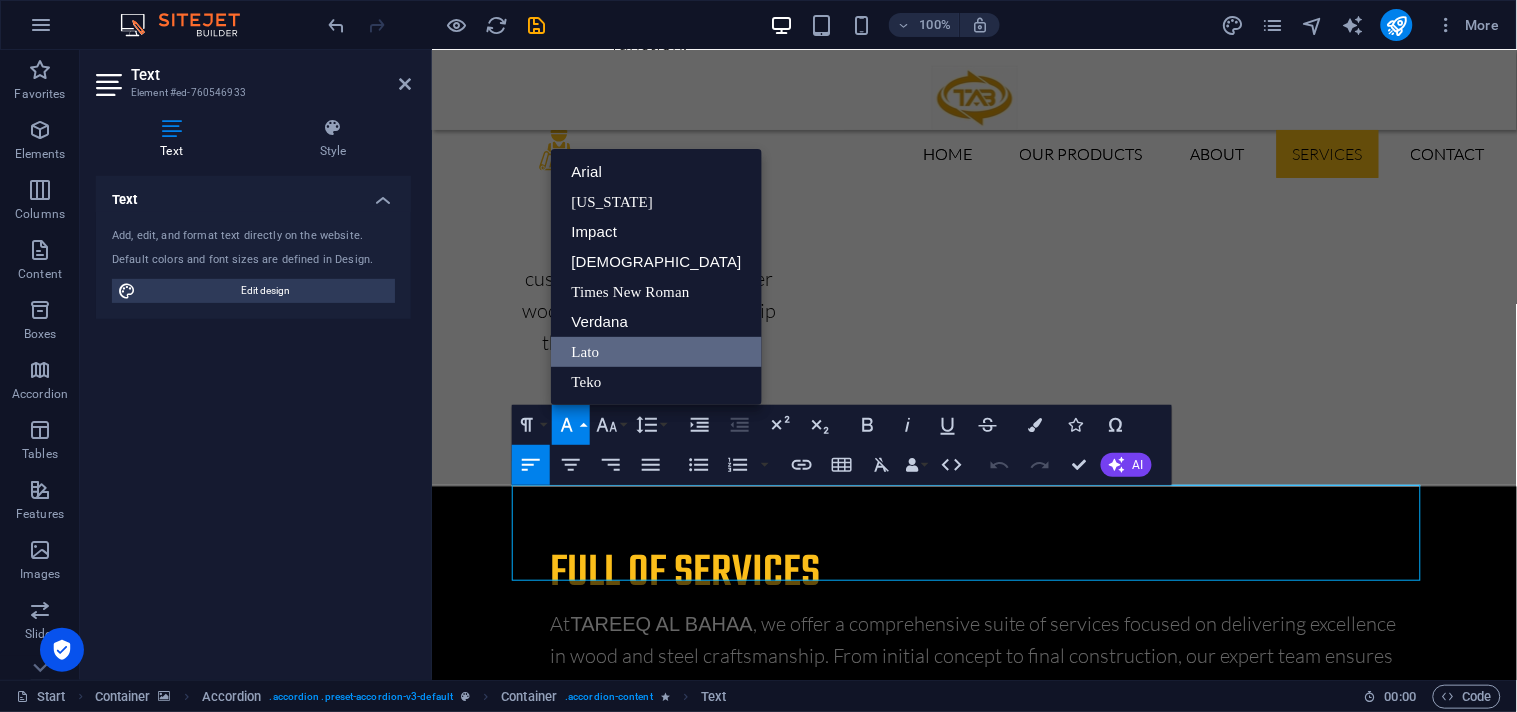 scroll, scrollTop: 0, scrollLeft: 0, axis: both 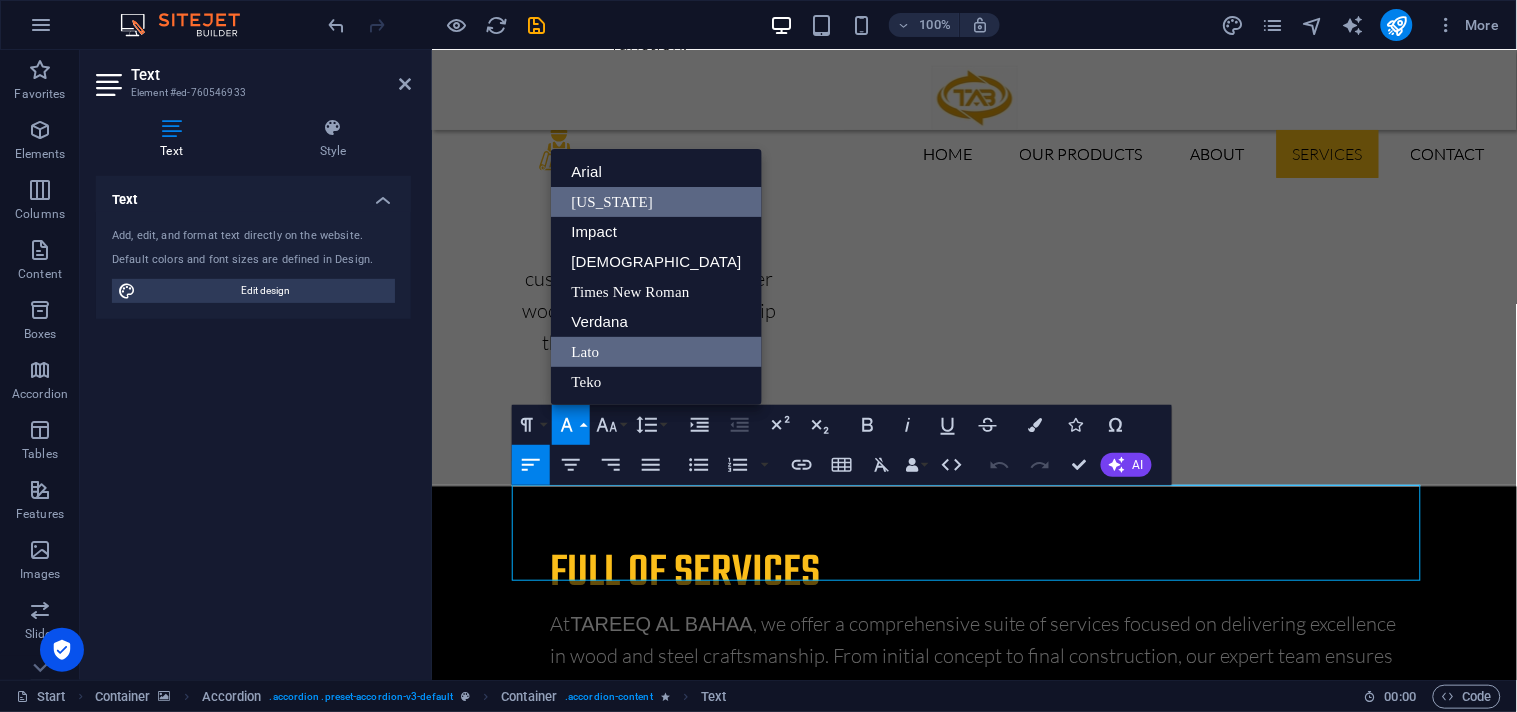 click on "[US_STATE]" at bounding box center [656, 202] 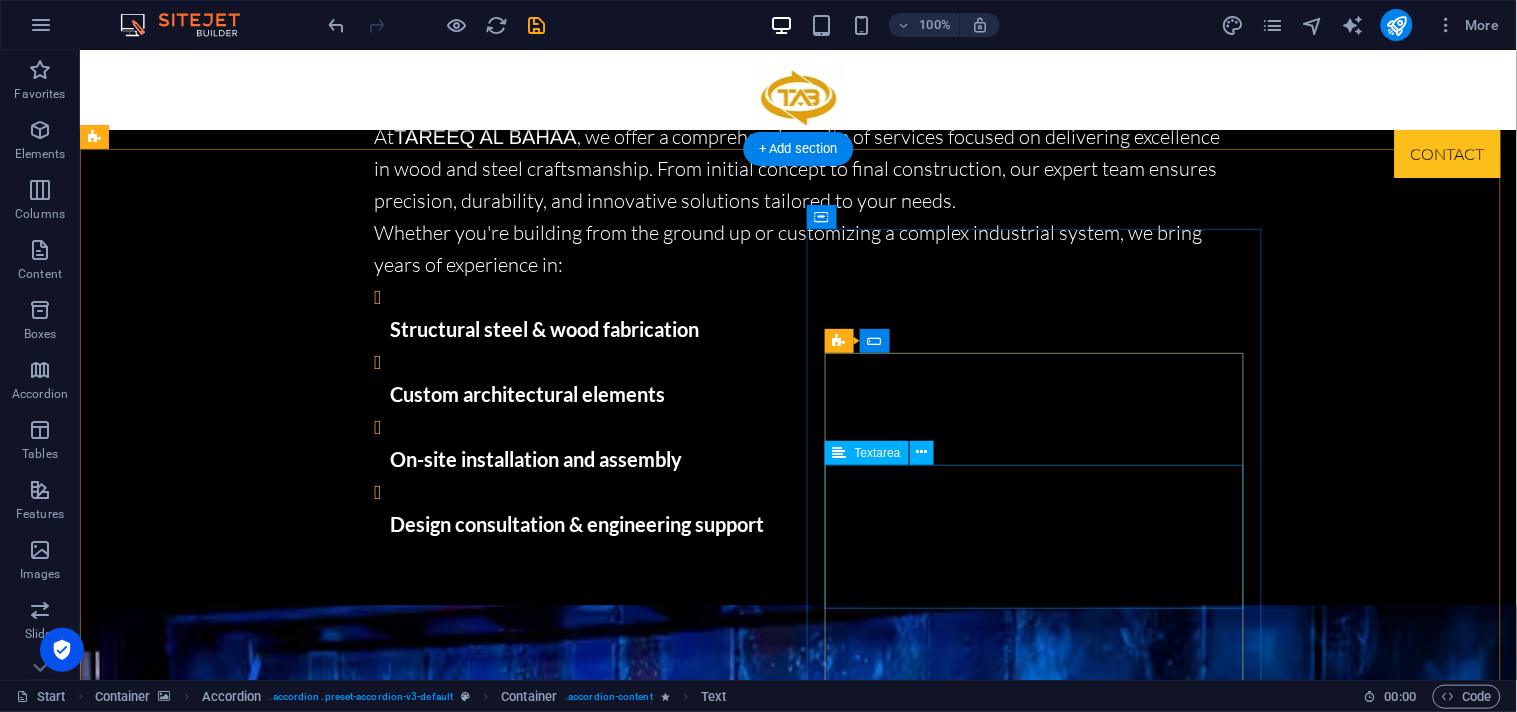 scroll, scrollTop: 5050, scrollLeft: 0, axis: vertical 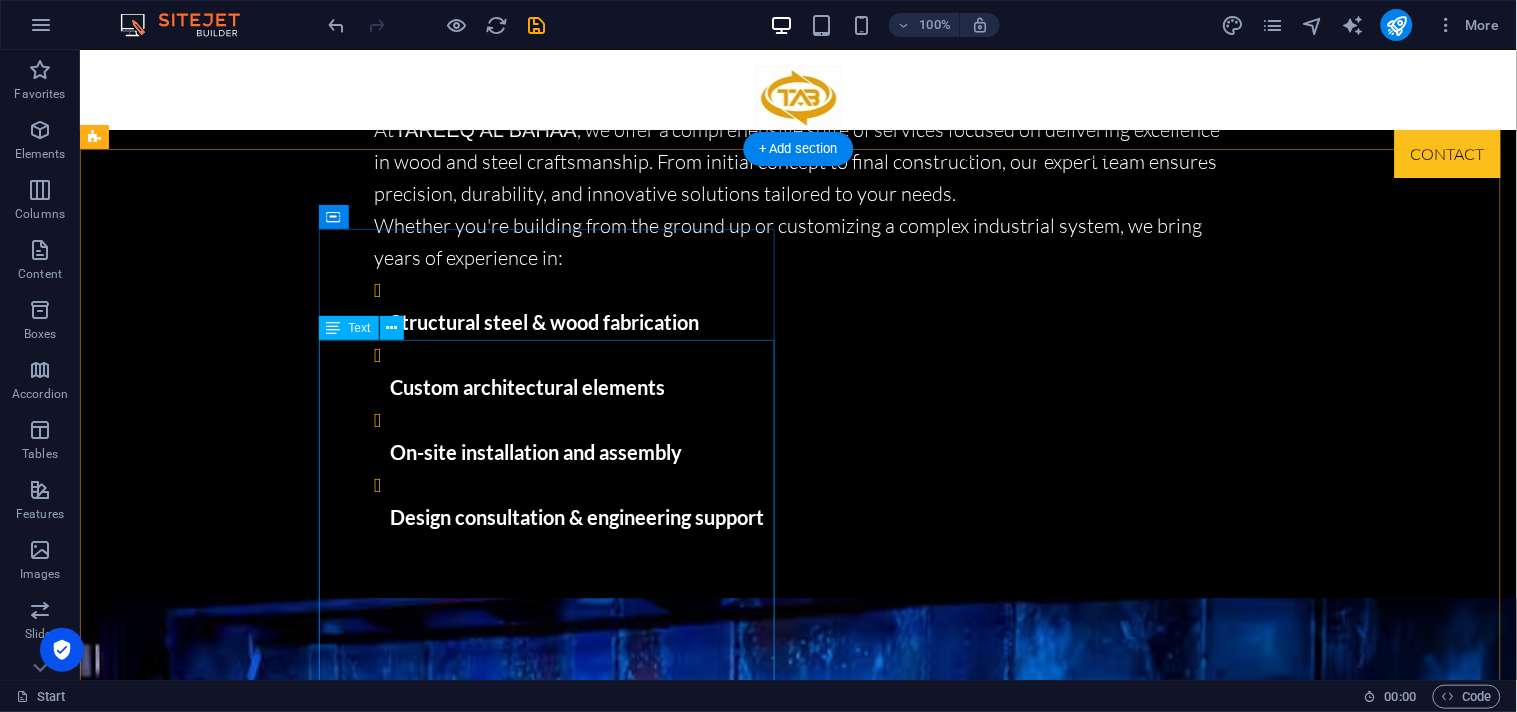 click on "Whether you need expert advice, custom fabrication, or detailed project proposals — our team is ready to assist you. At TAREEQ AL BAHAA, we pride ourselves on fast response, personalized solutions, and uncompromising quality in both steel and wood services. Why Contact Tabgulf? ✔ Tailored solutions for industrial and commercial needs ✔ High-quality steel and woodwork craftsmanship ✔ Support throughout design, fabrication, and installation ✔ Responsive and professional customer service" at bounding box center (323, 5995) 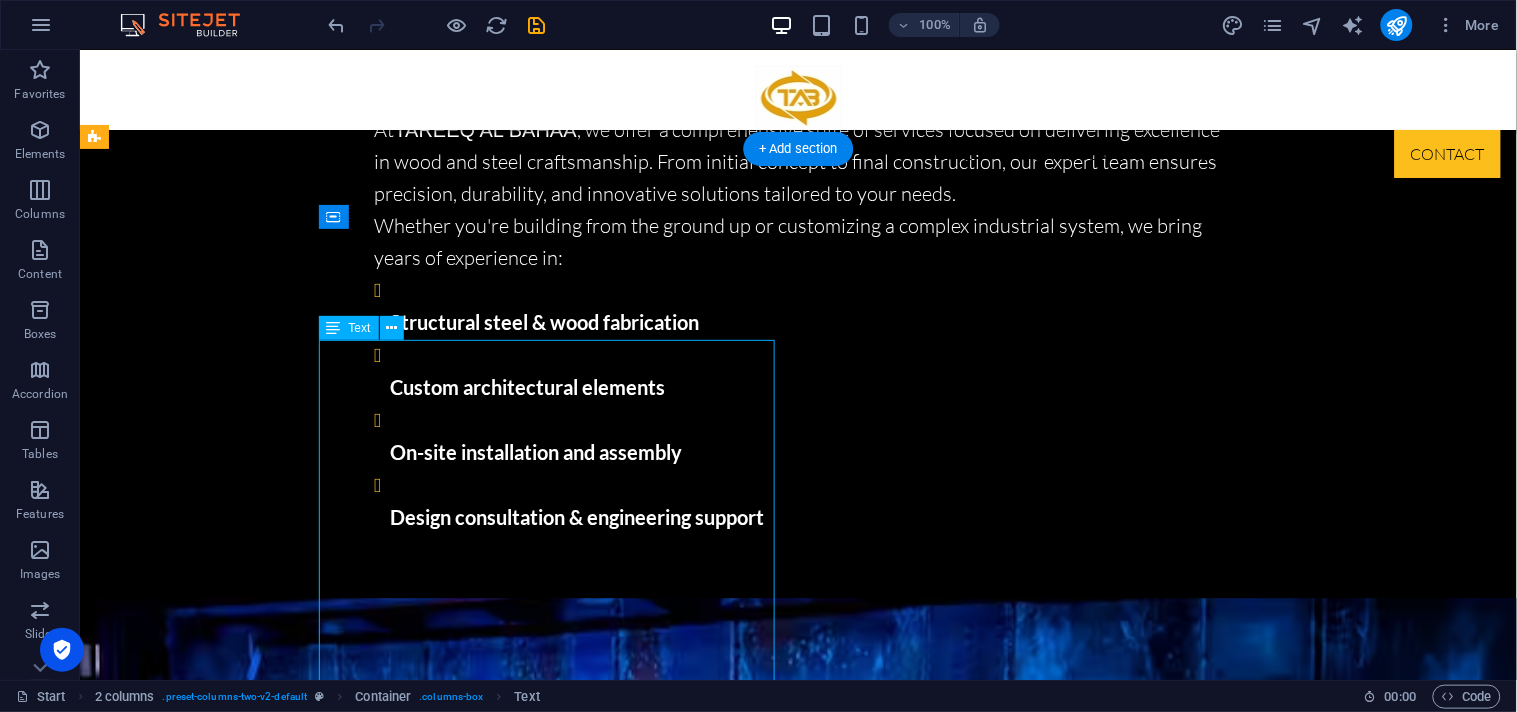 click on "Whether you need expert advice, custom fabrication, or detailed project proposals — our team is ready to assist you. At TAREEQ AL BAHAA, we pride ourselves on fast response, personalized solutions, and uncompromising quality in both steel and wood services. Why Contact Tabgulf? ✔ Tailored solutions for industrial and commercial needs ✔ High-quality steel and woodwork craftsmanship ✔ Support throughout design, fabrication, and installation ✔ Responsive and professional customer service" at bounding box center (323, 5995) 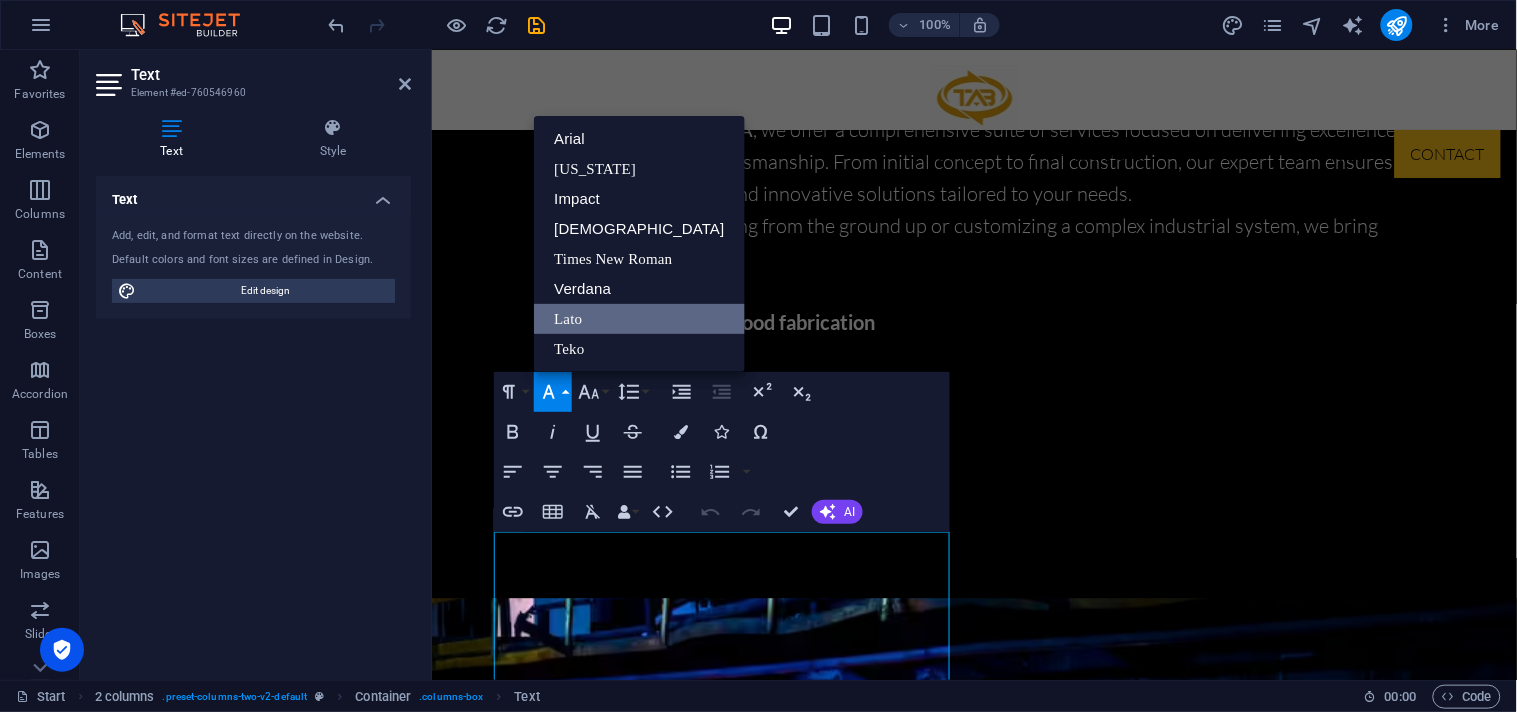 scroll, scrollTop: 0, scrollLeft: 0, axis: both 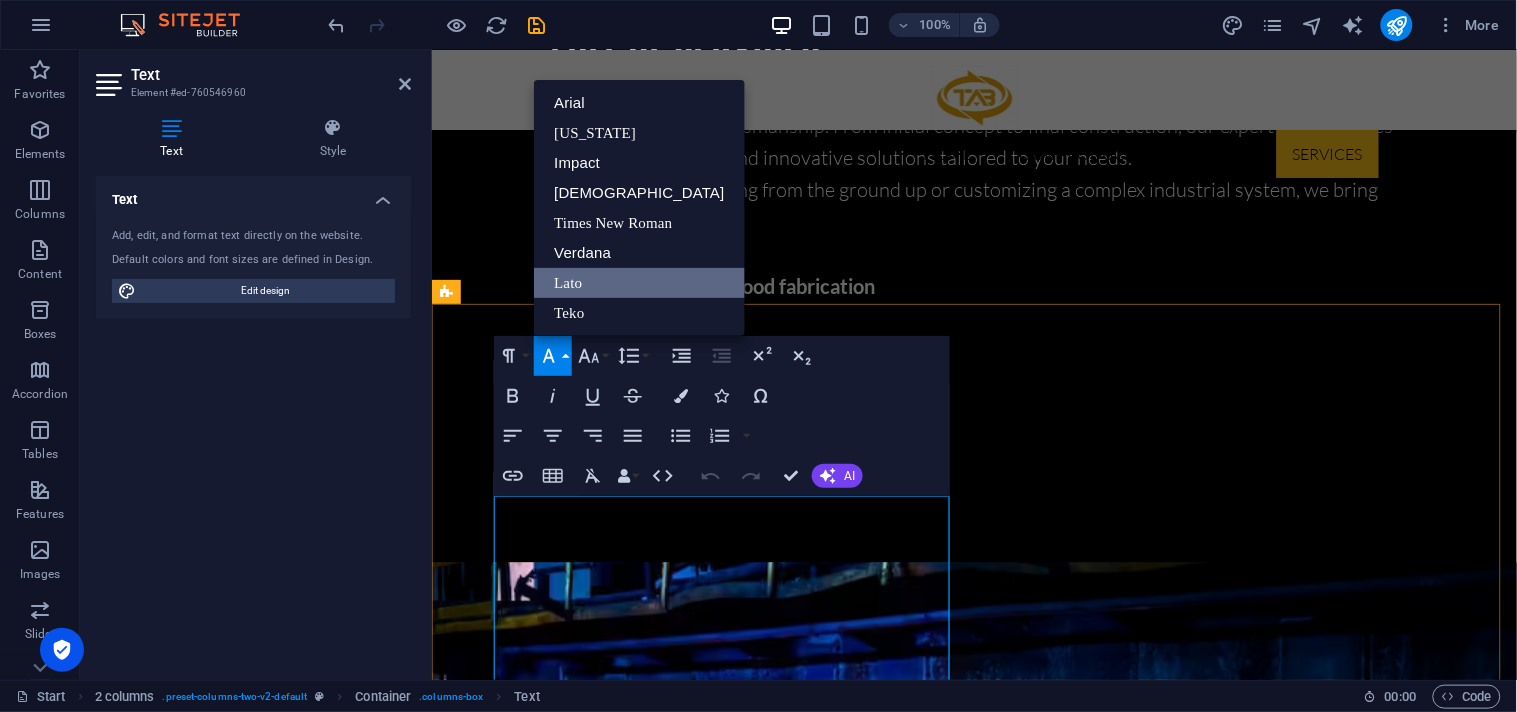 click on "Whether you need expert advice, custom fabrication, or detailed project proposals — our team is ready to assist you. At TAREEQ AL BAHAA, we pride ourselves on fast response, personalized solutions, and uncompromising quality in both steel and wood services." at bounding box center (675, 5872) 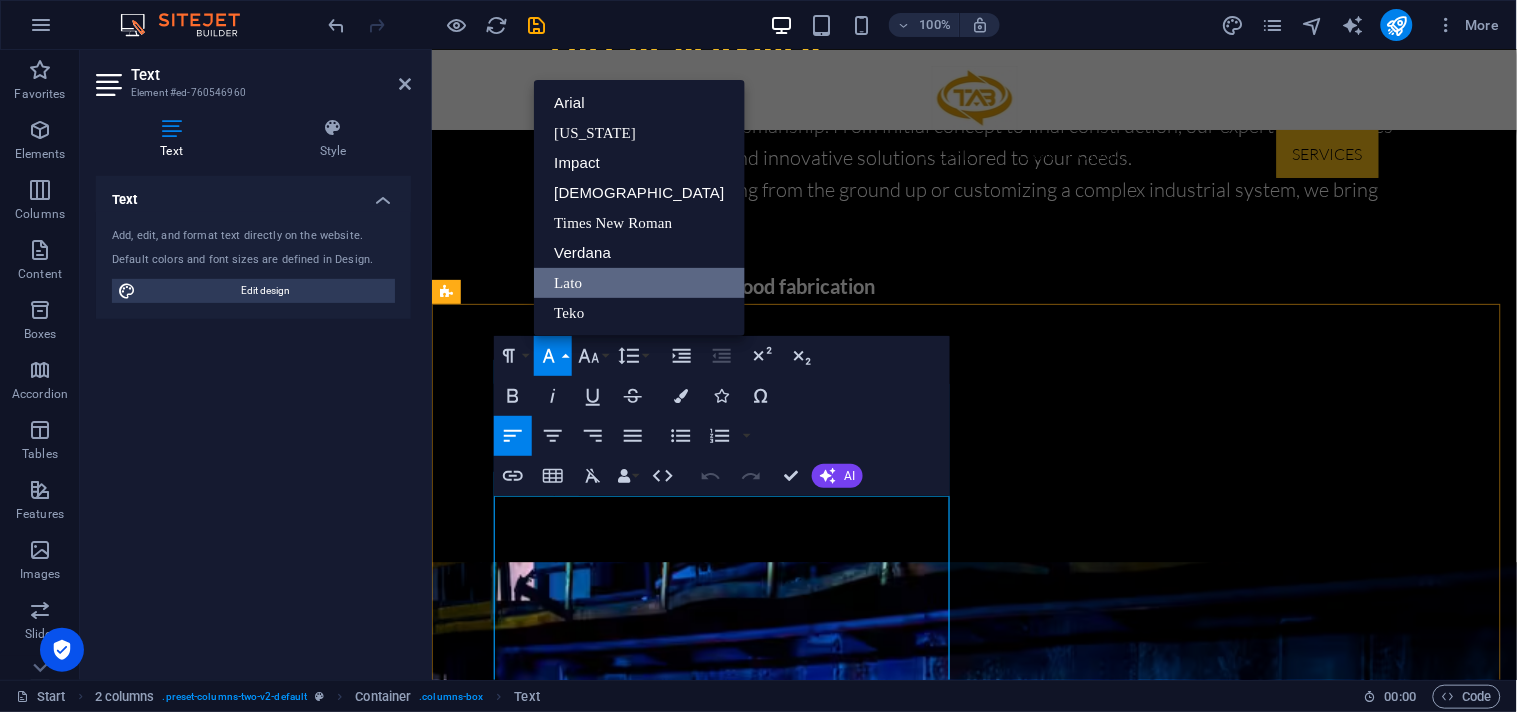 drag, startPoint x: 605, startPoint y: 572, endPoint x: 613, endPoint y: 580, distance: 11.313708 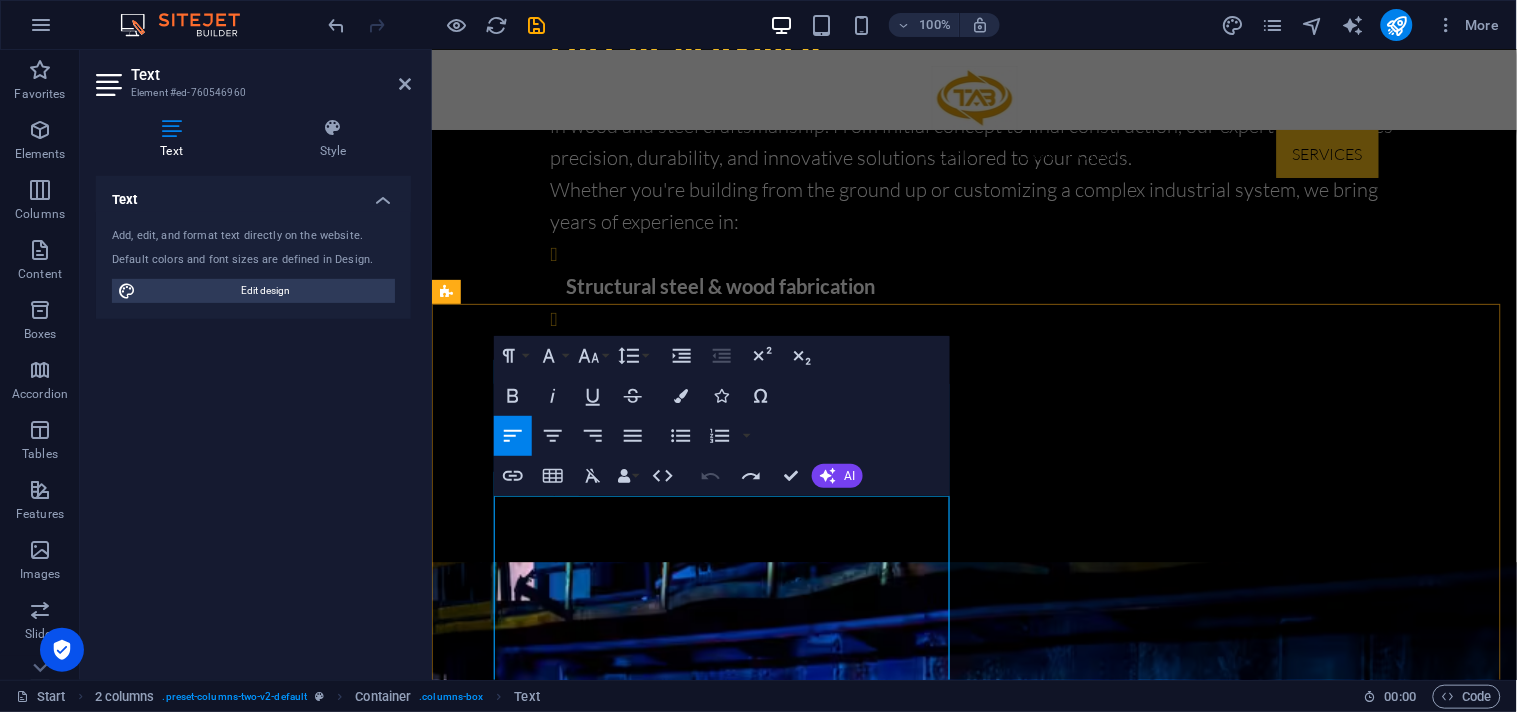 click on "Whether you need expert advice, custom fabrication, or detailed project proposals — our team is ready to assist you. At TAREEQ AL BAHAA, we pride ourselves on fast response, personalized solutions, and uncompromising quality in both steel and wood services." at bounding box center (675, 5872) 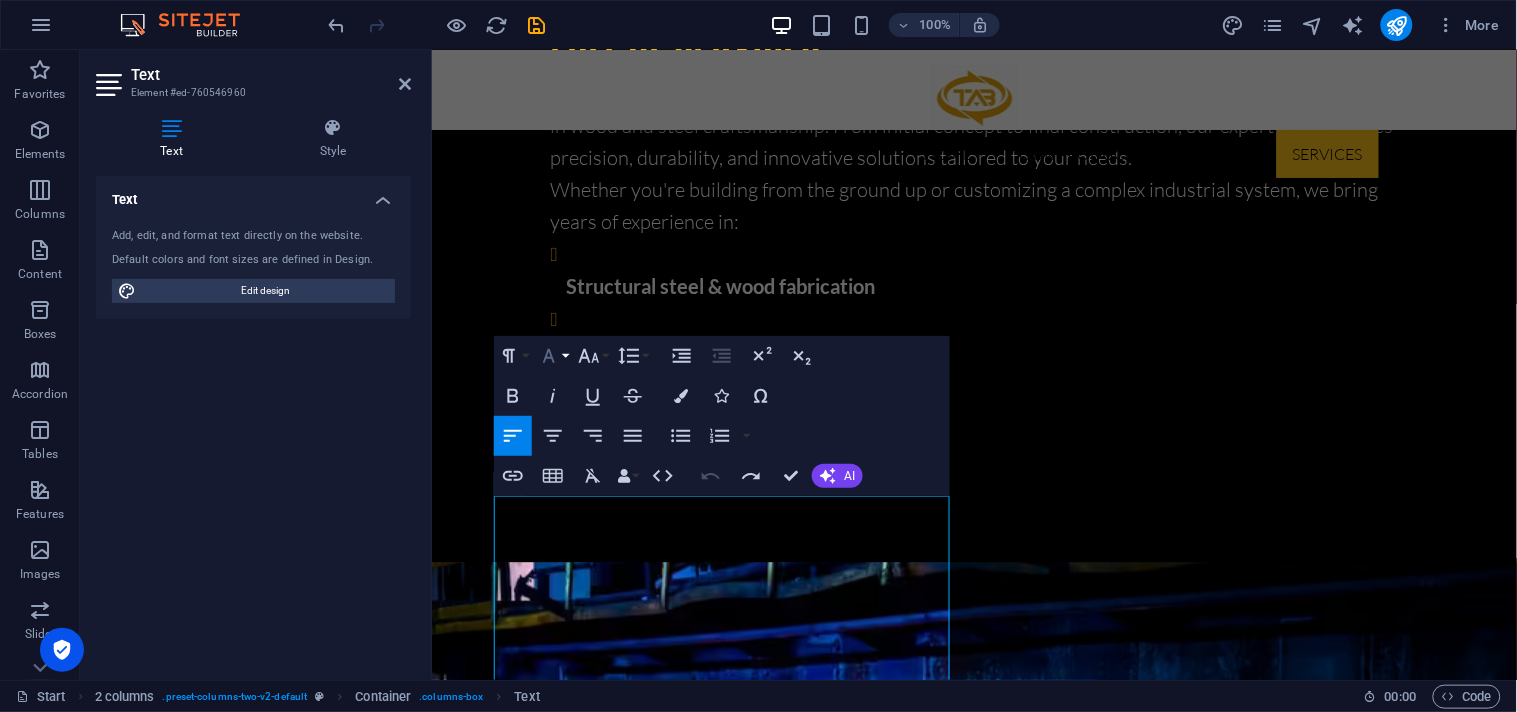 click 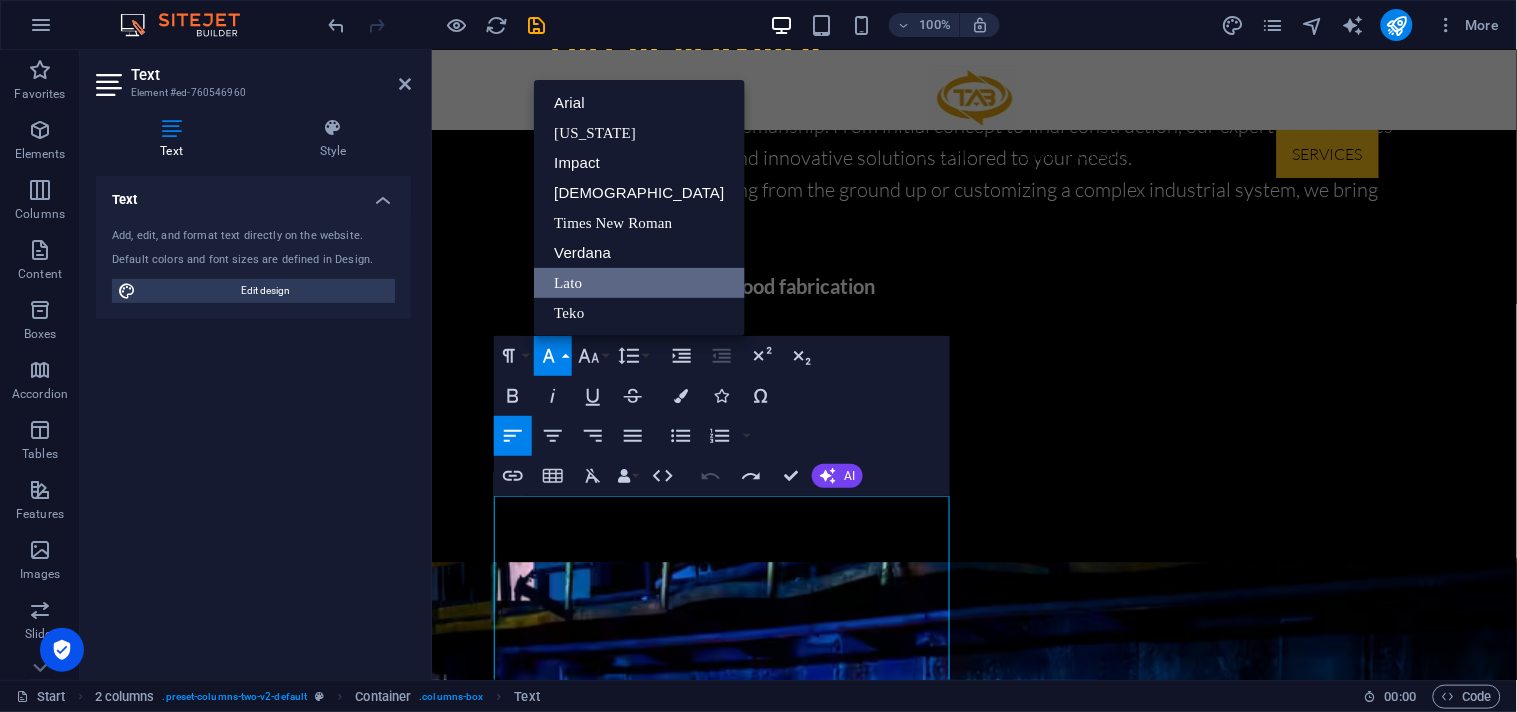 scroll, scrollTop: 0, scrollLeft: 0, axis: both 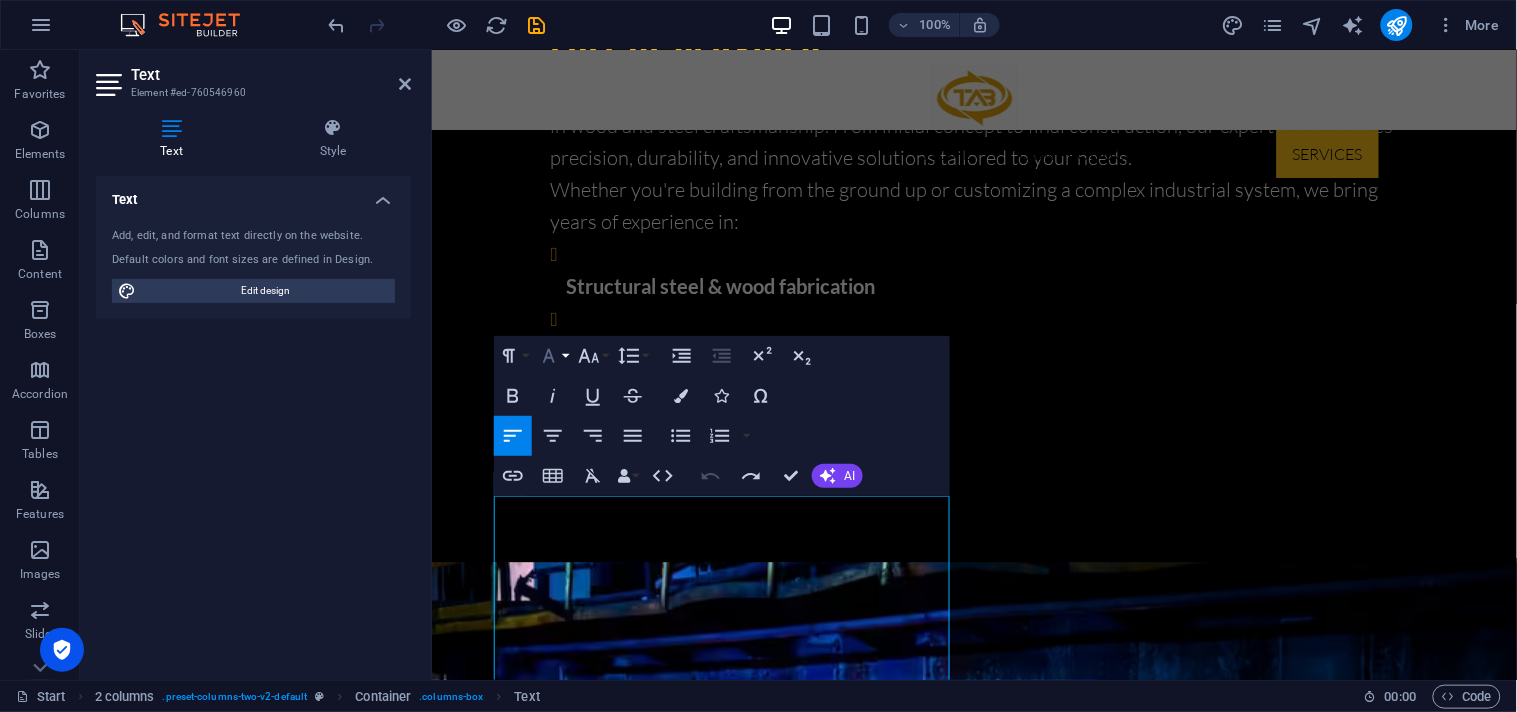 click 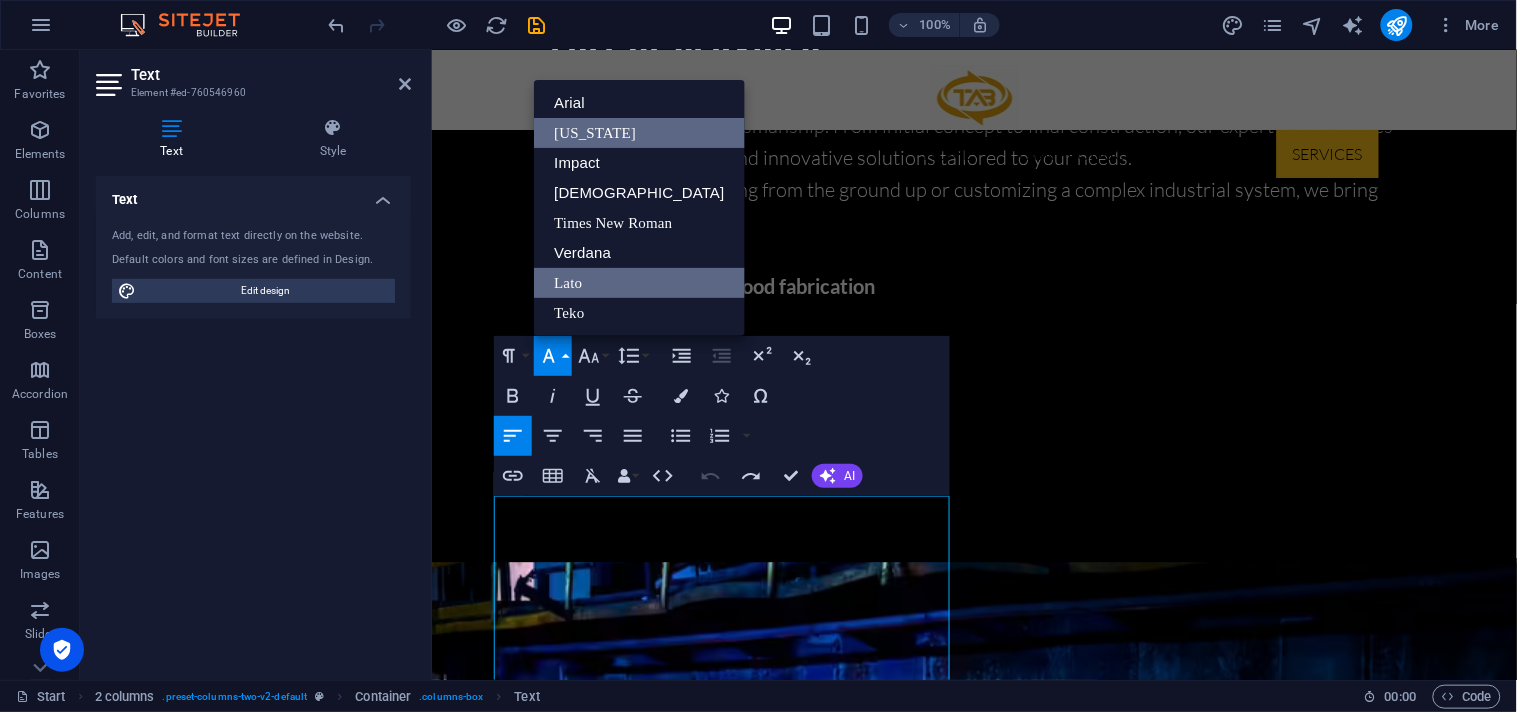 click on "[US_STATE]" at bounding box center (639, 133) 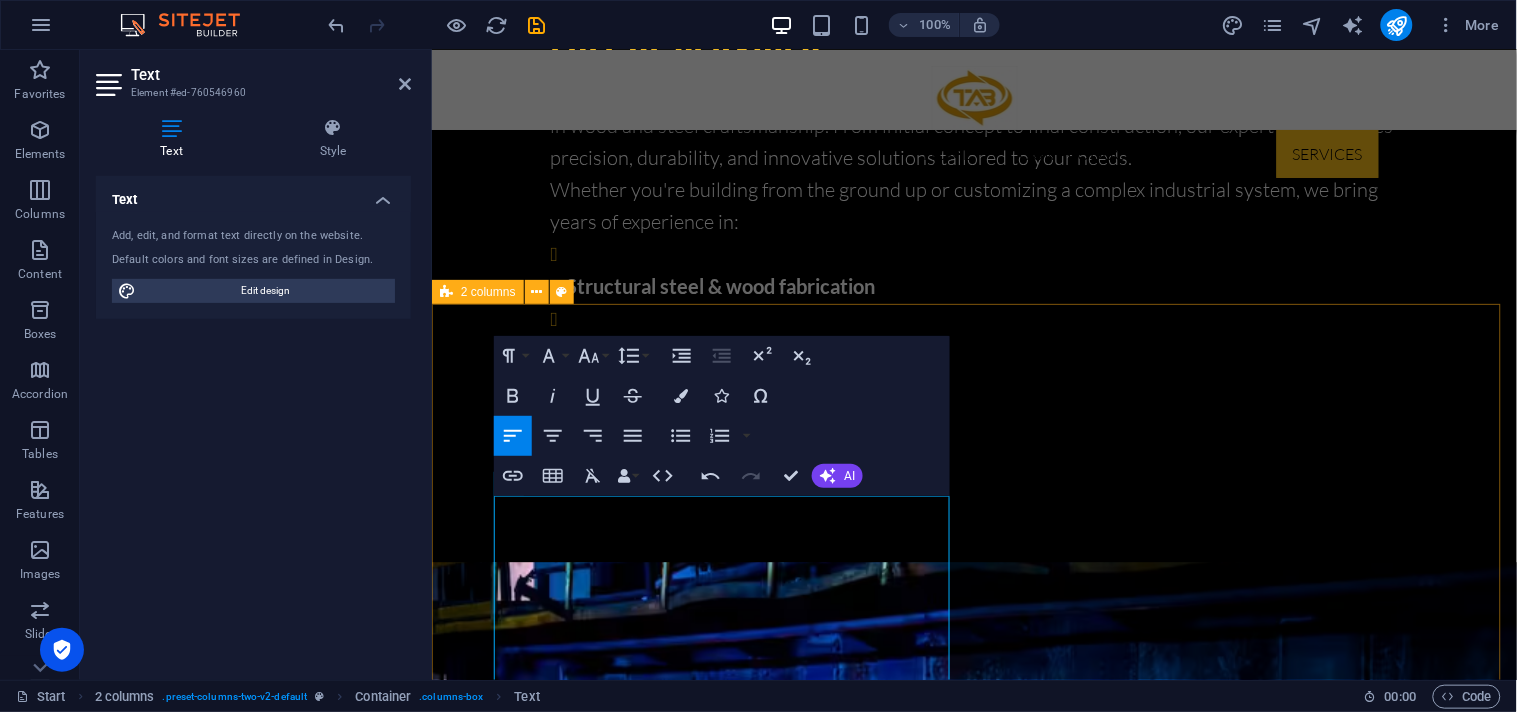 click on "Contact us Solution for Industries Whether you need expert advice, custom fabrication, or detailed project proposals — our team is ready to assist you. At  TAREEQ AL BAHAA , we pride ourselves on fast response, personalized solutions, and uncompromising quality in both steel and wood services. Why Contact Tabgulf? ✔ Tailored solutions for industrial and commercial needs ✔ High-quality steel and woodwork craftsmanship ✔ Support throughout design, fabrication, and installation ✔ Responsive and professional customer service   I have read and understand the privacy policy. Unreadable? Regenerate Submit" at bounding box center [973, 6335] 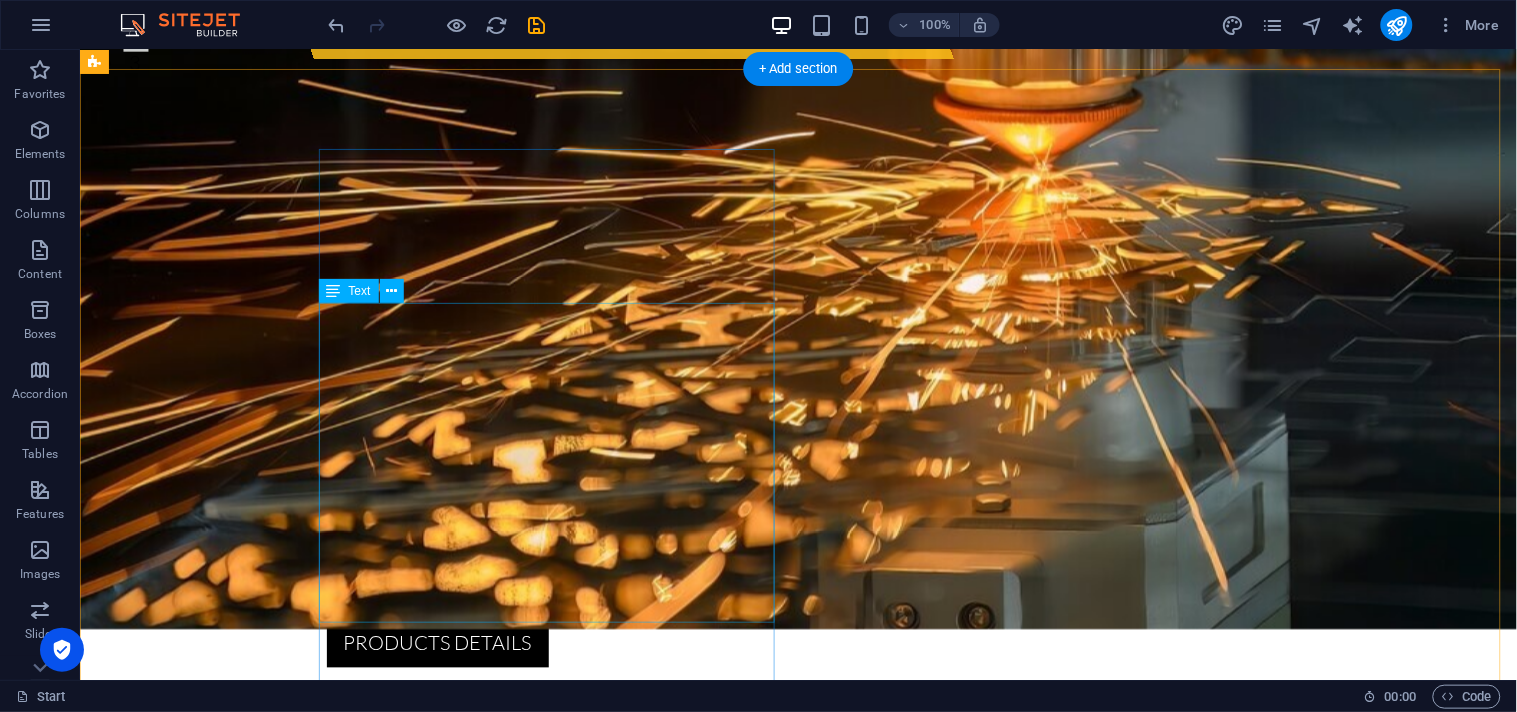 scroll, scrollTop: 600, scrollLeft: 0, axis: vertical 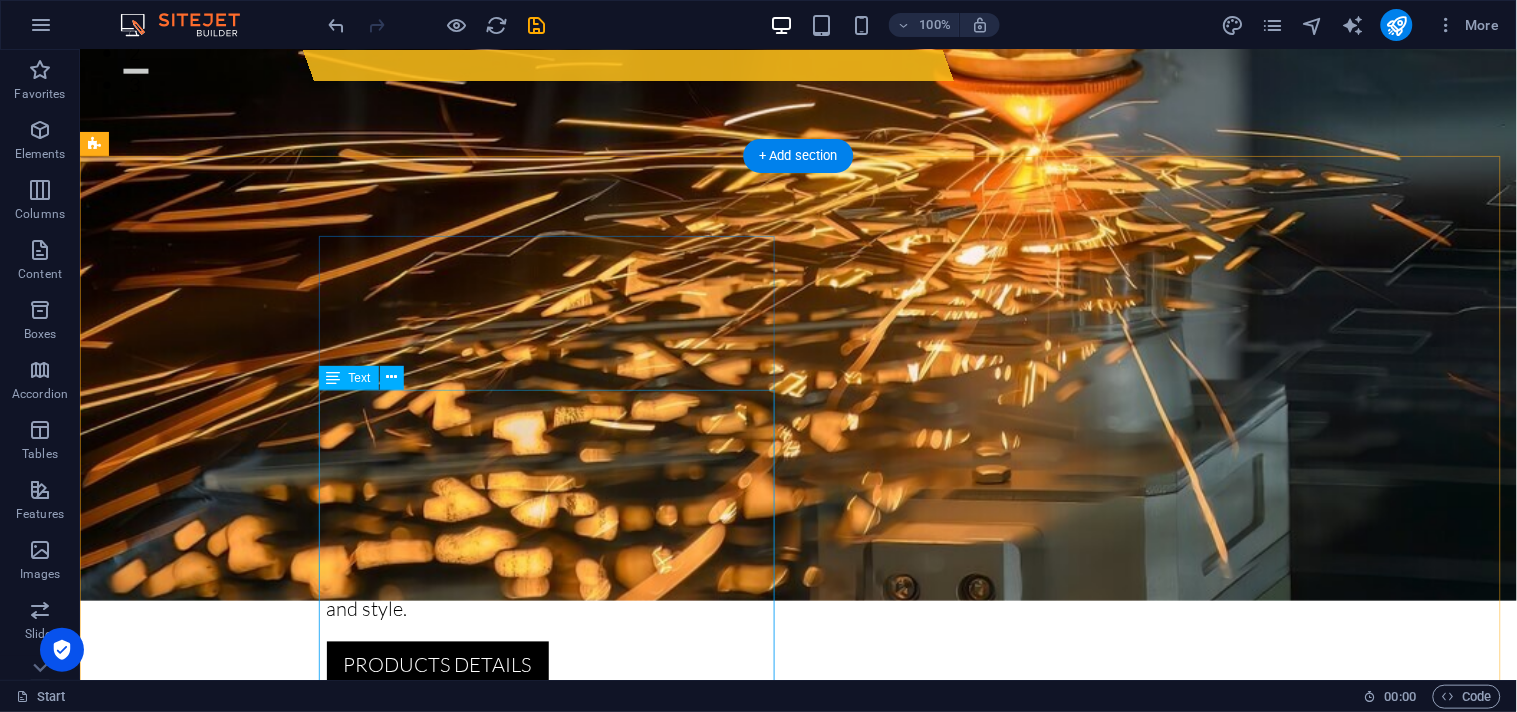 click on "TAREEQ AL BAHAA specializes in crafting high-quality wood and steel solutions for modern industries. From architectural frameworks to interior detailing, we combine the strength of steel with the warmth of wood to deliver durable, aesthetic, and sustainable products Whether it’s custom fabrication, industrial installations, or detailed design elements, our team ensures precision, quality, and innovation in every project" at bounding box center (323, 1875) 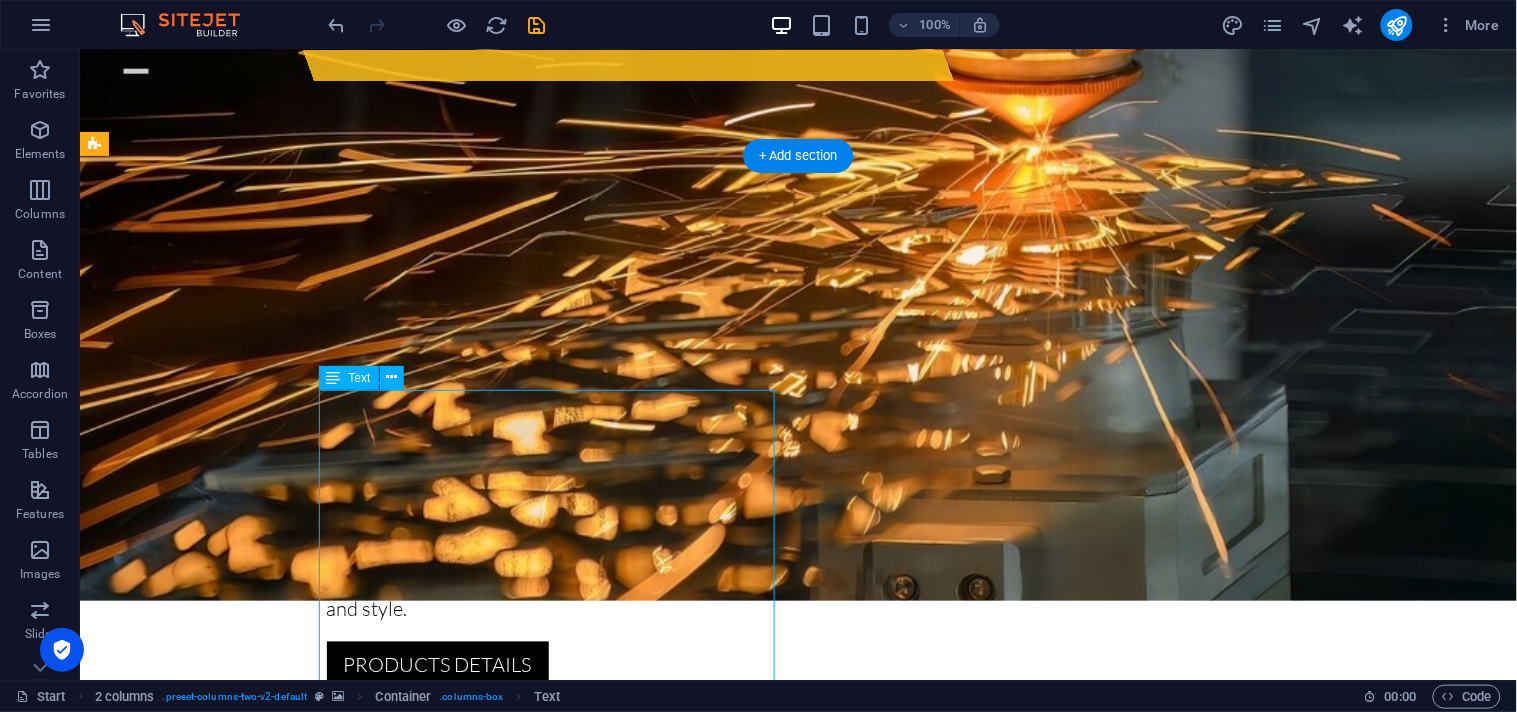 click on "TAREEQ AL BAHAA specializes in crafting high-quality wood and steel solutions for modern industries. From architectural frameworks to interior detailing, we combine the strength of steel with the warmth of wood to deliver durable, aesthetic, and sustainable products Whether it’s custom fabrication, industrial installations, or detailed design elements, our team ensures precision, quality, and innovation in every project" at bounding box center (323, 1875) 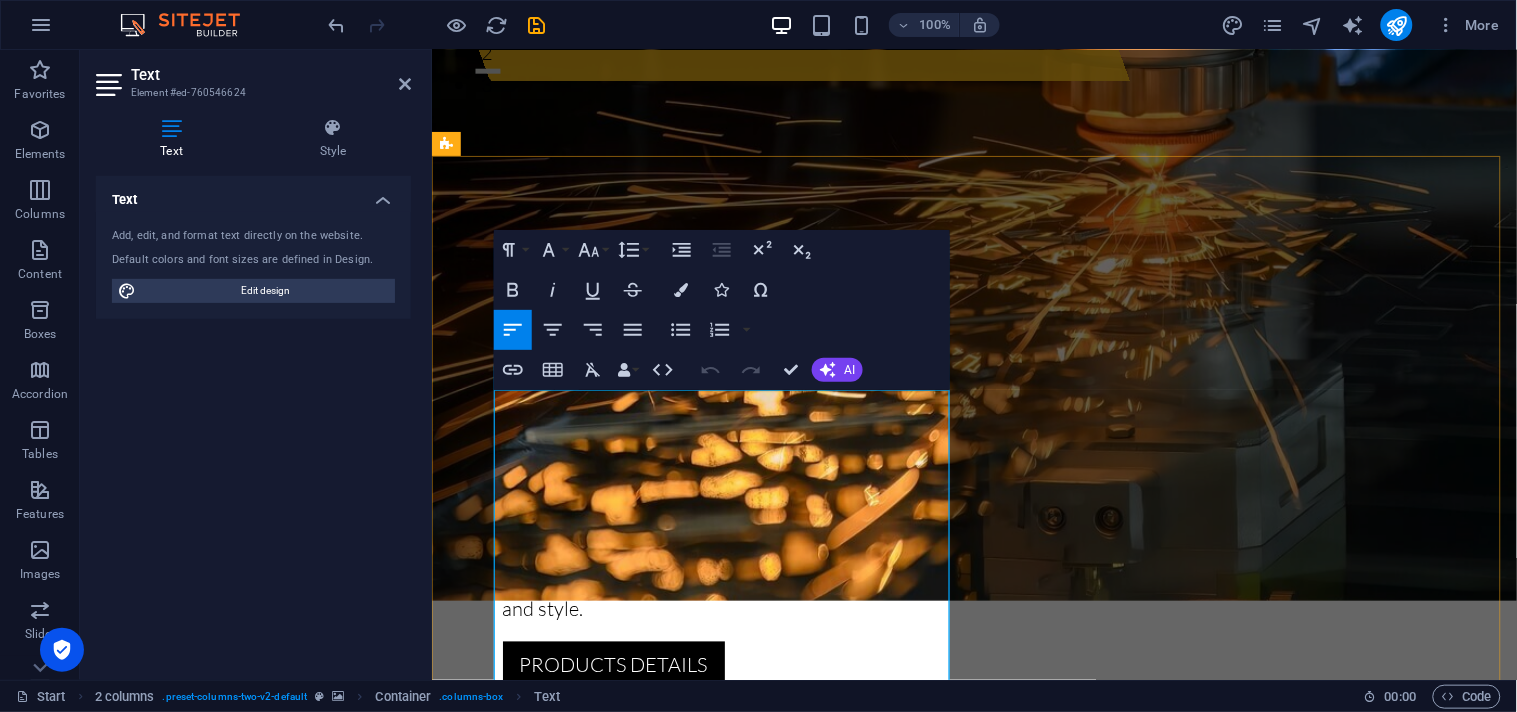 click on "TAREEQ AL BAHAA specializes in crafting high-quality wood and steel solutions for modern industries. From architectural frameworks to interior detailing, we combine the strength of steel with the warmth of wood to deliver durable, aesthetic, and sustainable products" at bounding box center [675, 1811] 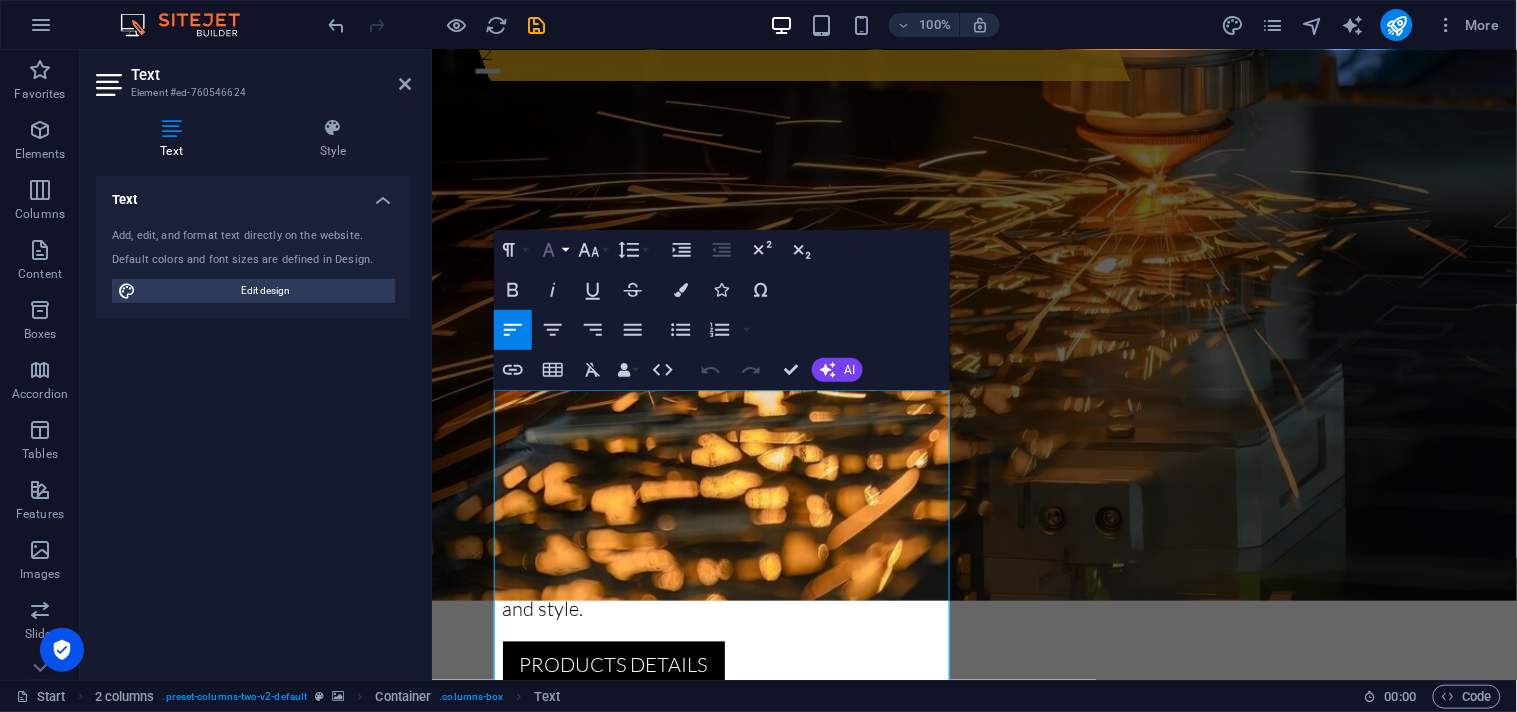 click 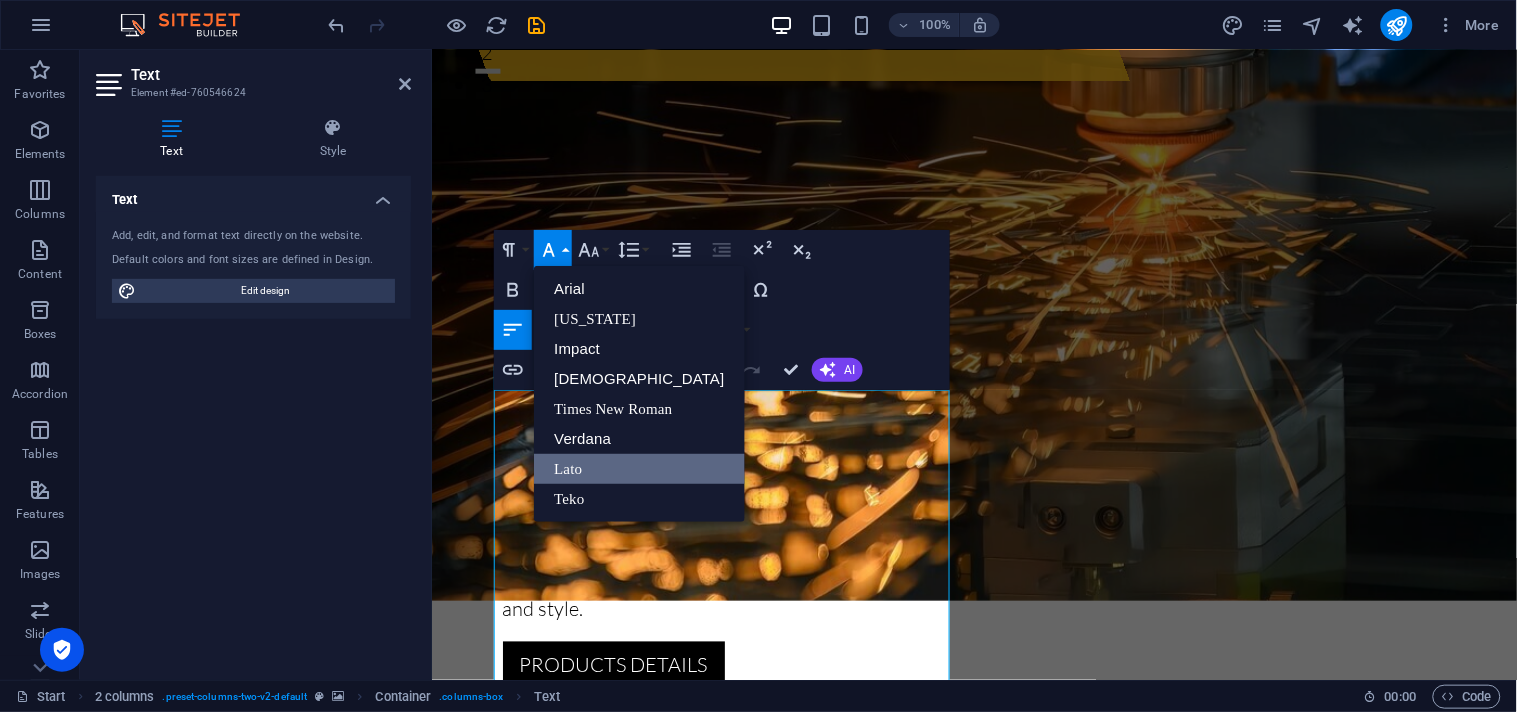 scroll, scrollTop: 0, scrollLeft: 0, axis: both 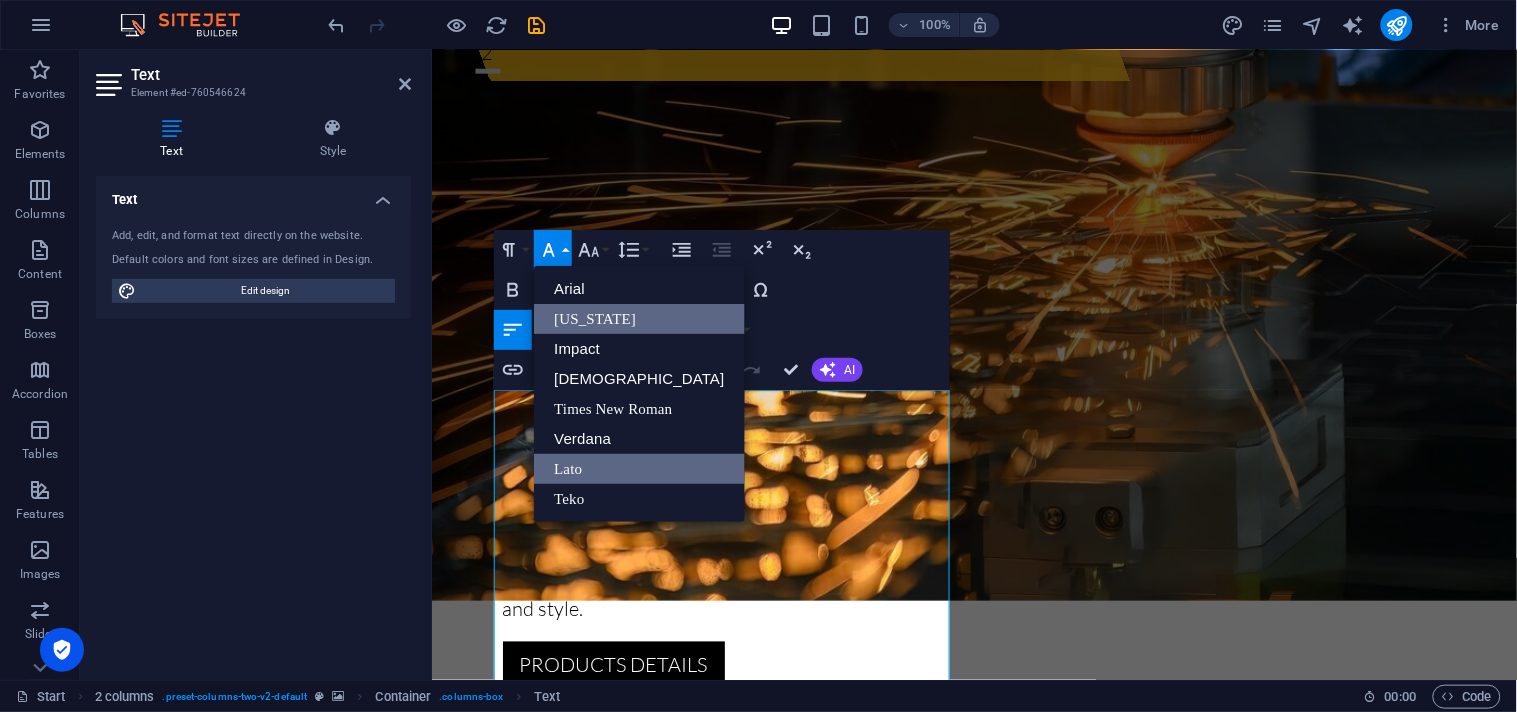 click on "[US_STATE]" at bounding box center [639, 319] 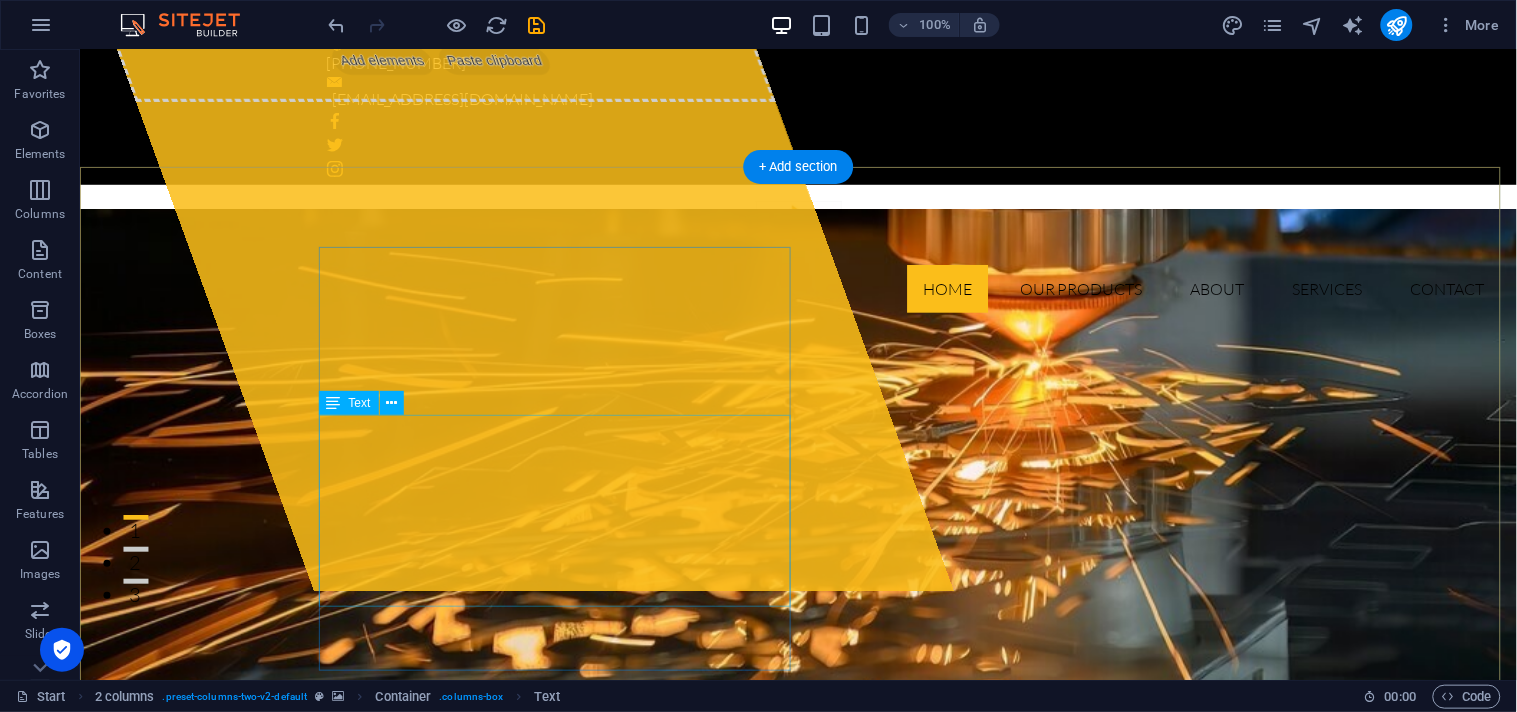 scroll, scrollTop: 0, scrollLeft: 0, axis: both 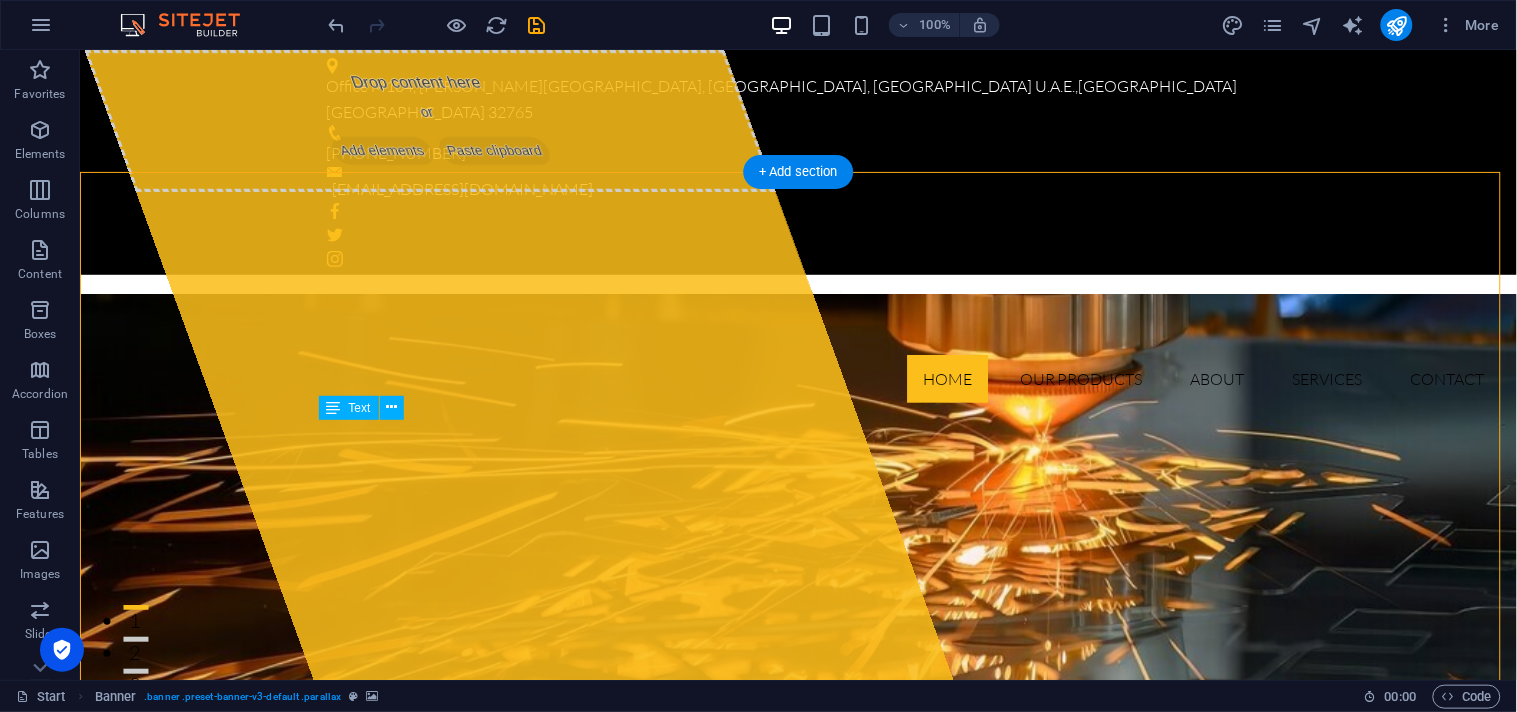 drag, startPoint x: 411, startPoint y: 462, endPoint x: 399, endPoint y: 444, distance: 21.633308 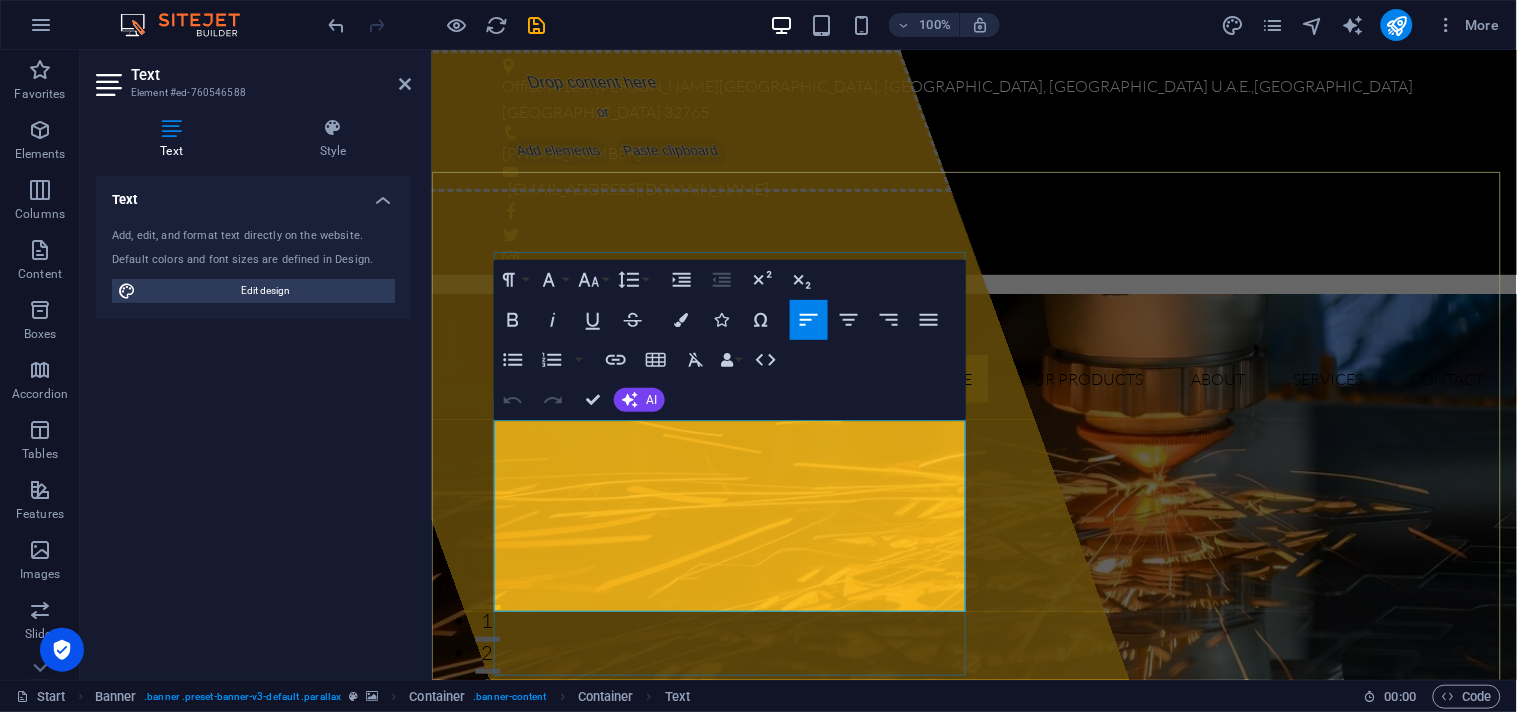 drag, startPoint x: 633, startPoint y: 441, endPoint x: 495, endPoint y: 430, distance: 138.43771 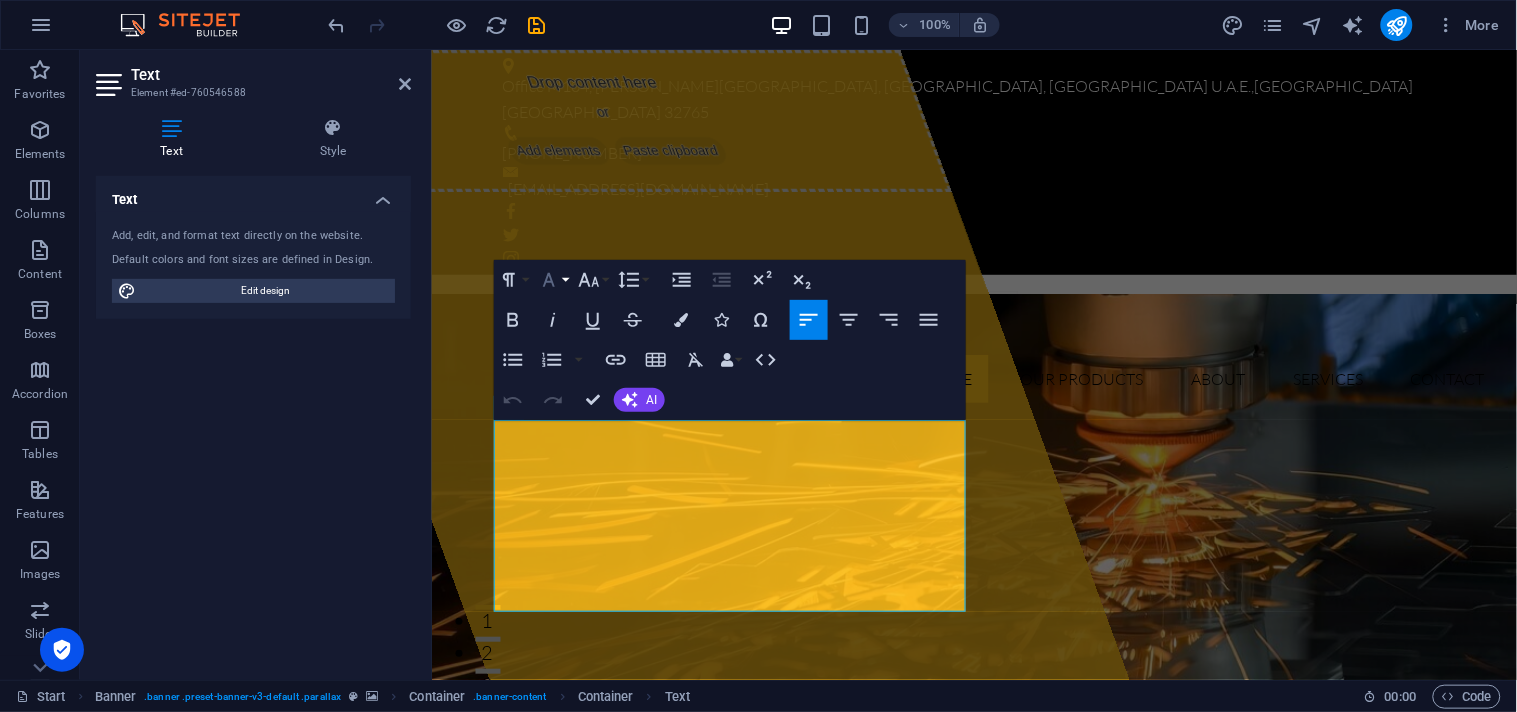 click 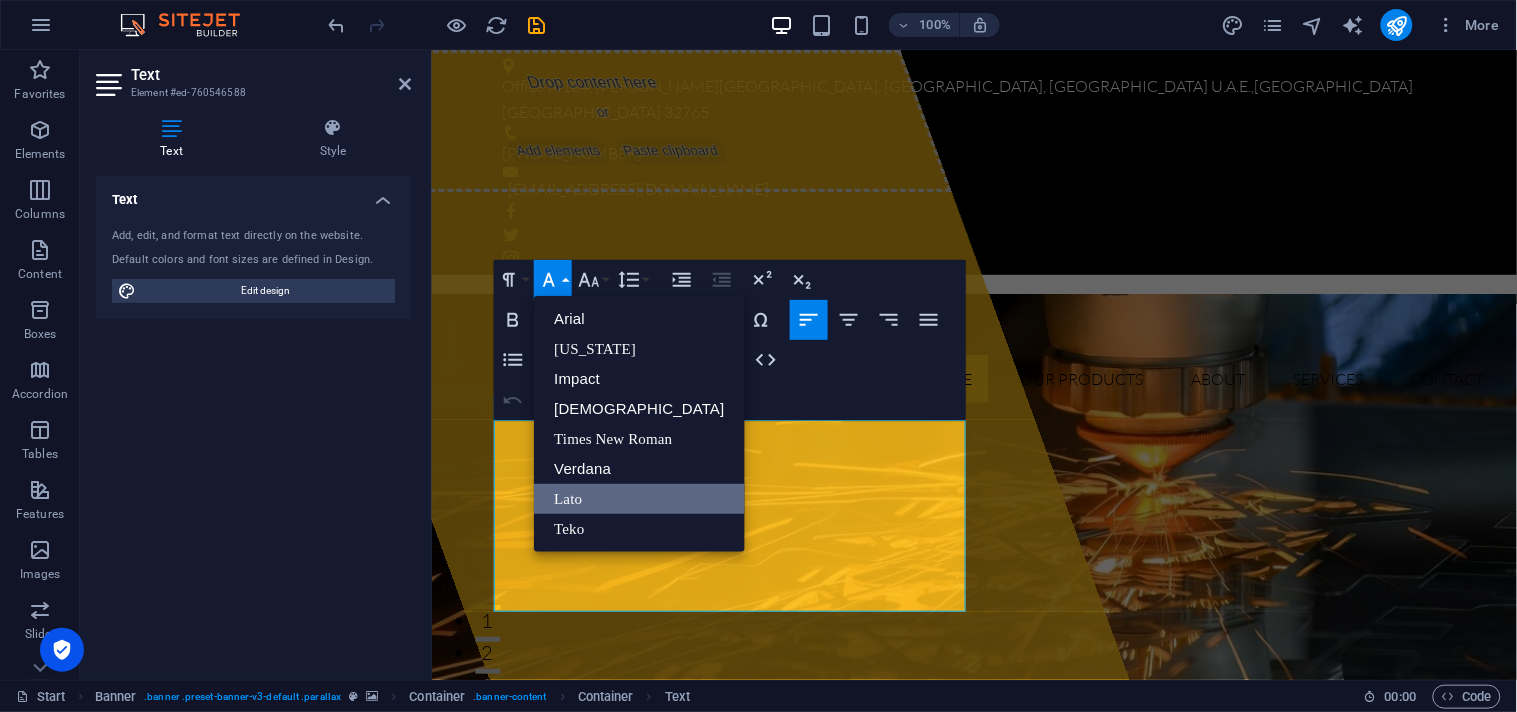 scroll, scrollTop: 0, scrollLeft: 0, axis: both 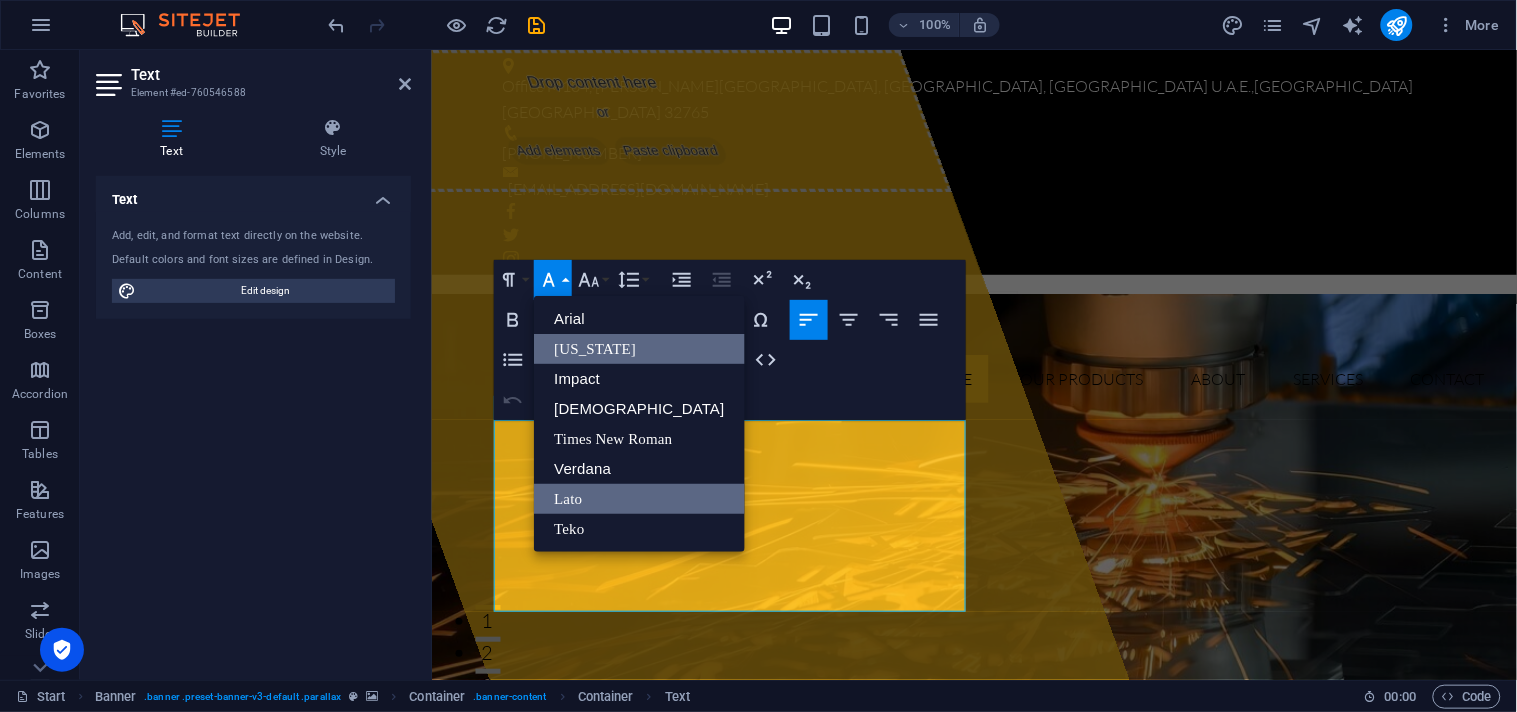 click on "[US_STATE]" at bounding box center [639, 349] 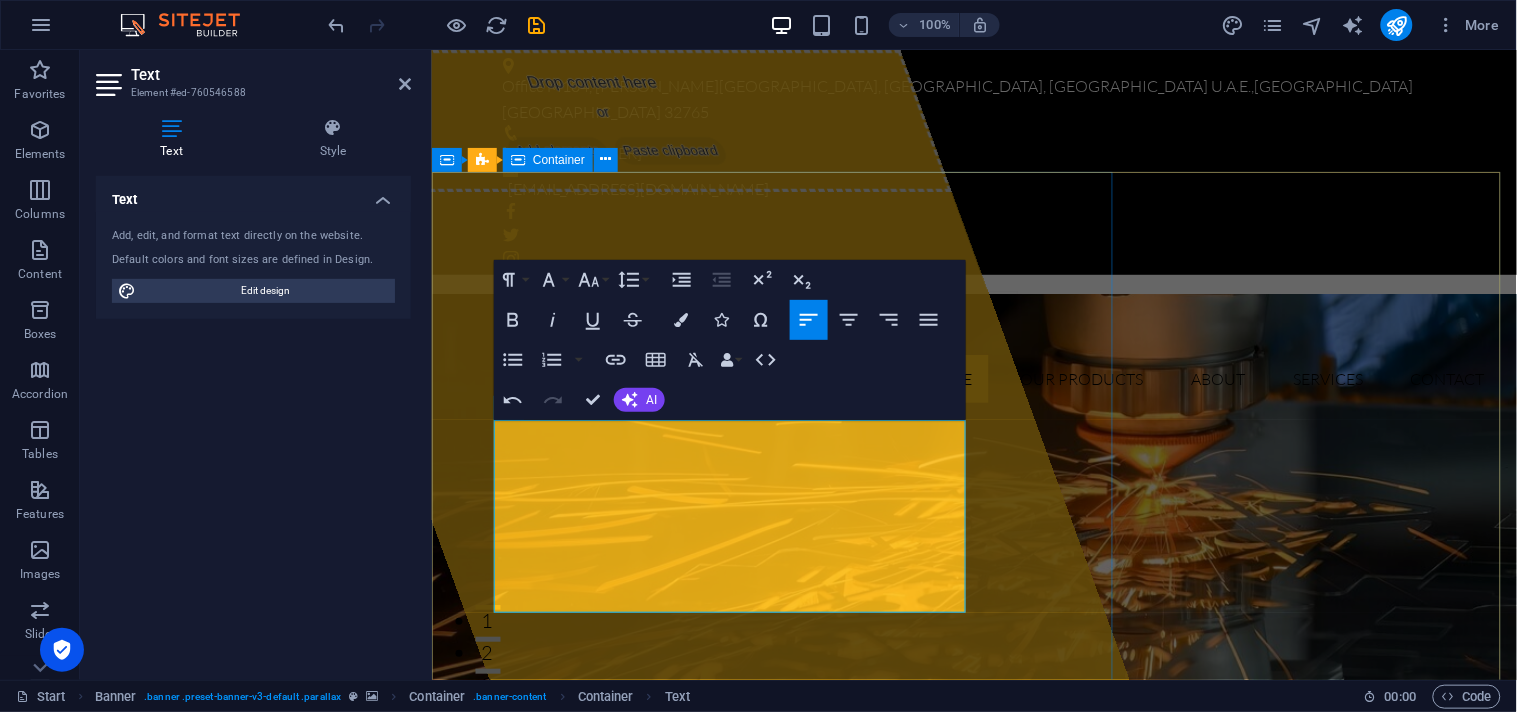 click on "Drop content here or  Add elements  Paste clipboard" at bounding box center [605, 120] 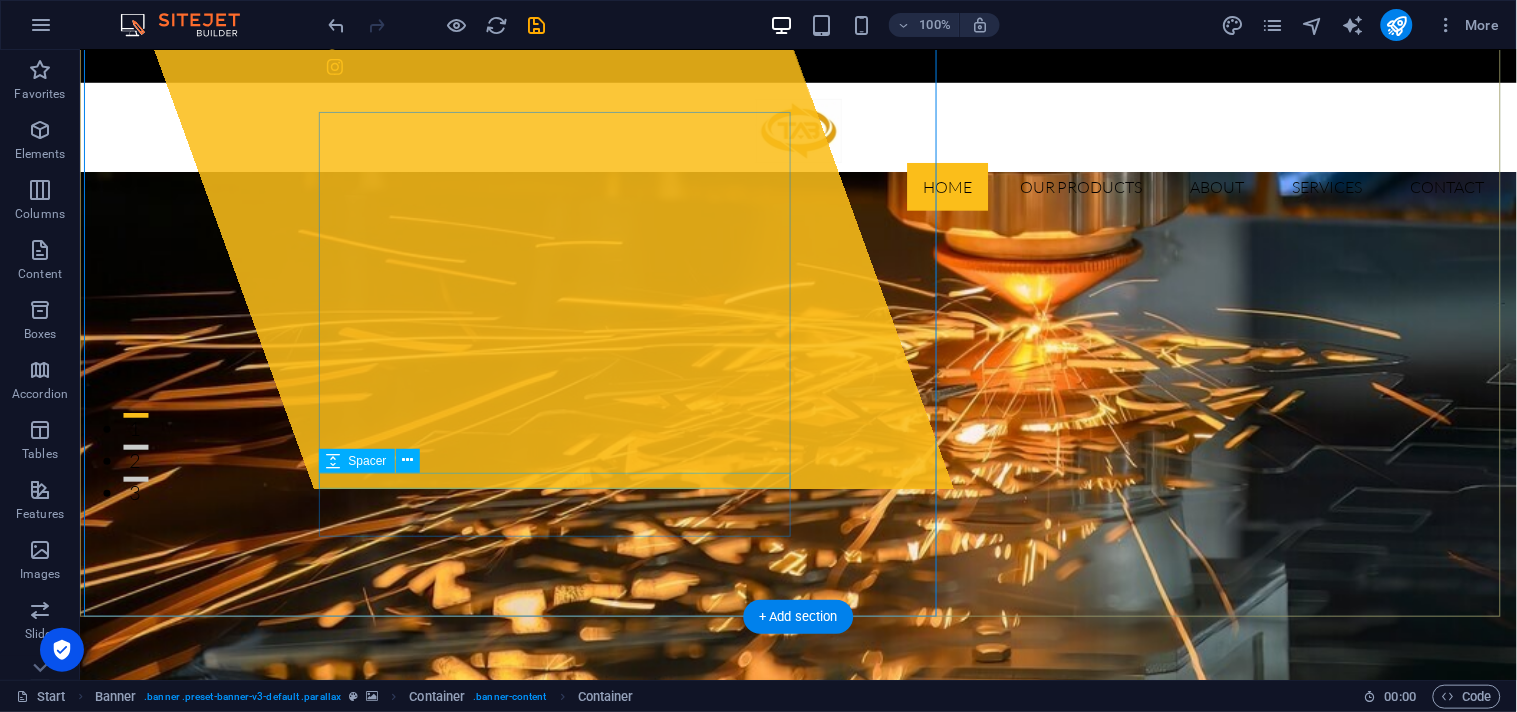 scroll, scrollTop: 0, scrollLeft: 0, axis: both 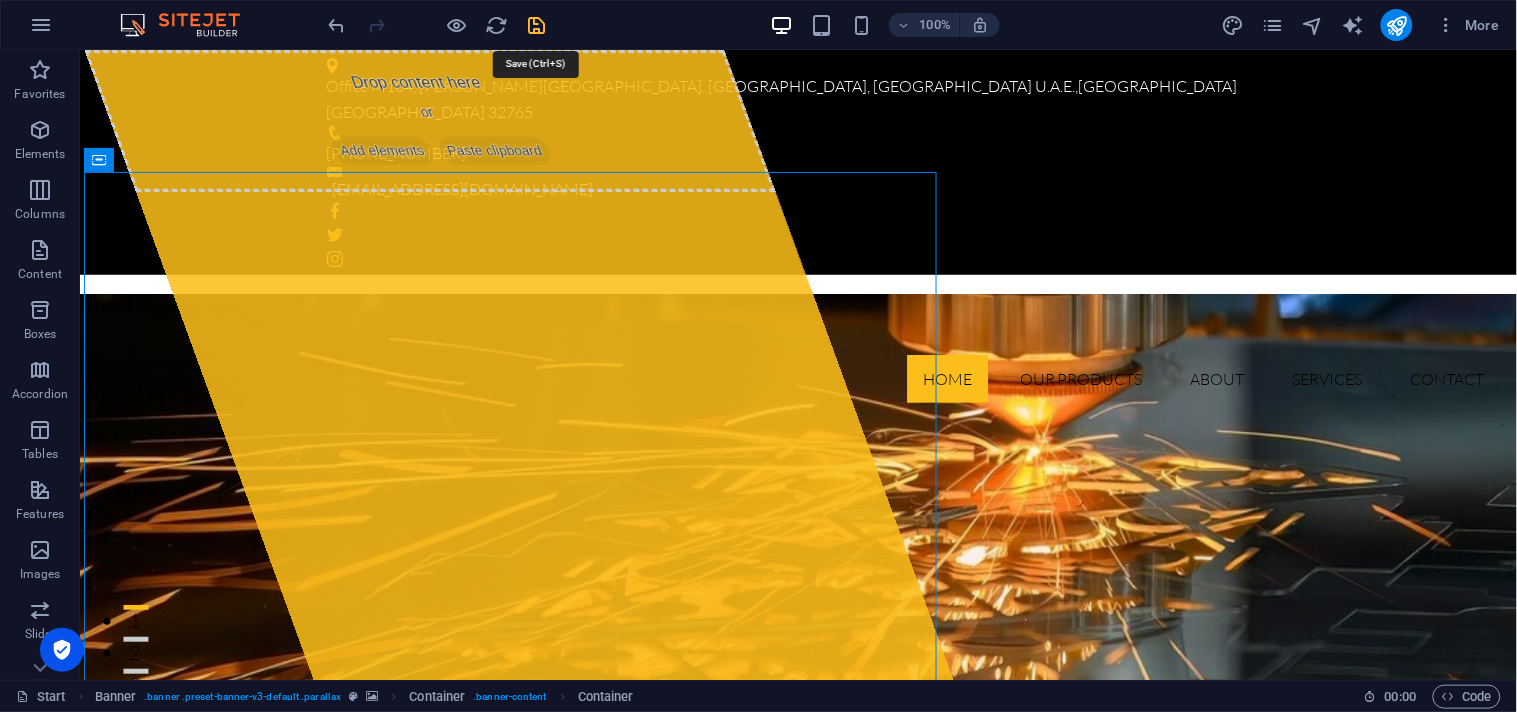 click at bounding box center (537, 25) 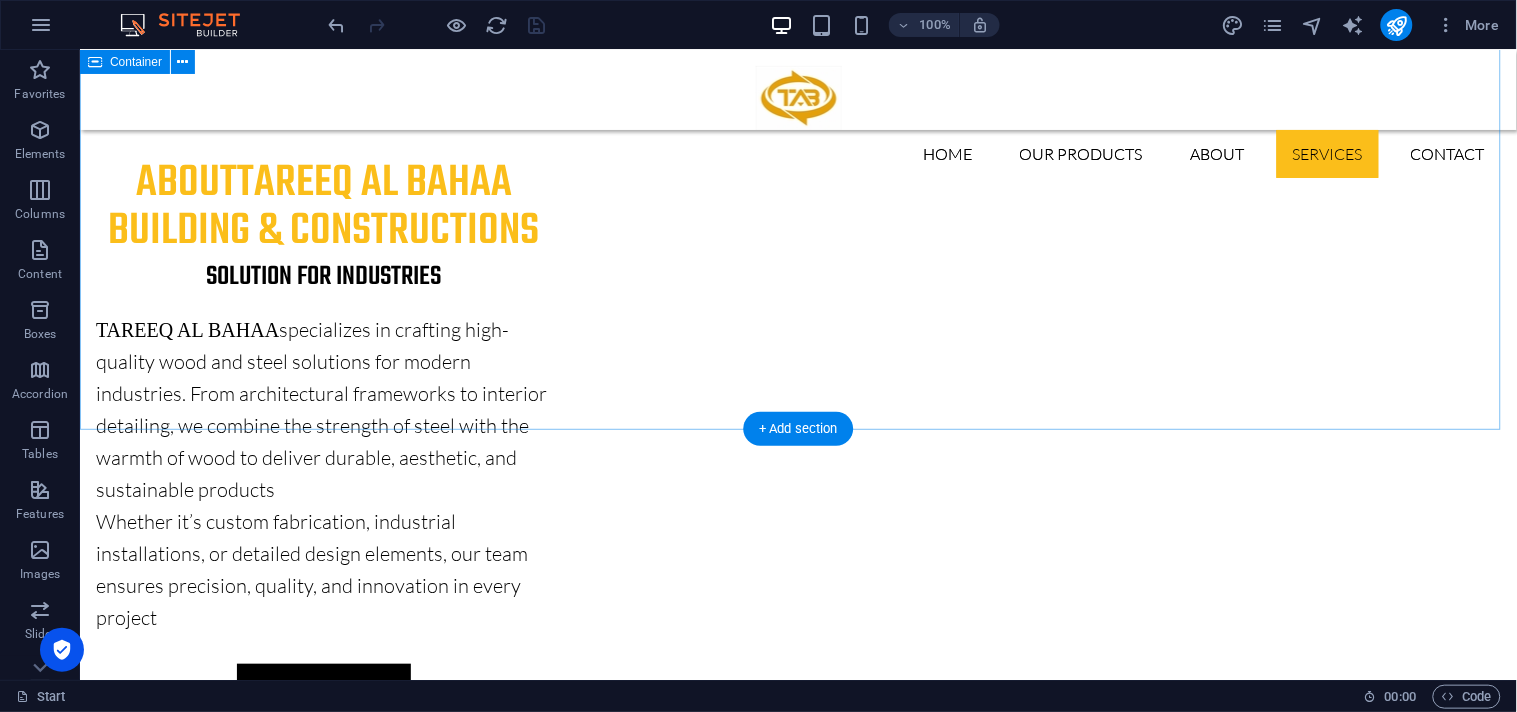 scroll, scrollTop: 2018, scrollLeft: 0, axis: vertical 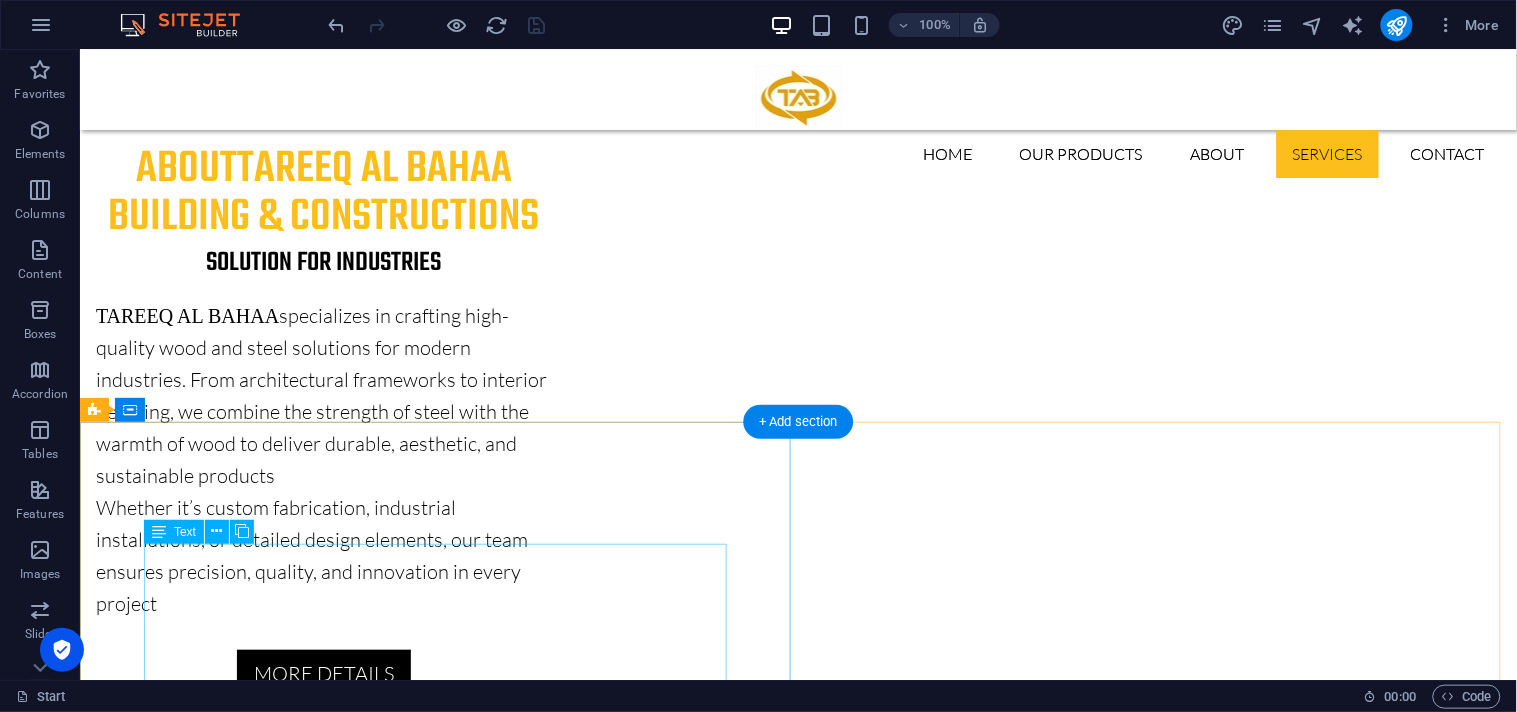 click on "At  TAREEQ AL BAHAA , we offer a comprehensive suite of services focused on delivering excellence in wood and steel craftsmanship. From initial concept to final construction, our expert team ensures precision, durability, and innovative solutions tailored to your needs. Whether you're building from the ground up or customizing a complex industrial system, we bring years of experience in: Structural steel & wood fabrication Custom architectural elements On-site installation and assembly Design consultation & engineering support" at bounding box center (798, 3357) 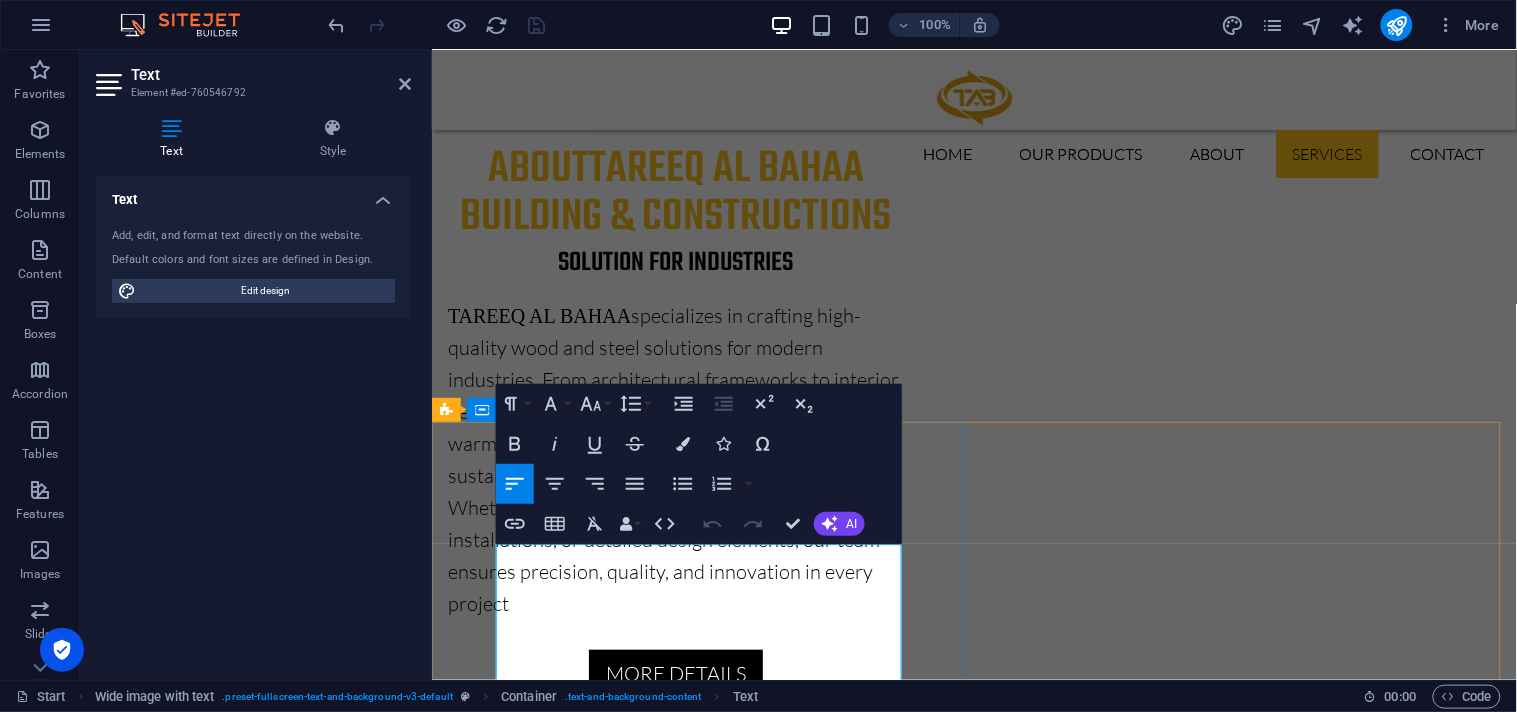drag, startPoint x: 516, startPoint y: 552, endPoint x: 651, endPoint y: 553, distance: 135.00371 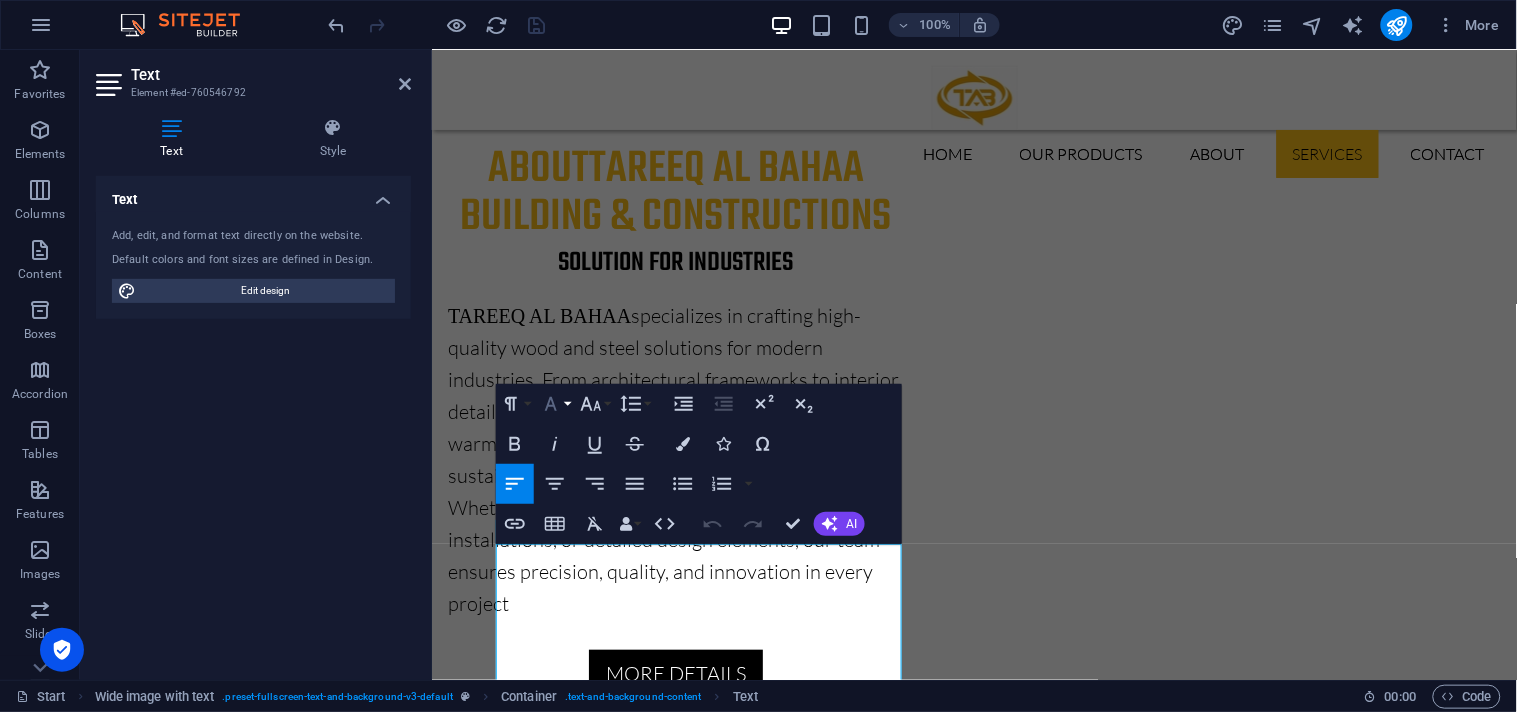 click 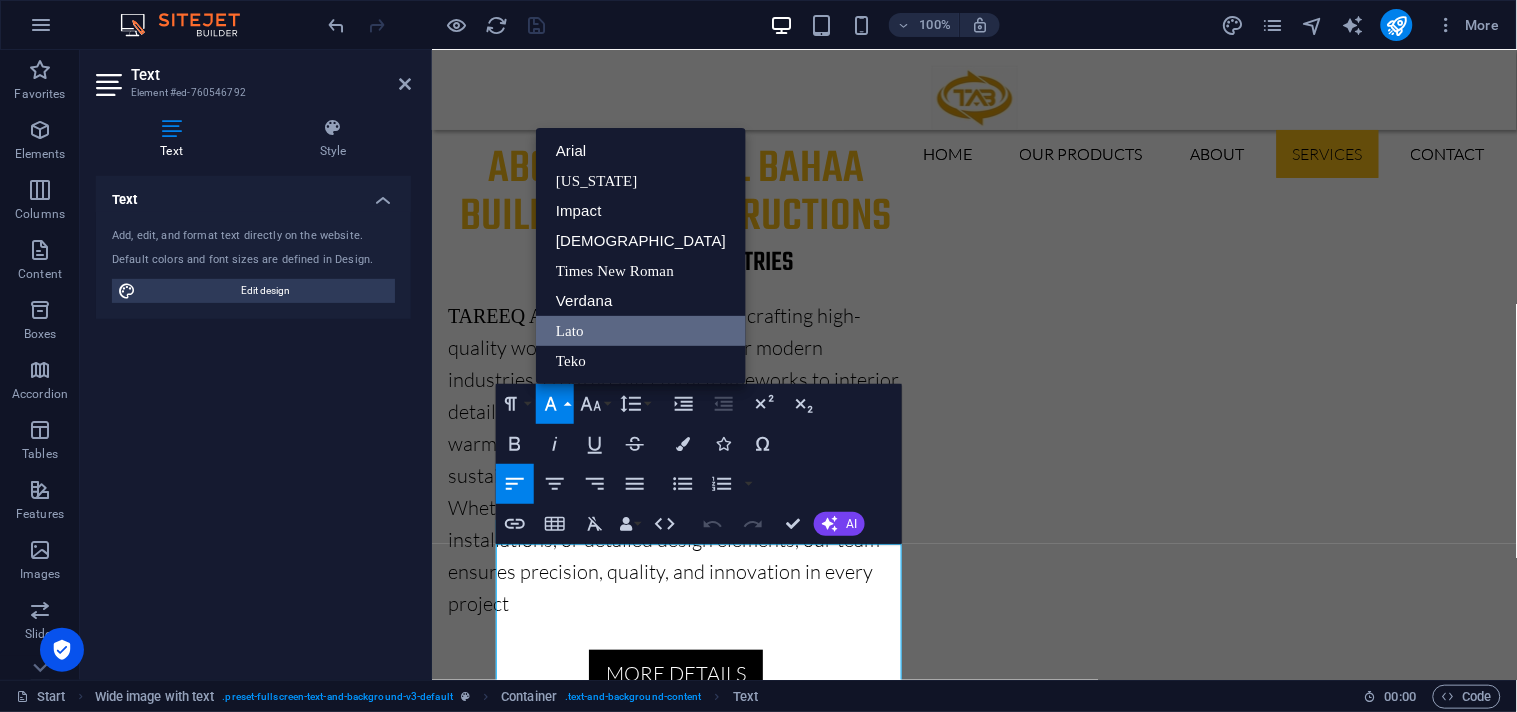scroll, scrollTop: 0, scrollLeft: 0, axis: both 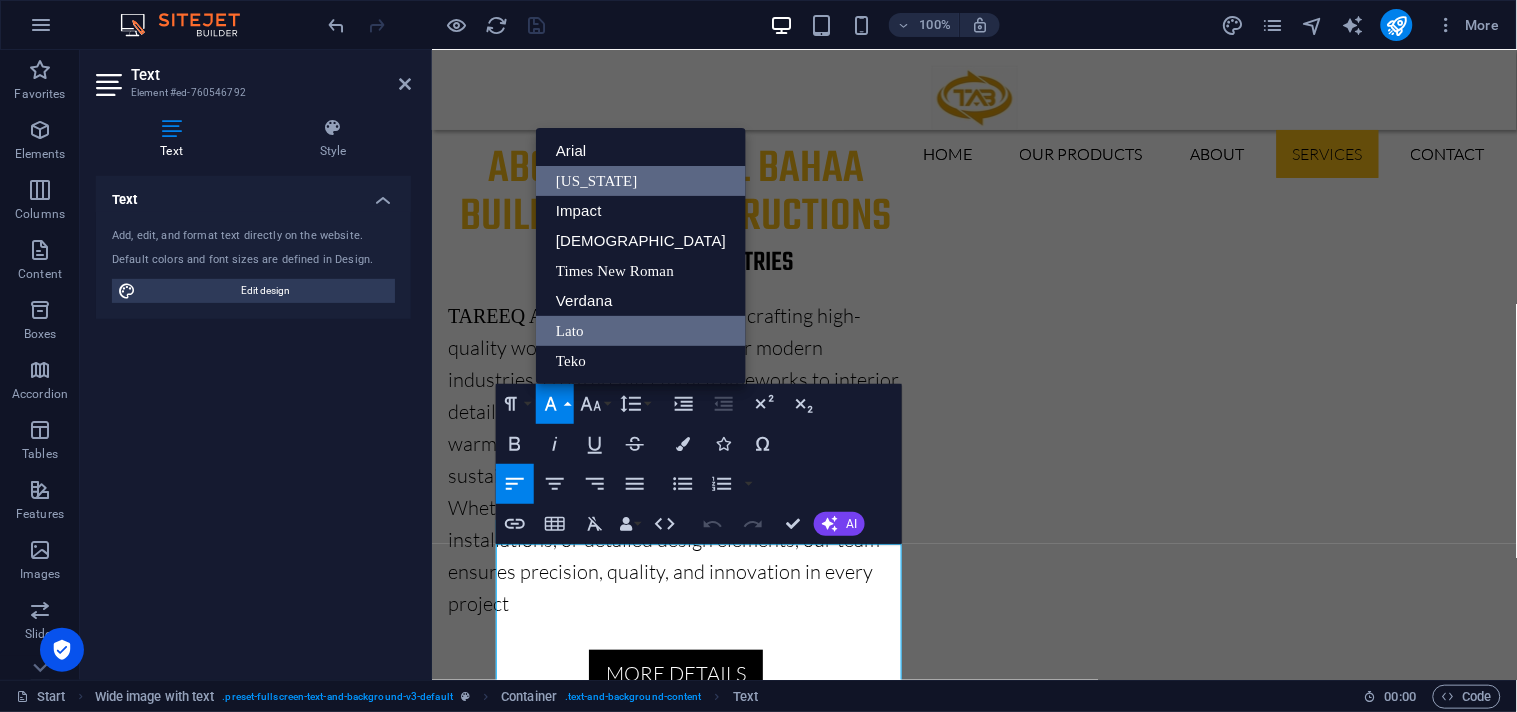 click on "[US_STATE]" at bounding box center [641, 181] 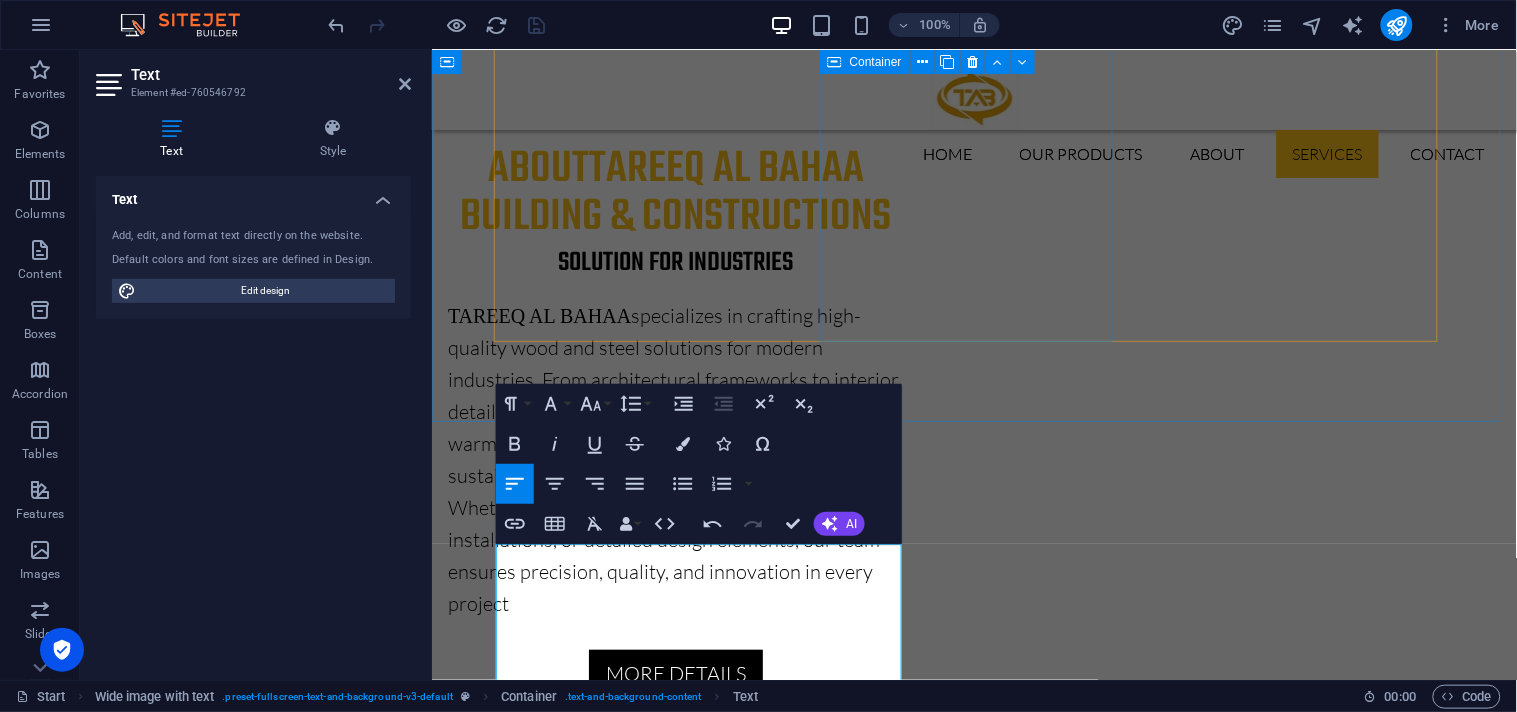 click on "Car Industry Crafting precision steel parts and durable wood interiors for automotive applications that demand both form and function." at bounding box center [648, 2455] 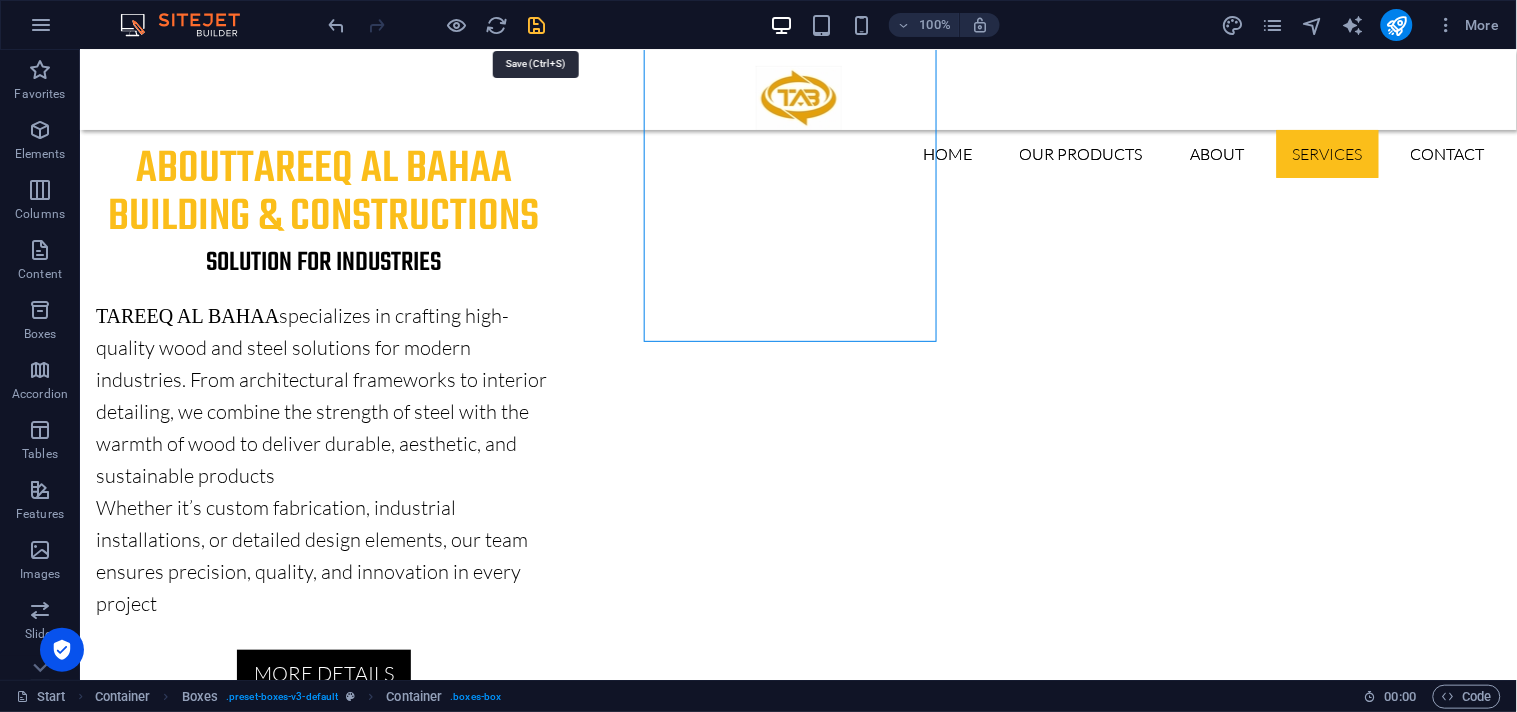 drag, startPoint x: 543, startPoint y: 6, endPoint x: 540, endPoint y: 24, distance: 18.248287 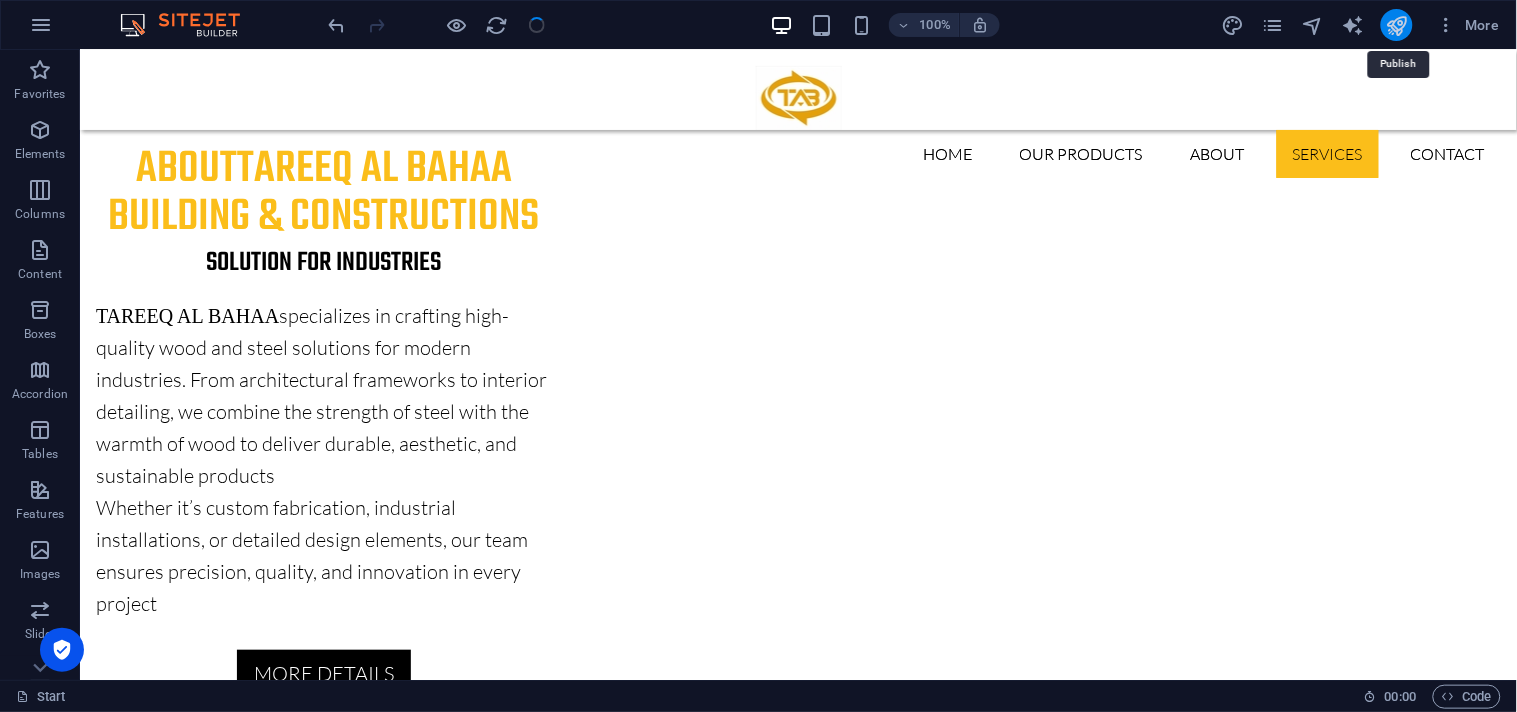 click at bounding box center (1396, 25) 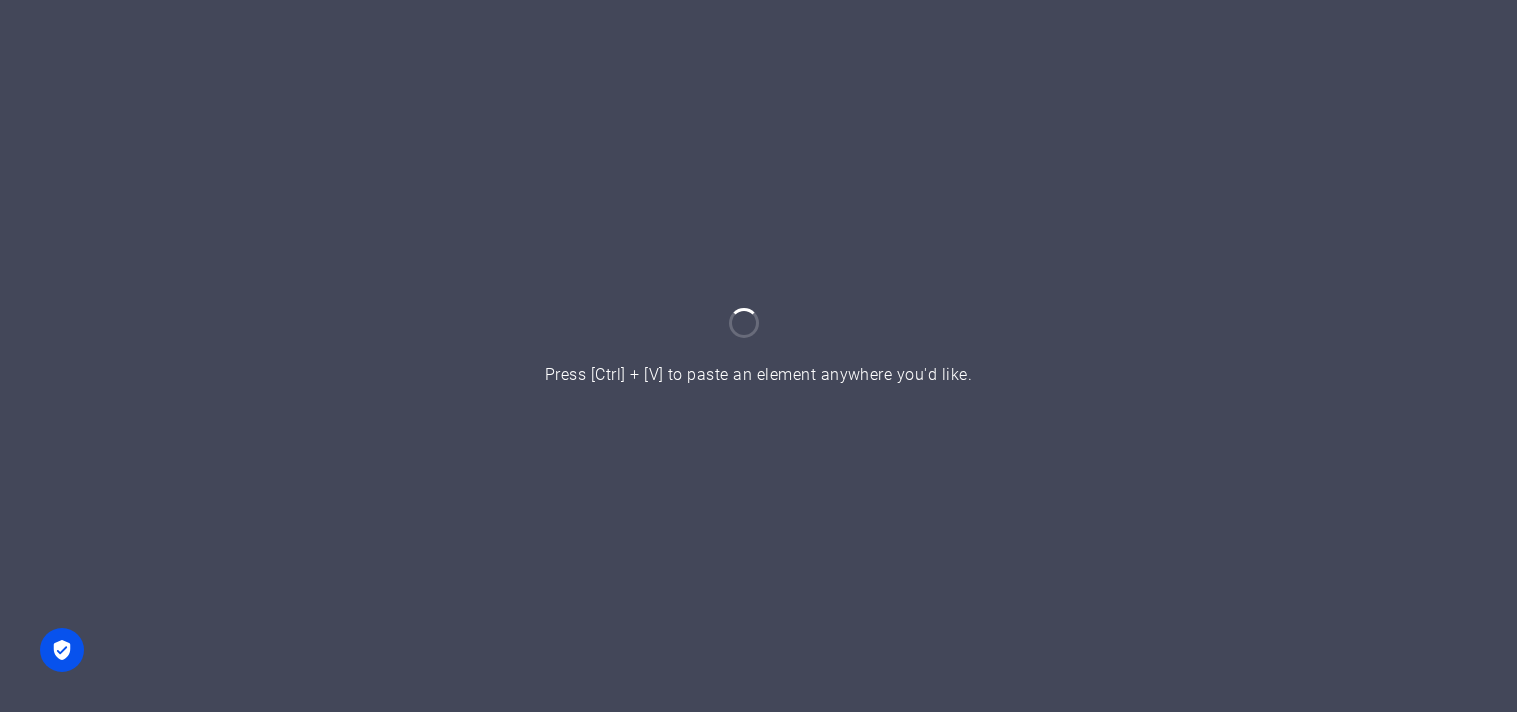 scroll, scrollTop: 0, scrollLeft: 0, axis: both 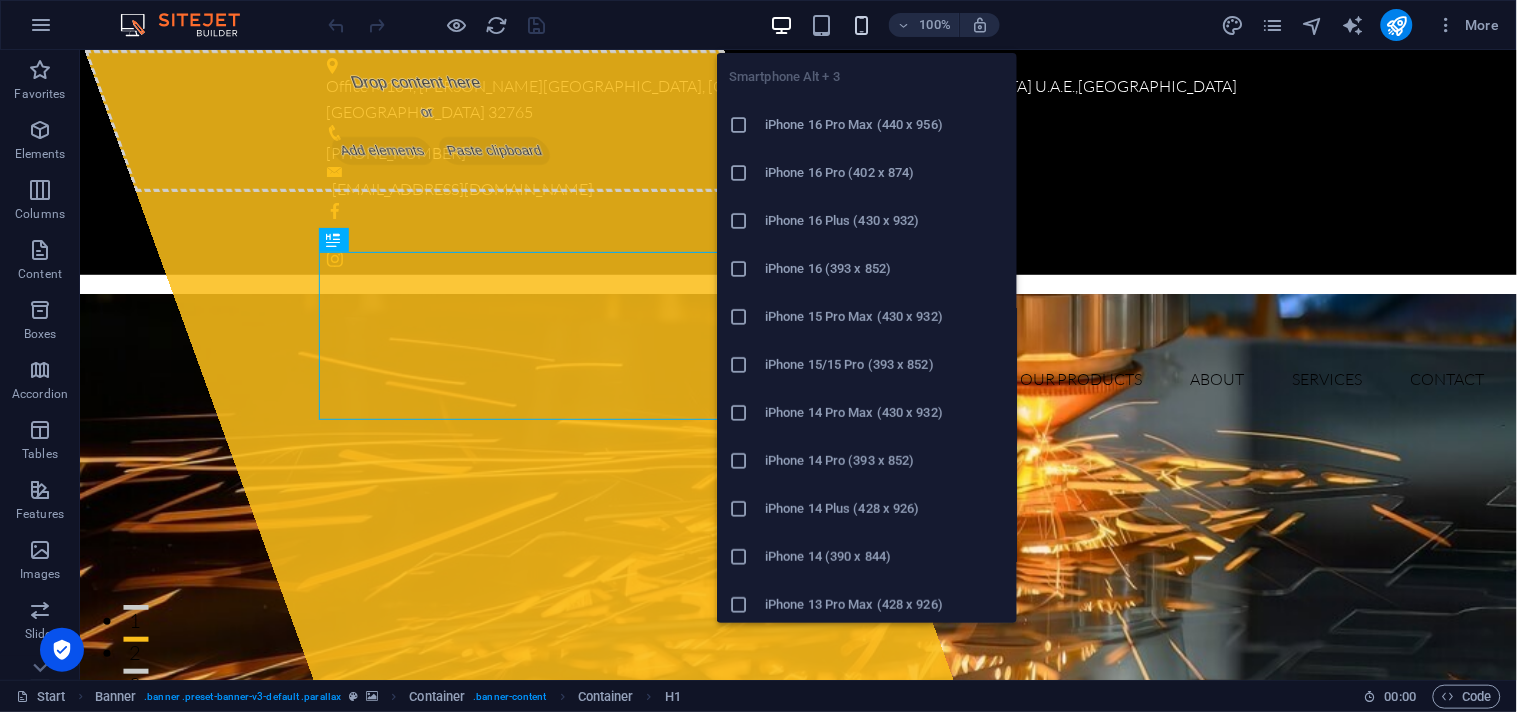 click at bounding box center (861, 25) 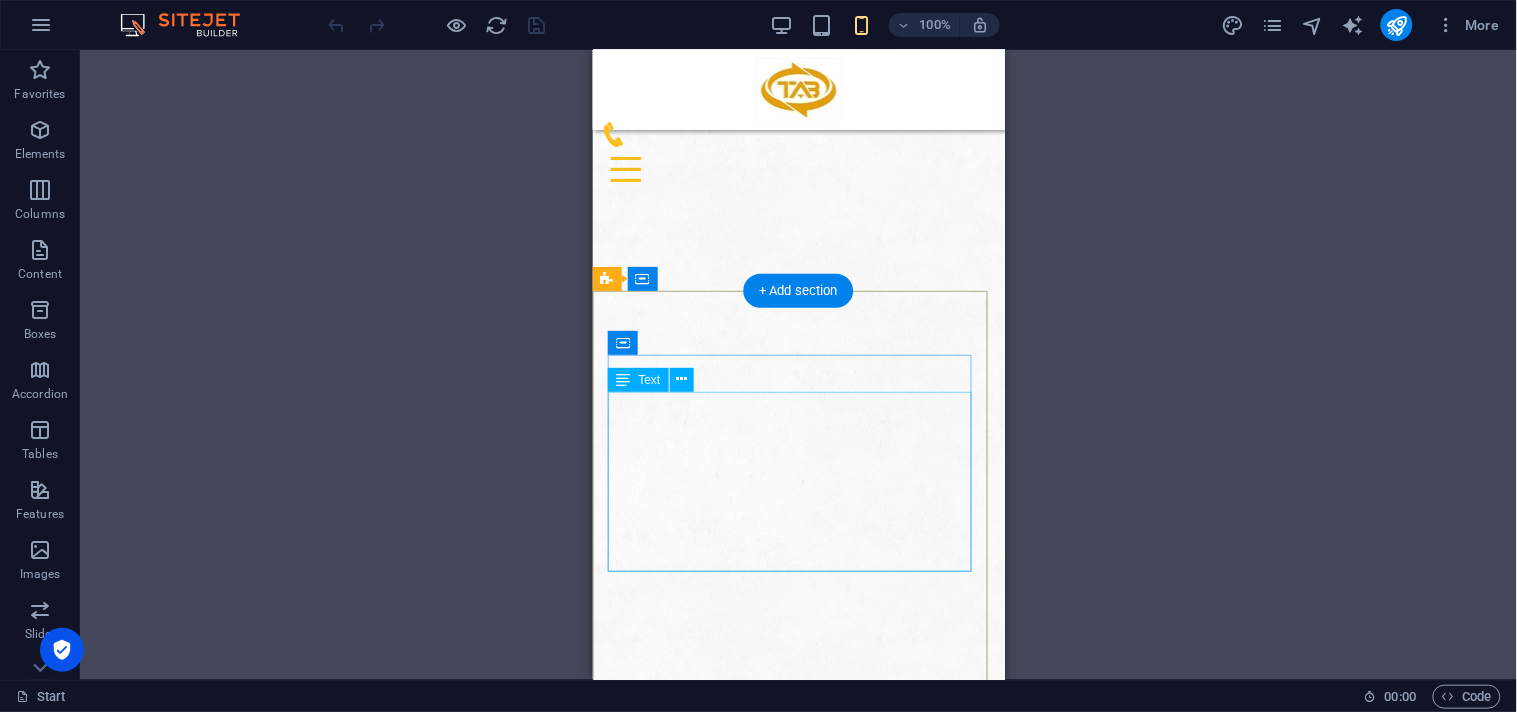 scroll, scrollTop: 9314, scrollLeft: 0, axis: vertical 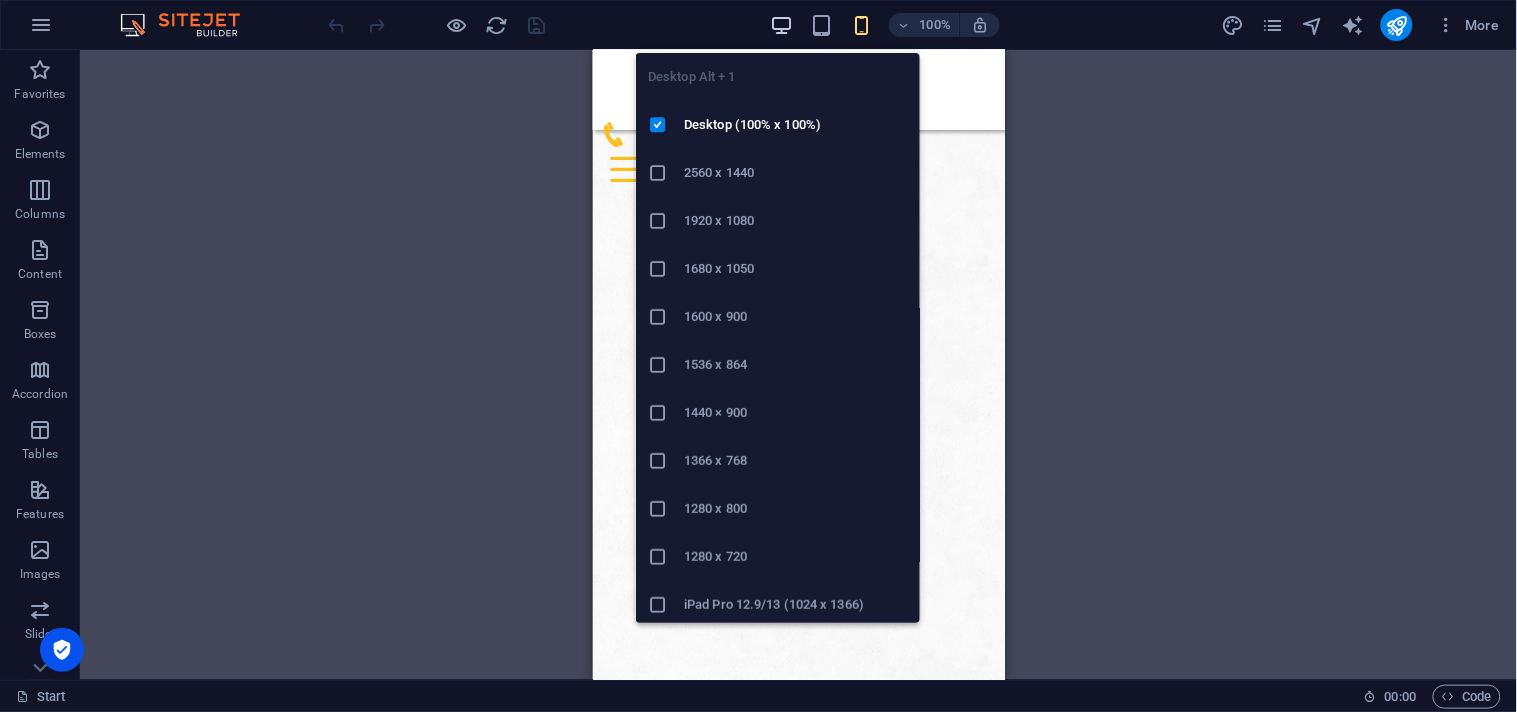 click at bounding box center [781, 25] 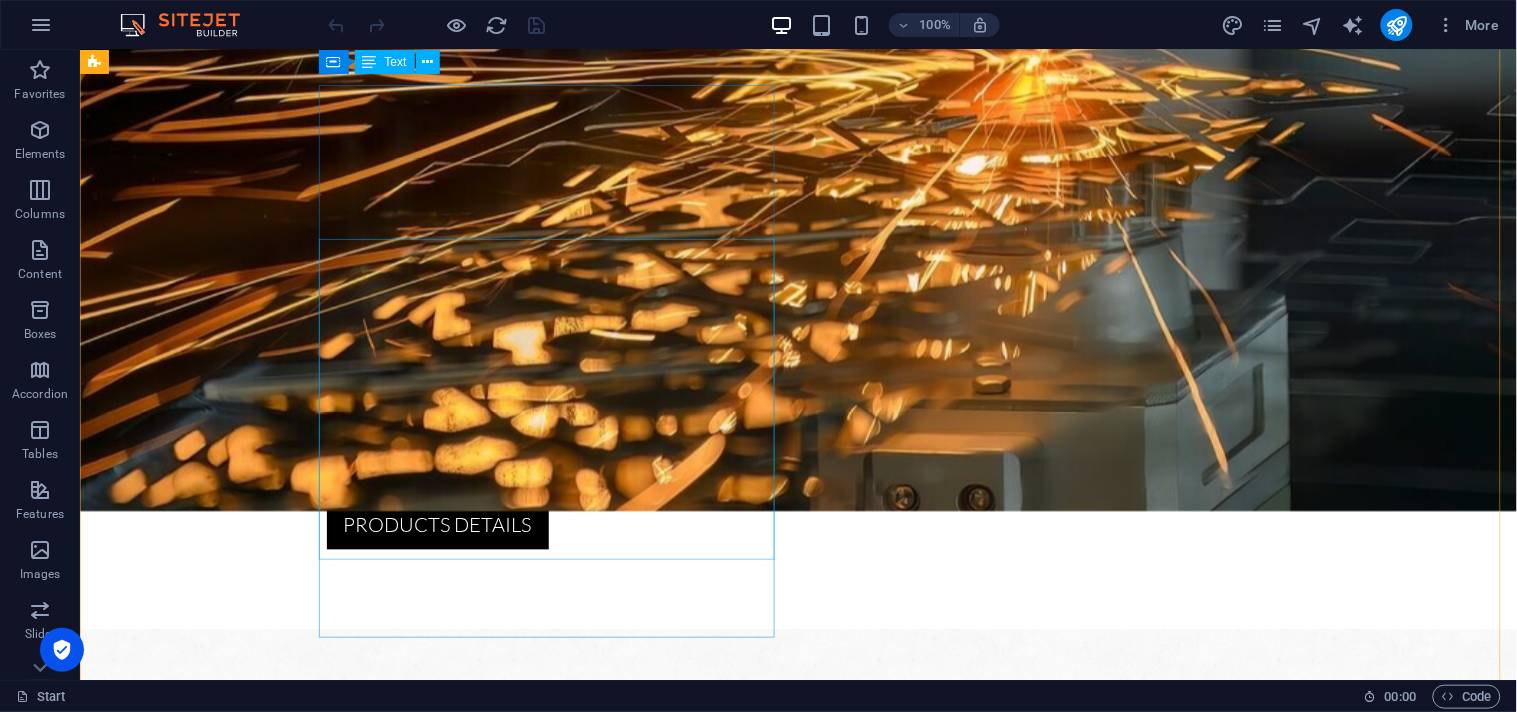 scroll, scrollTop: 666, scrollLeft: 0, axis: vertical 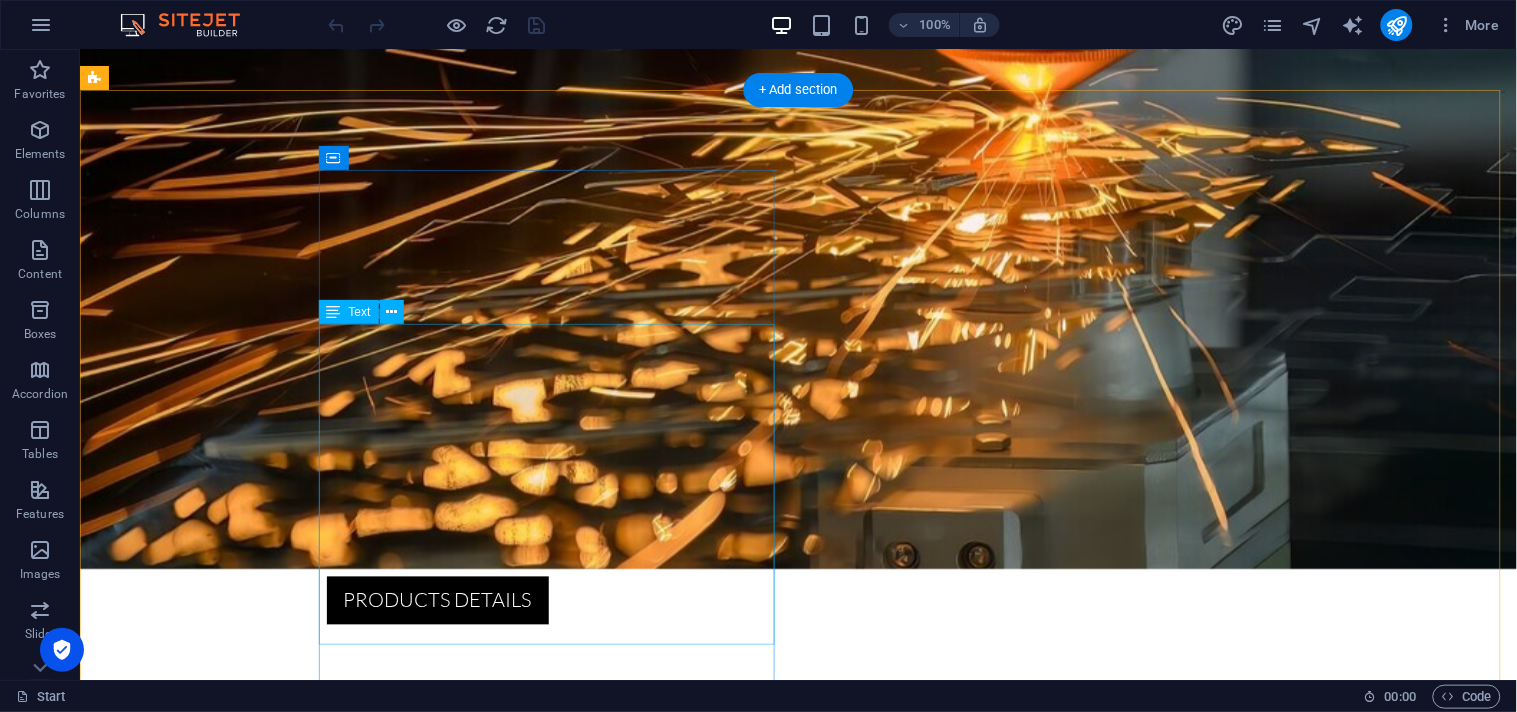 click on "TAREEQ AL BAHAA  specializes in crafting high-quality wood and steel solutions for modern industries. From architectural frameworks to interior detailing, we combine the strength of steel with the warmth of wood to deliver durable, aesthetic, and sustainable products Whether it’s custom fabrication, industrial installations, or detailed design elements, our team ensures precision, quality, and innovation in every project" at bounding box center [323, 1811] 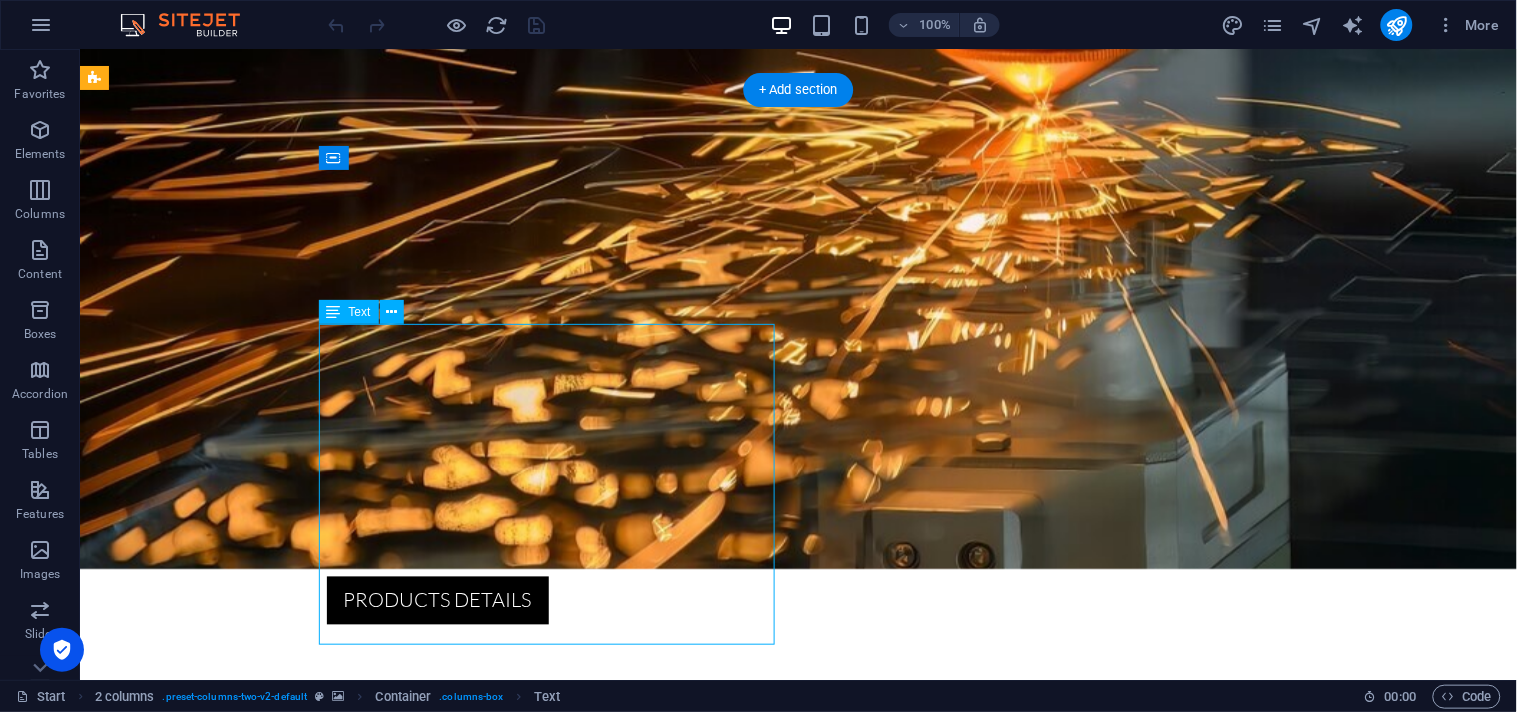 click on "TAREEQ AL BAHAA  specializes in crafting high-quality wood and steel solutions for modern industries. From architectural frameworks to interior detailing, we combine the strength of steel with the warmth of wood to deliver durable, aesthetic, and sustainable products Whether it’s custom fabrication, industrial installations, or detailed design elements, our team ensures precision, quality, and innovation in every project" at bounding box center (323, 1811) 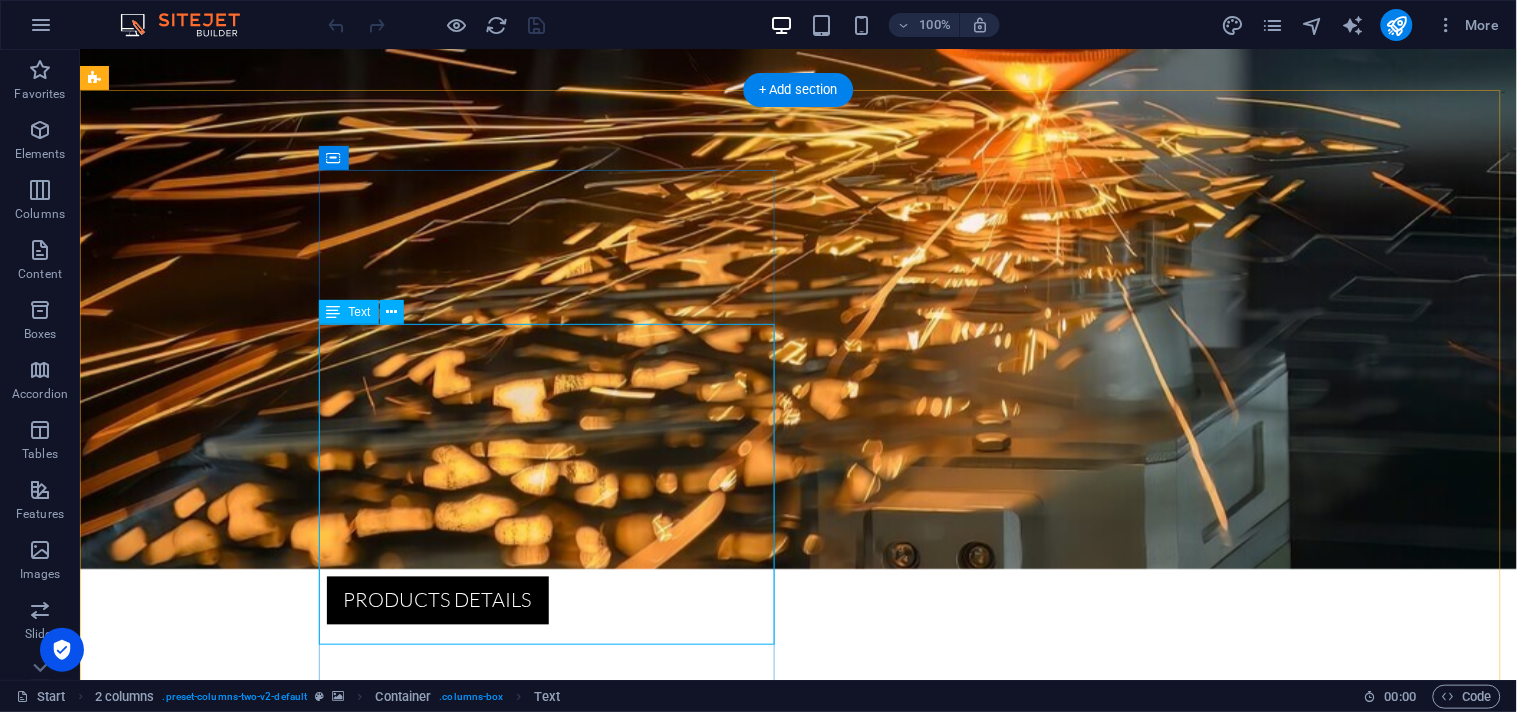 click on "TAREEQ AL BAHAA  specializes in crafting high-quality wood and steel solutions for modern industries. From architectural frameworks to interior detailing, we combine the strength of steel with the warmth of wood to deliver durable, aesthetic, and sustainable products Whether it’s custom fabrication, industrial installations, or detailed design elements, our team ensures precision, quality, and innovation in every project" at bounding box center (323, 1811) 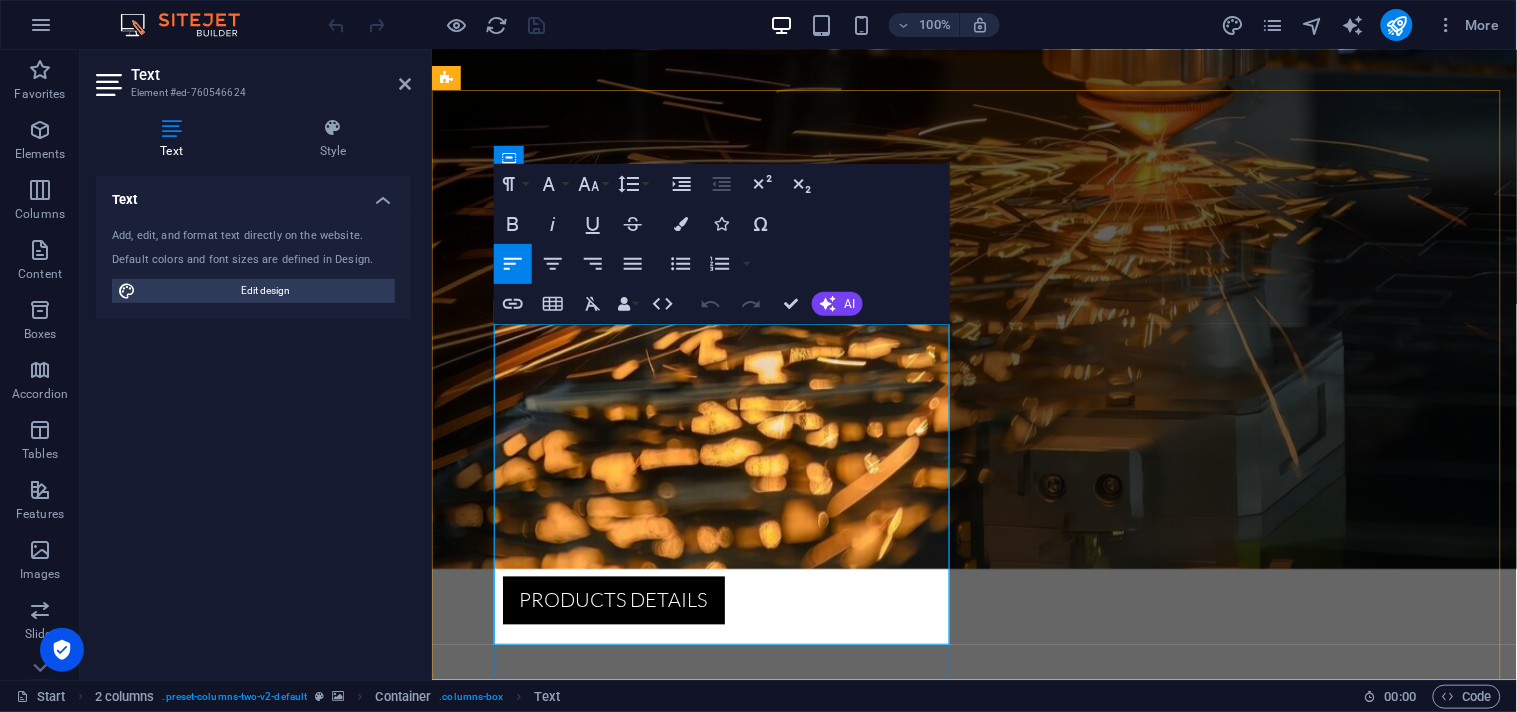 drag, startPoint x: 681, startPoint y: 336, endPoint x: 646, endPoint y: 653, distance: 318.92633 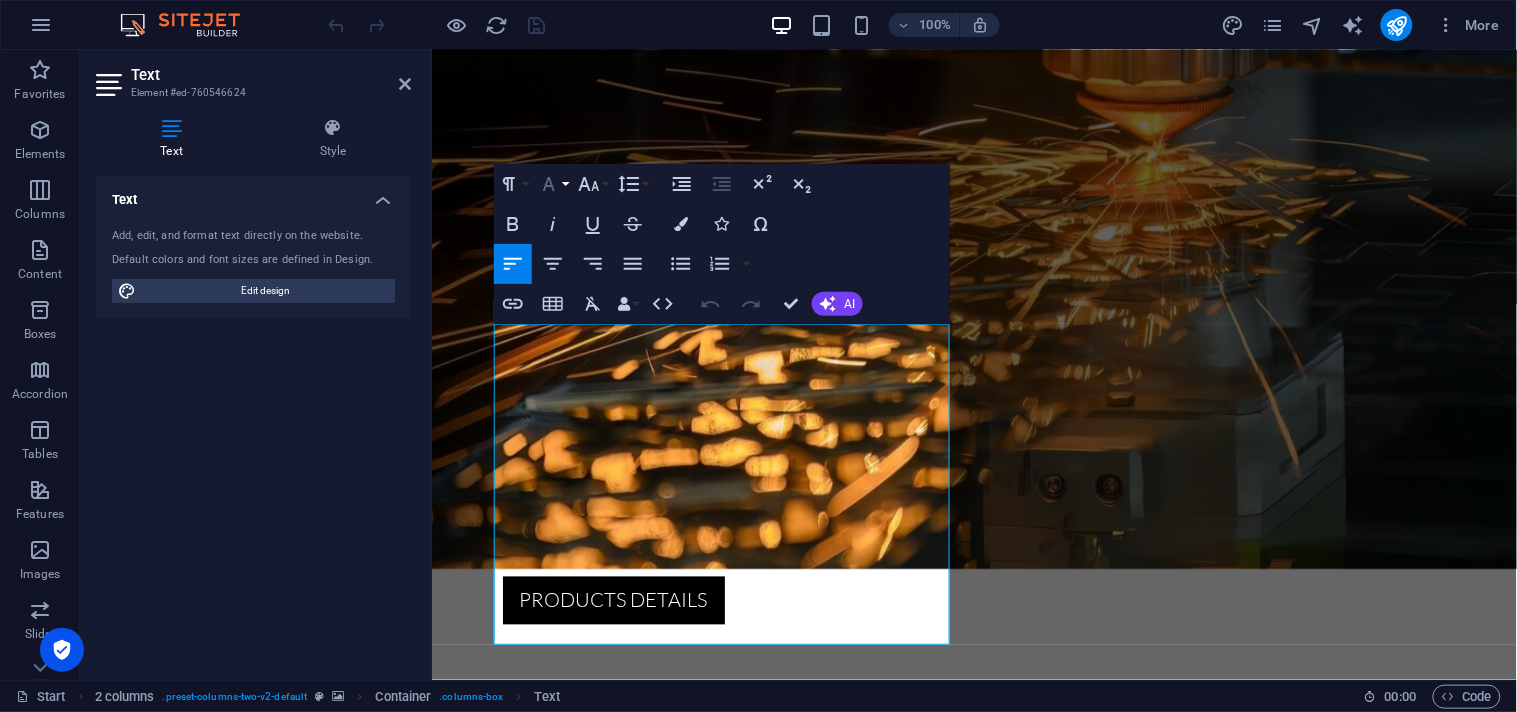 click 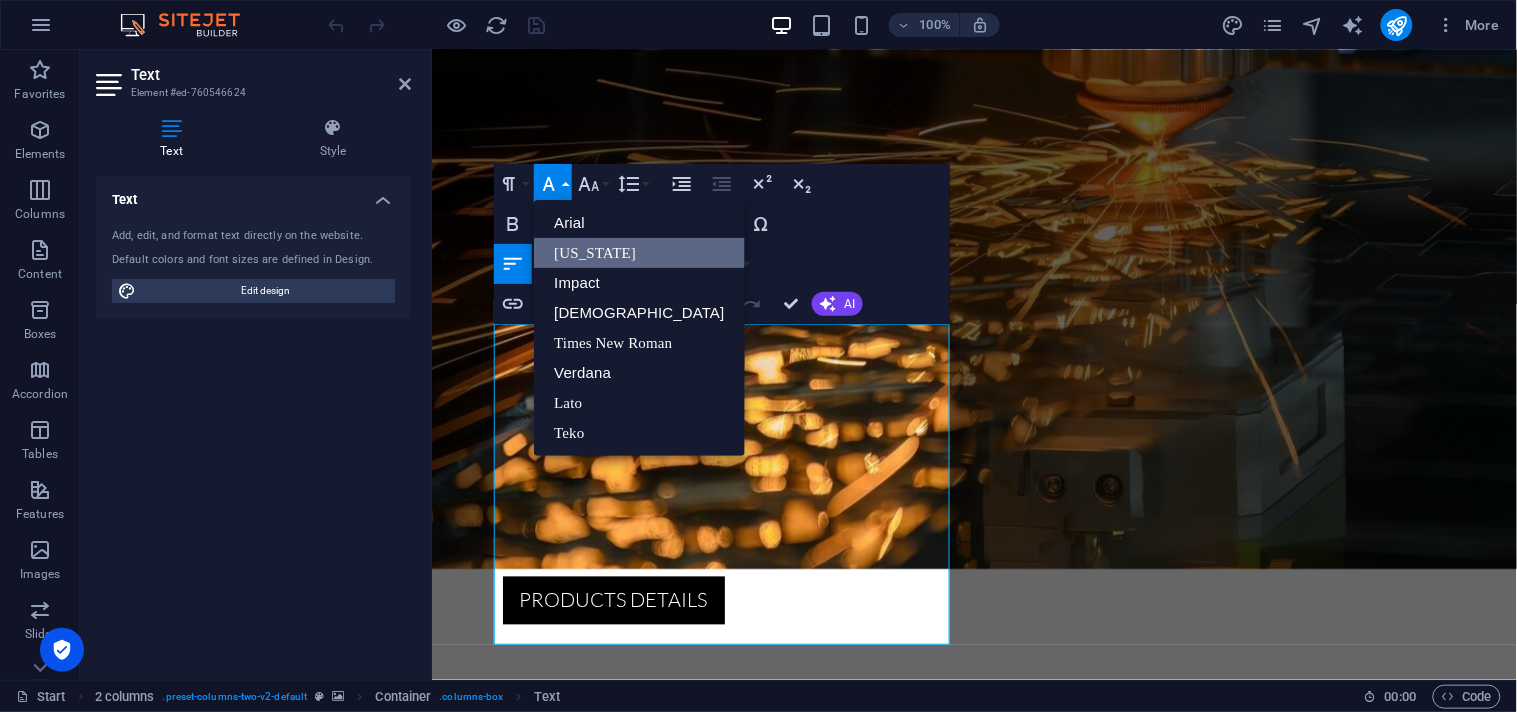 scroll, scrollTop: 0, scrollLeft: 0, axis: both 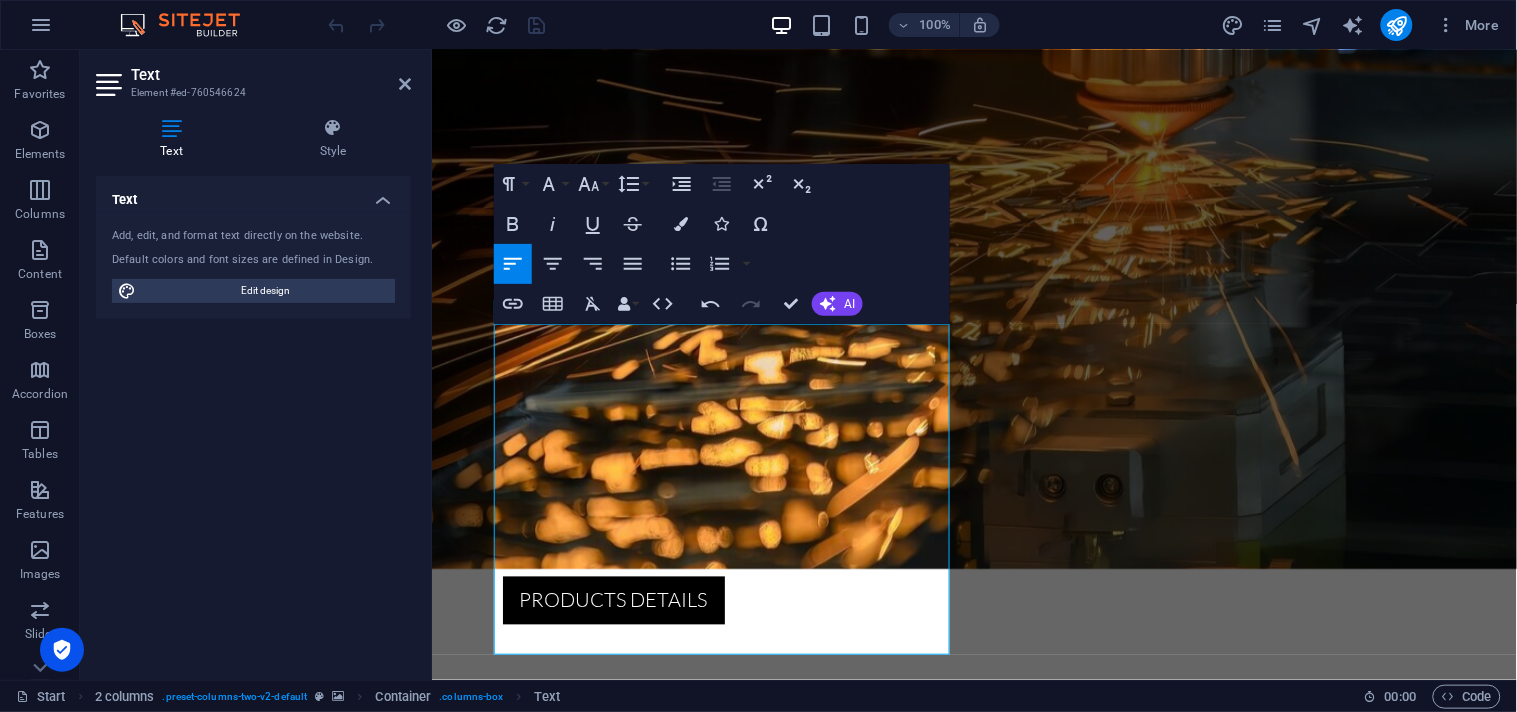 click at bounding box center [973, 1065] 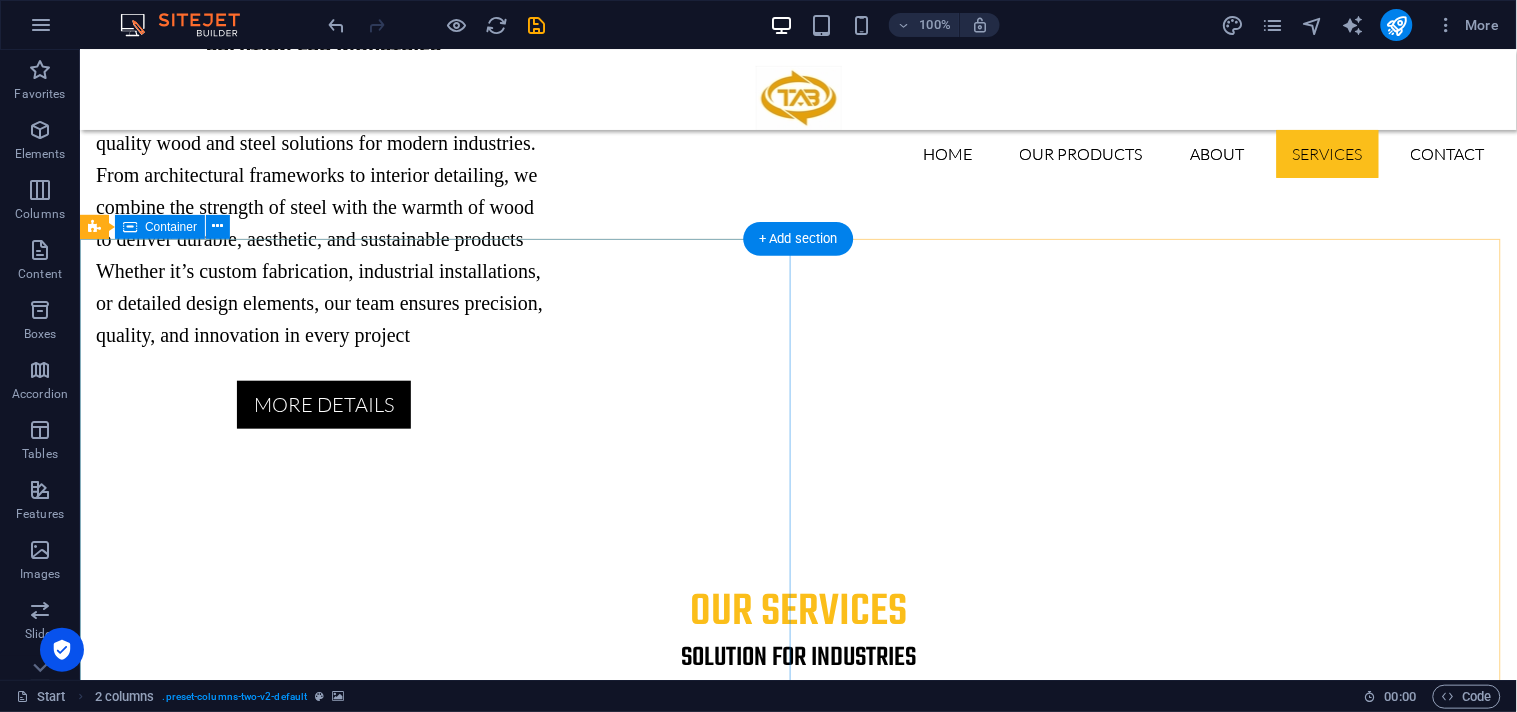 scroll, scrollTop: 2241, scrollLeft: 0, axis: vertical 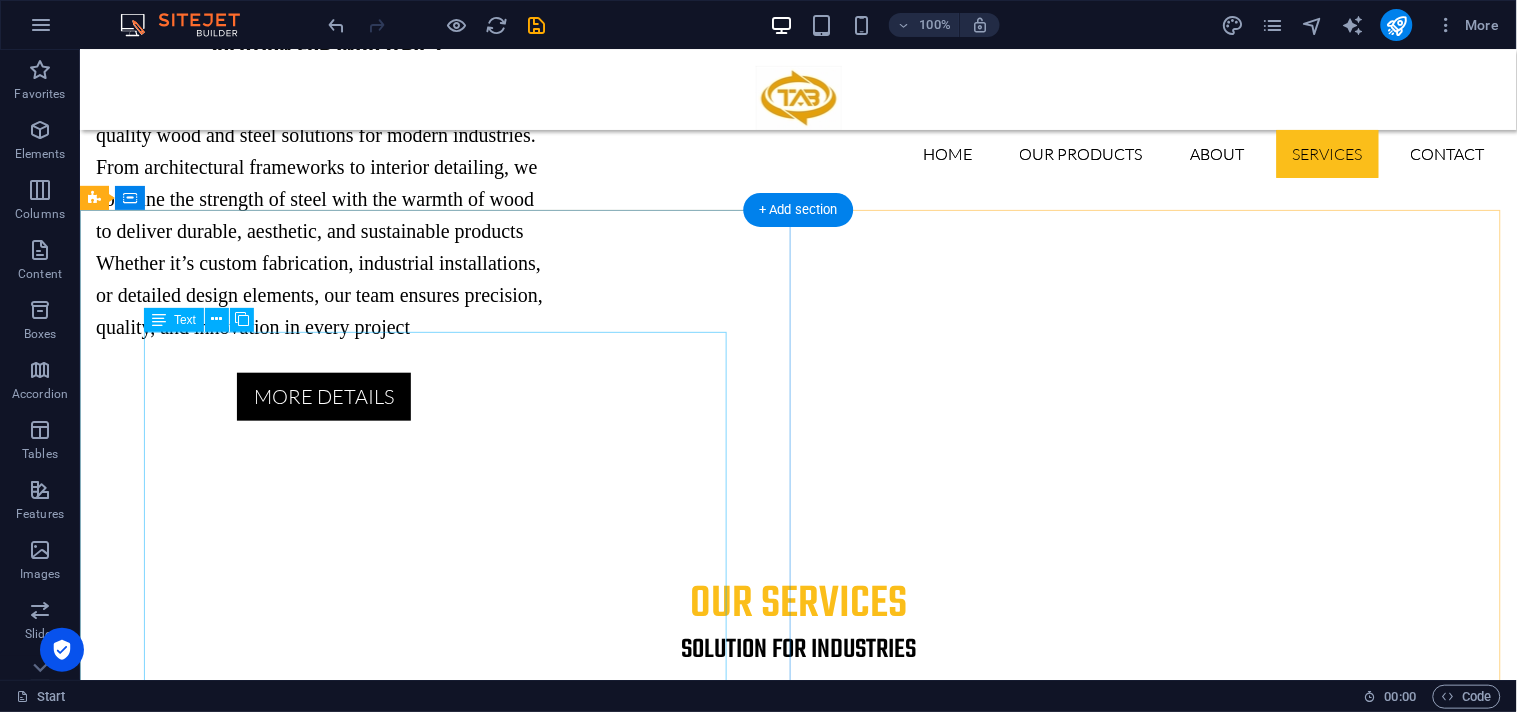 click on "At   TAREEQ AL BAHAA , we offer a comprehensive suite of services focused on delivering excellence in wood and steel craftsmanship. From initial concept to final construction, our expert team ensures precision, durability, and innovative solutions tailored to your needs. Whether you're building from the ground up or customizing a complex industrial system, we bring years of experience in: Structural steel & wood fabrication Custom architectural elements On-site installation and assembly Design consultation & engineering support" at bounding box center (798, 3080) 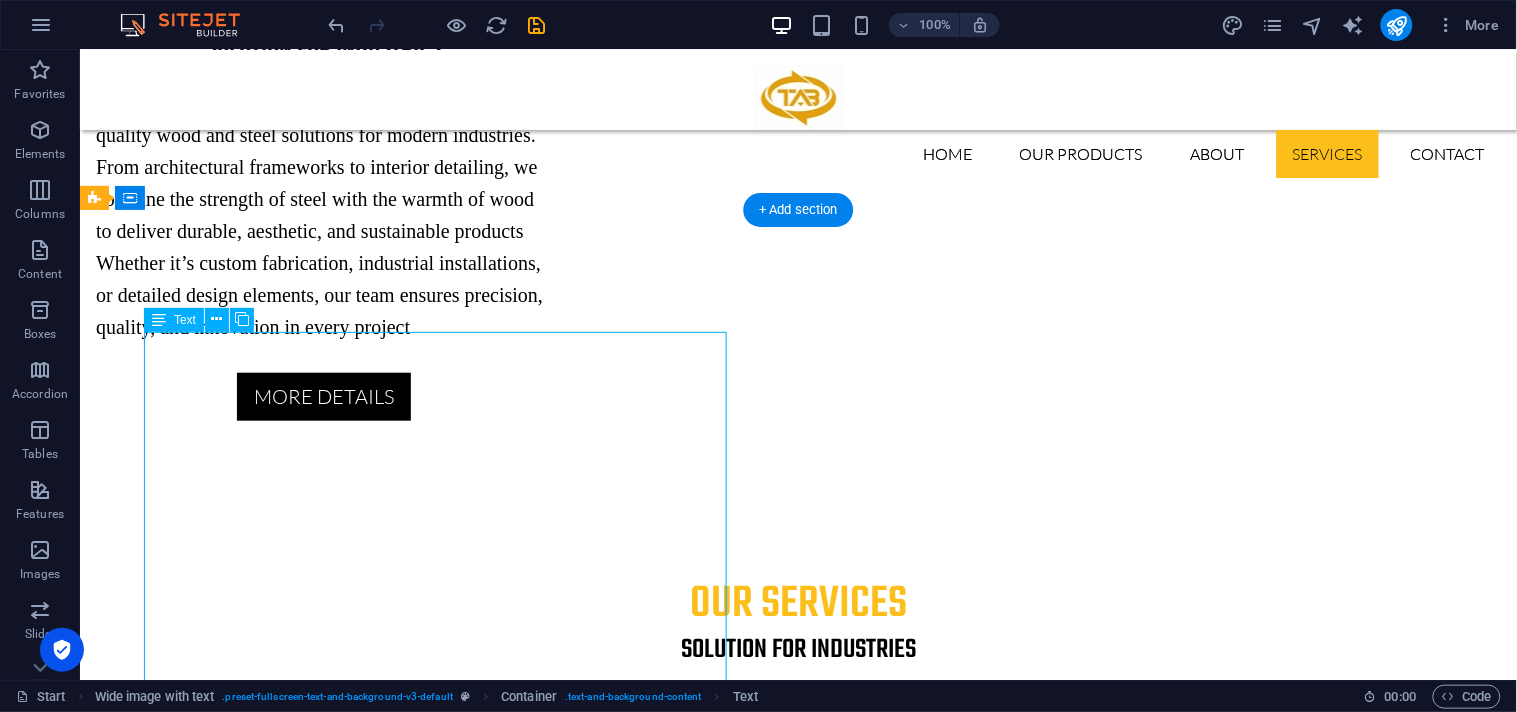 click on "At   TAREEQ AL BAHAA , we offer a comprehensive suite of services focused on delivering excellence in wood and steel craftsmanship. From initial concept to final construction, our expert team ensures precision, durability, and innovative solutions tailored to your needs. Whether you're building from the ground up or customizing a complex industrial system, we bring years of experience in: Structural steel & wood fabrication Custom architectural elements On-site installation and assembly Design consultation & engineering support" at bounding box center (798, 3080) 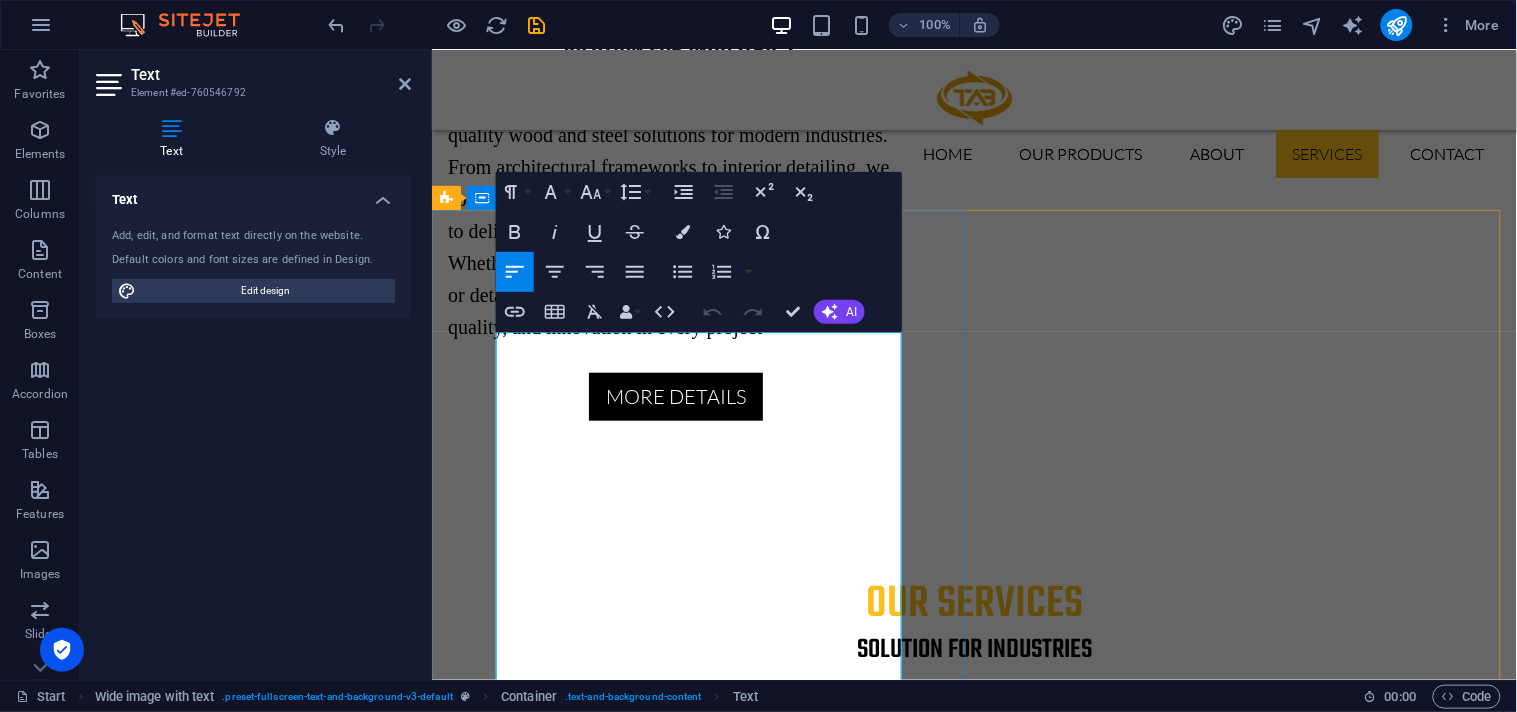 type 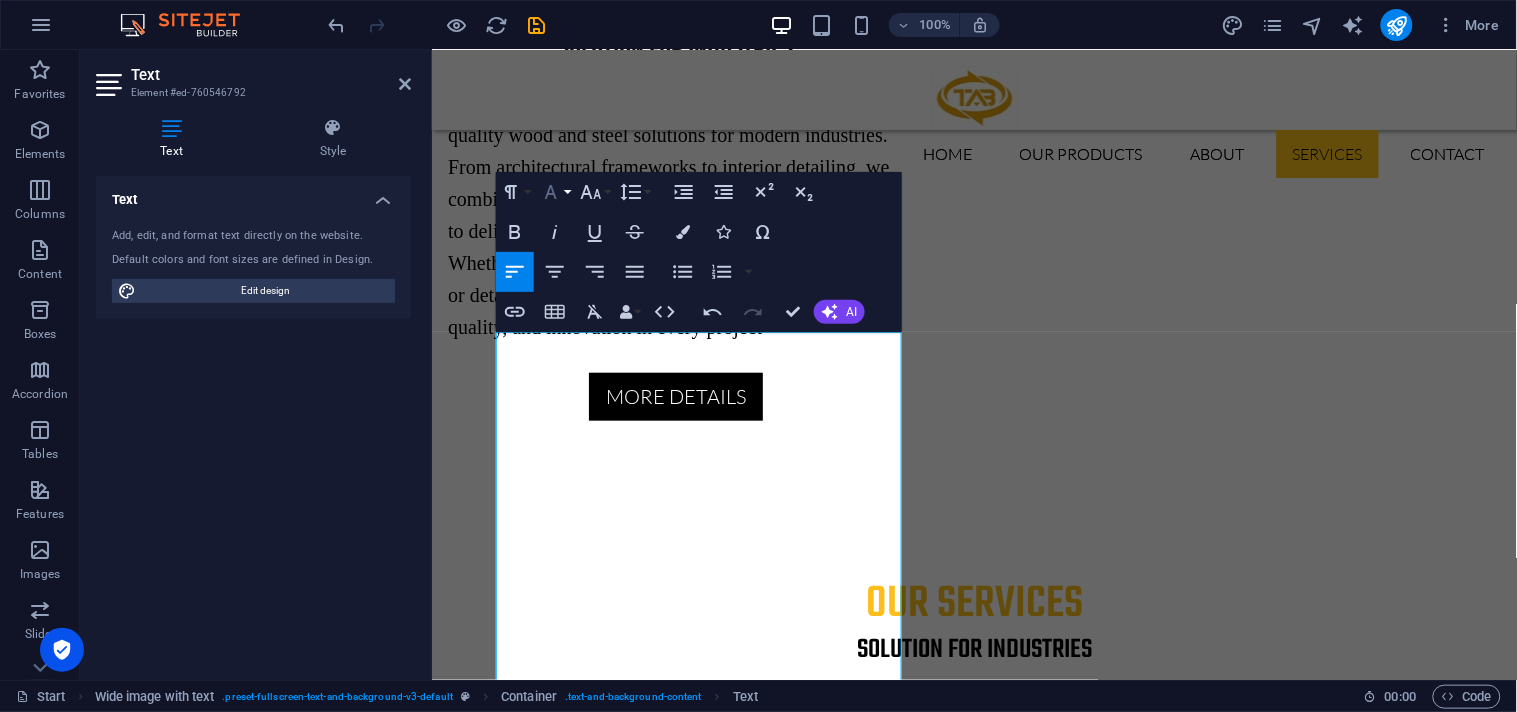 click 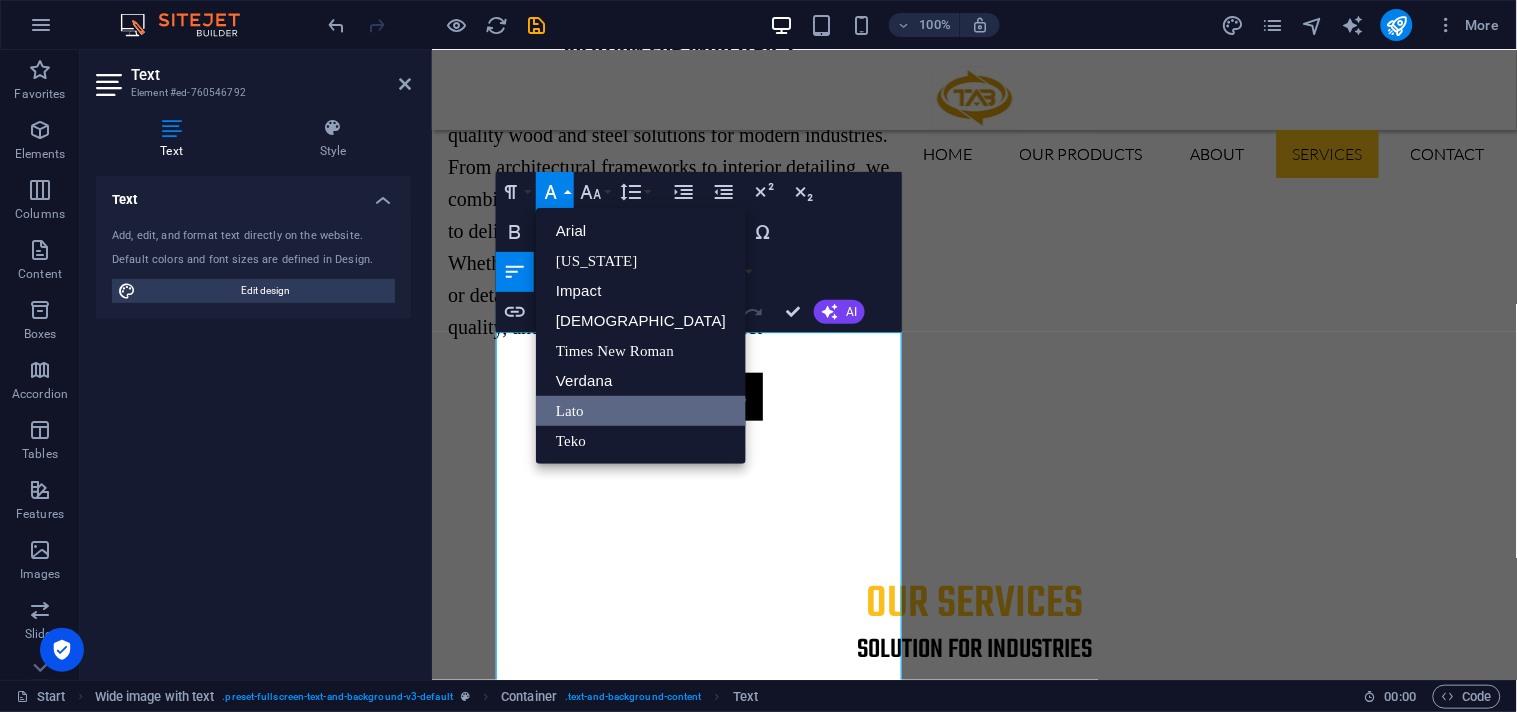 scroll, scrollTop: 0, scrollLeft: 0, axis: both 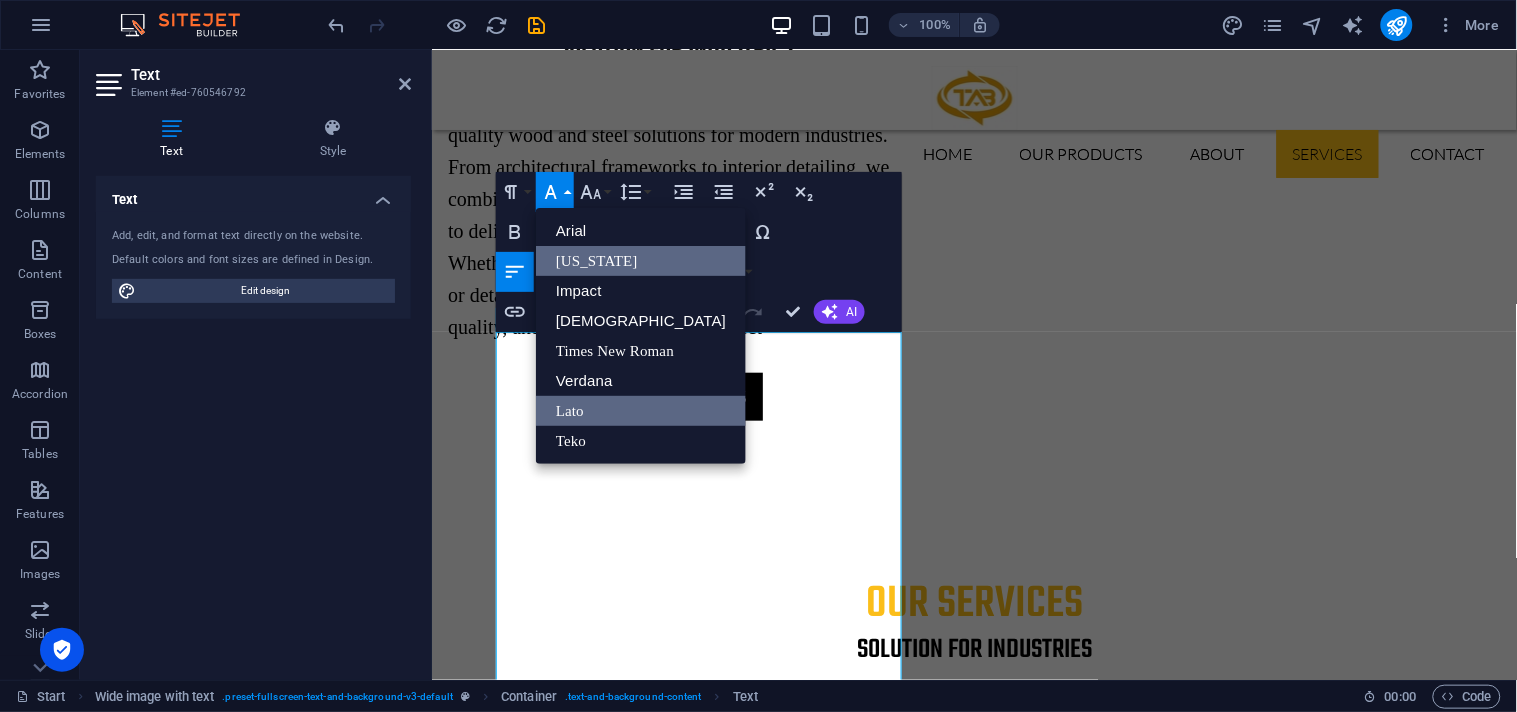 click on "[US_STATE]" at bounding box center [641, 261] 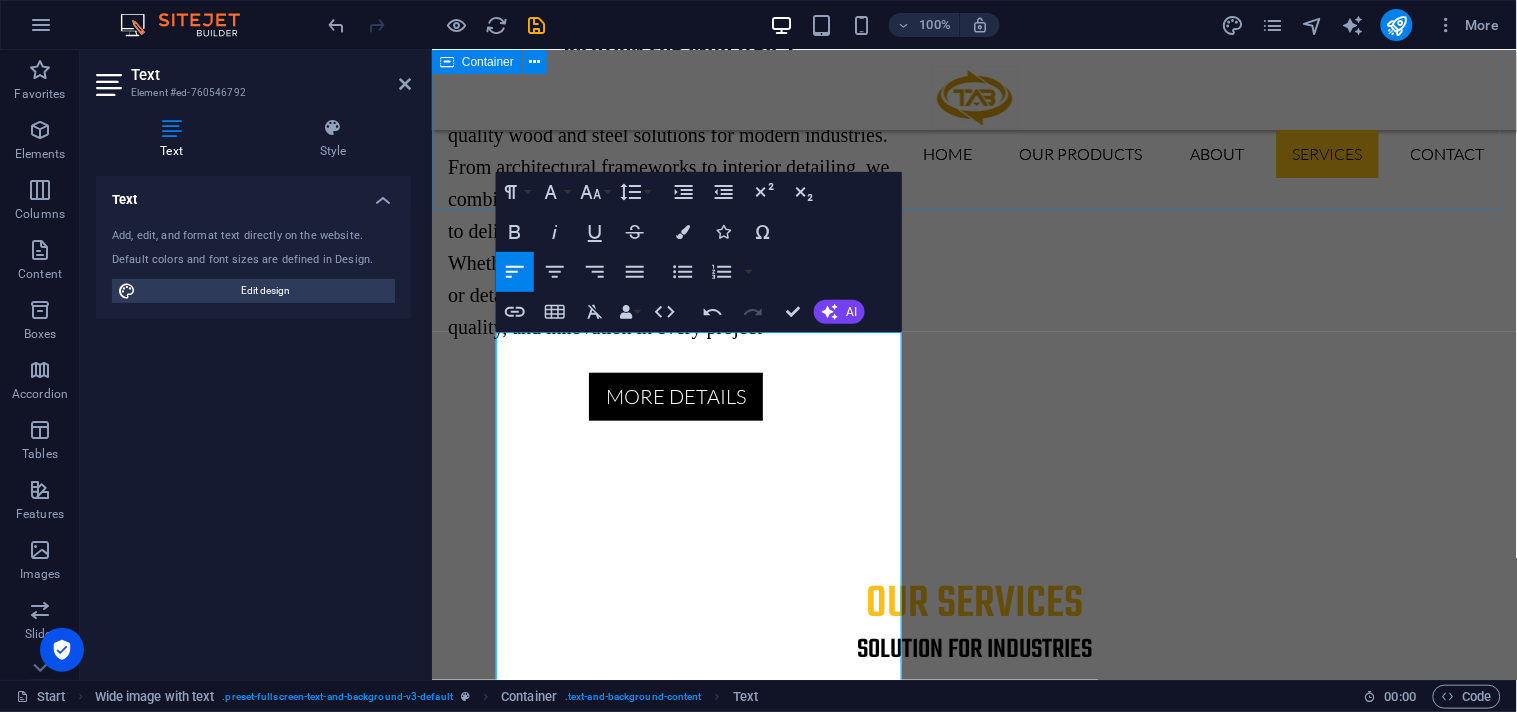 click on "Our Services Solution for Industries Construction We supply custom wood and steel components for infrastructure, framing, and architectural detailing—designed for durability and precision. Manufacturing Our solutions support factory setups, machinery bases, and storage structures built with industrial-grade wood and steel. Engineering Partnering with engineering firms to develop innovative and load-bearing structures using our hybrid materials. Oil Industry Providing rugged, corrosion-resistant steel frames and treated wood materials for field operations and rig support systems. Car Industry Crafting precision steel parts and durable wood interiors for automotive applications that demand both form and function. House Building From modern beams to custom staircases, we deliver wood and steel craftsmanship that enhances residential construction." at bounding box center [973, 1623] 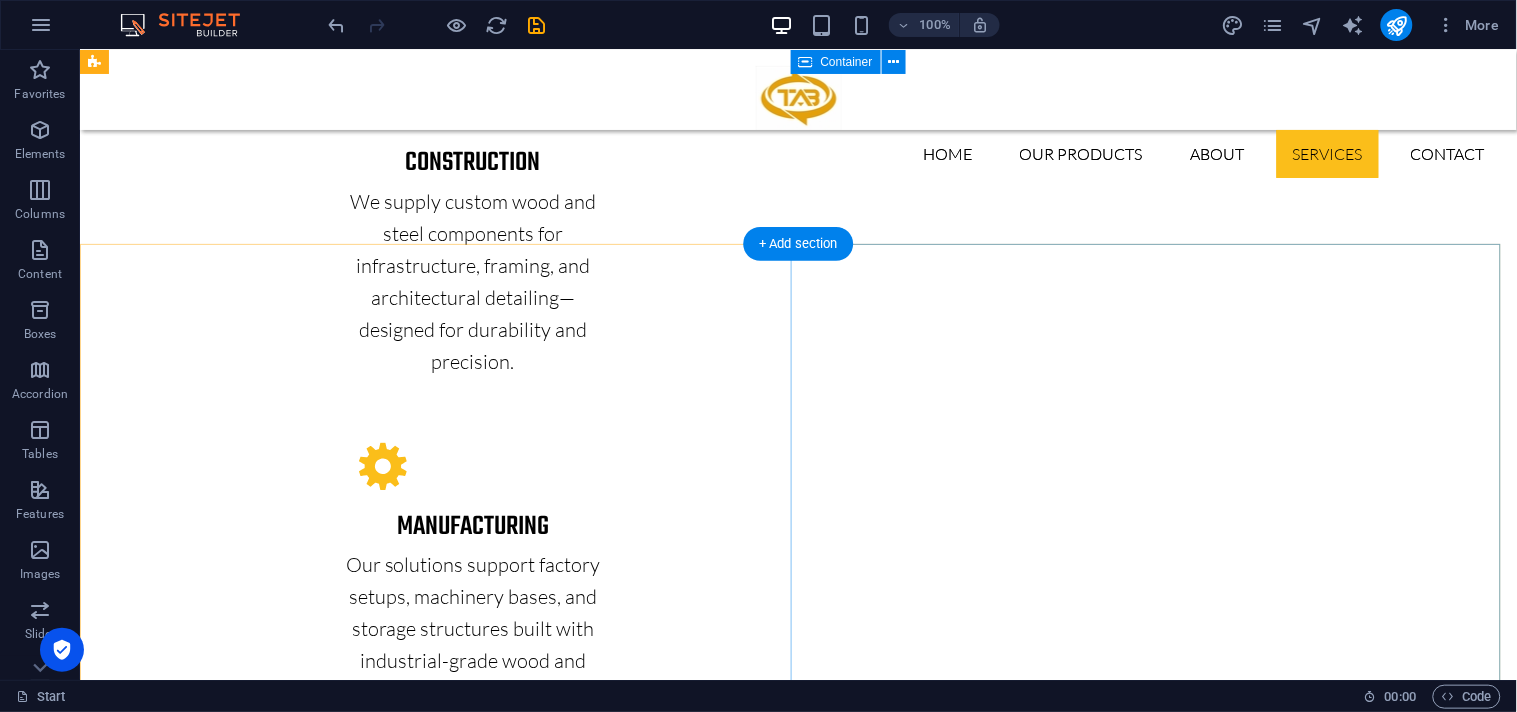 scroll, scrollTop: 2877, scrollLeft: 0, axis: vertical 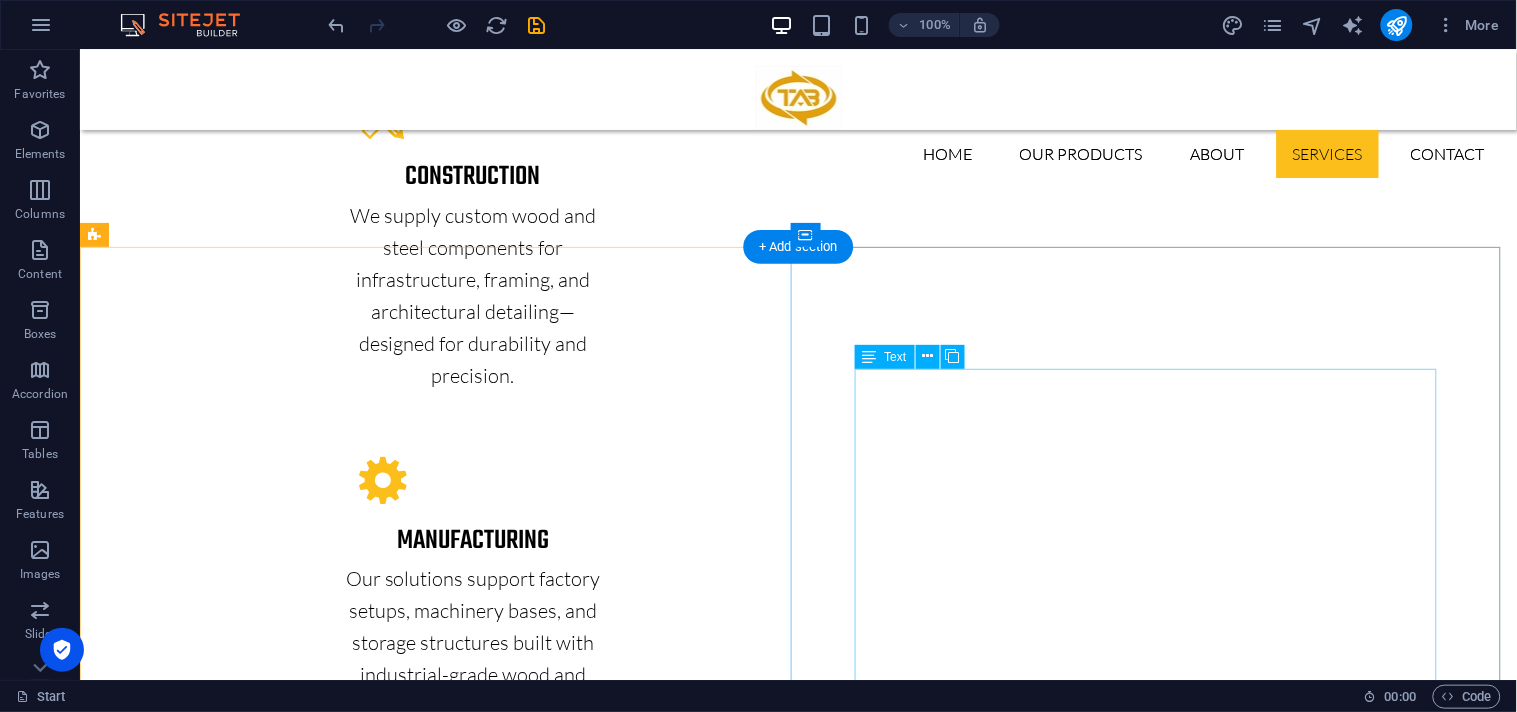 click on "At   TAREEQ AL BAHAA , we bring craftsmanship and innovation together to deliver industry-grade  wood and steel solutions  that stand the test of time. Our specialty lies in combining  natural aesthetics with structural strength , giving you the best of both worlds. Custom Fabrication Tailored designs in wood and steel—engineered for precision, beauty, and durability. End-to-End Solutions From concept and design to cutting, welding, and finishing—we handle it all under one roof. Versatility Across Sectors Trusted by industries from construction and oil to automotive and interiors. Sustainable Materials Ethically sourced wood and recyclable steel components ensure a lower carbon footprint. Expert Craftsmanship Our team of skilled artisans and engineers deliver unmatched attention to detail in every project." at bounding box center [798, 4873] 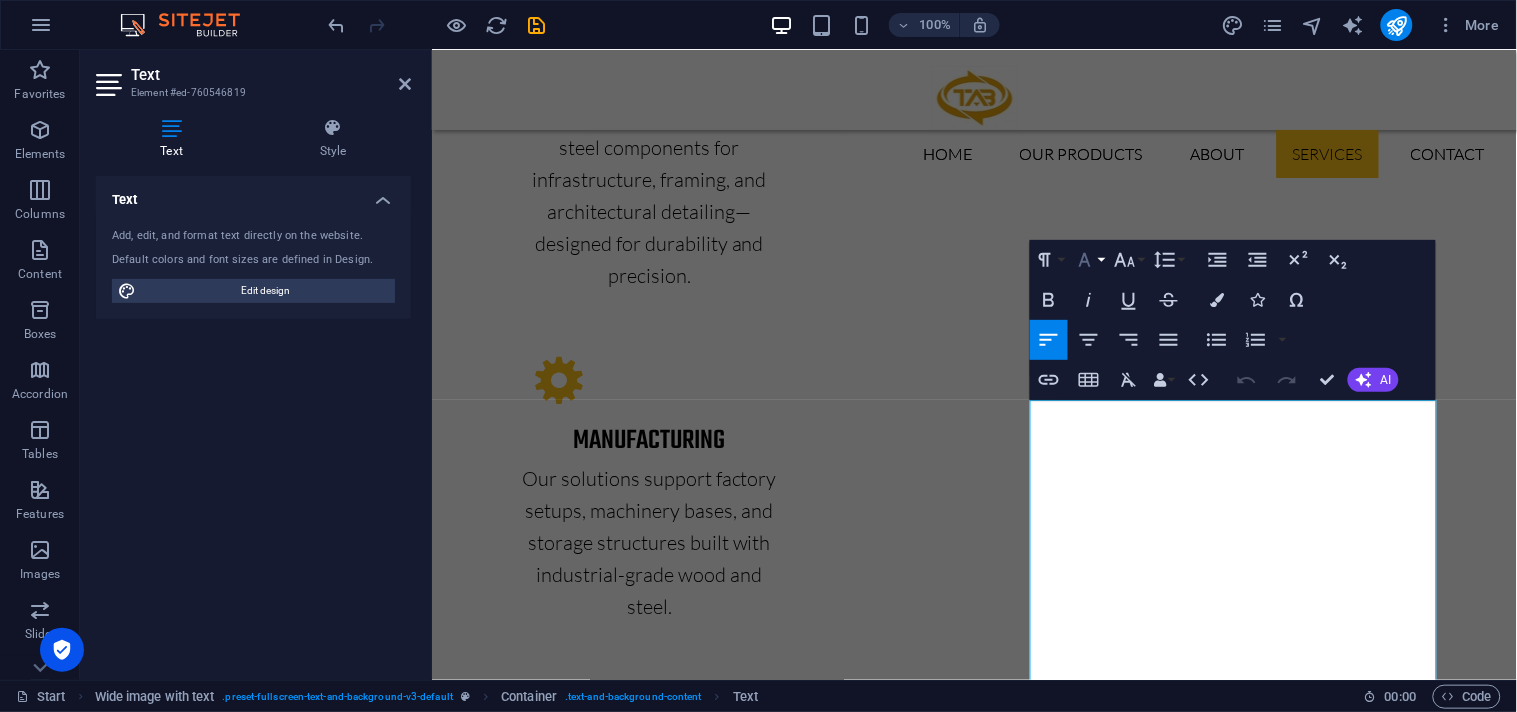 click on "Font Family" at bounding box center [1089, 260] 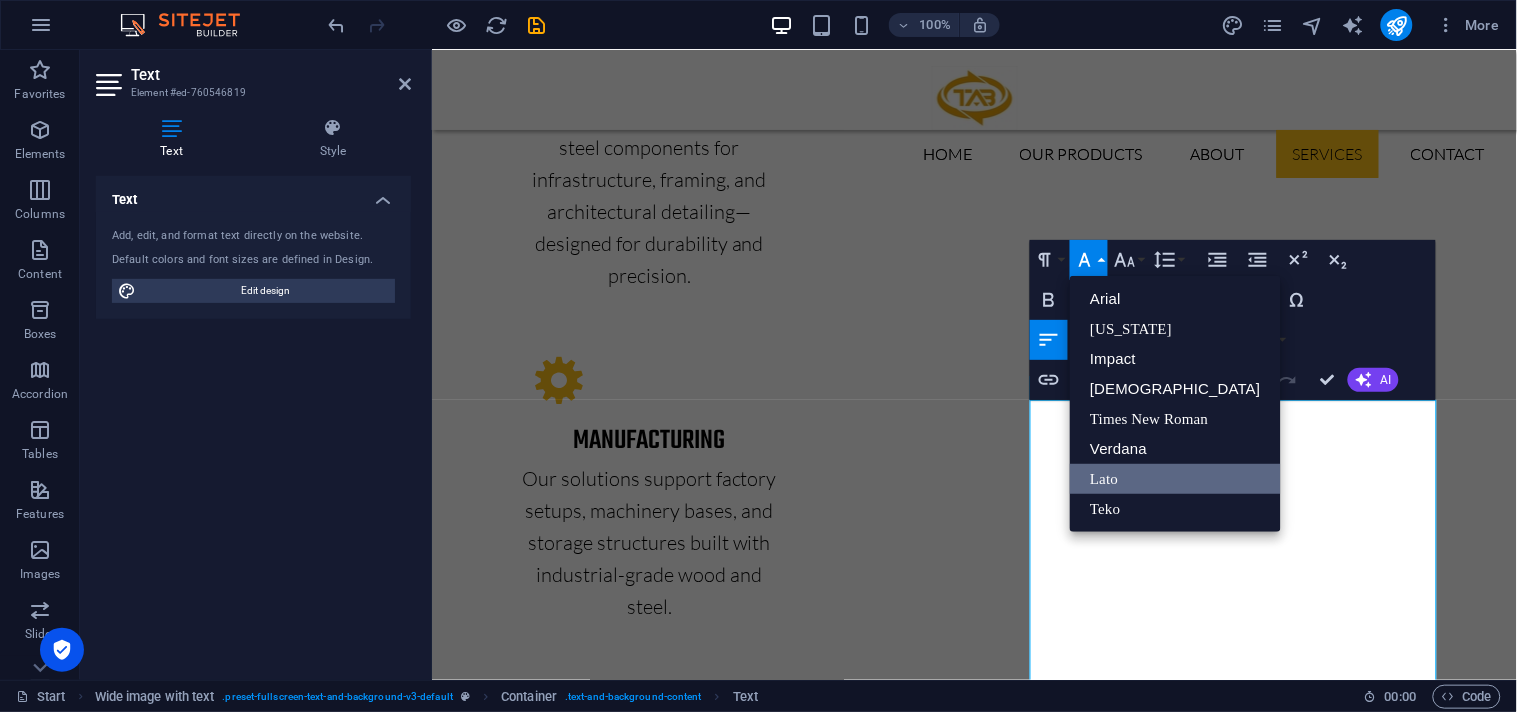 scroll, scrollTop: 0, scrollLeft: 0, axis: both 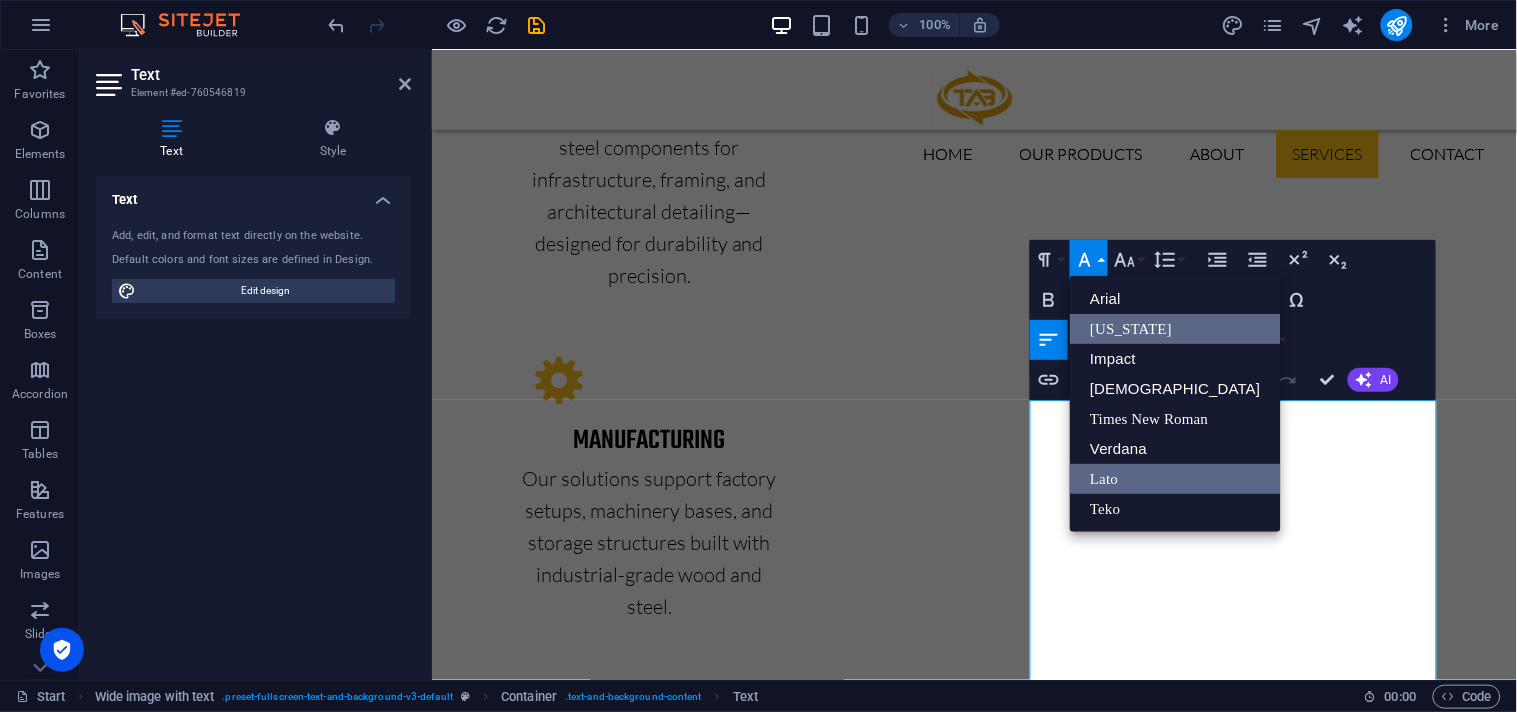 click on "[US_STATE]" at bounding box center [1175, 329] 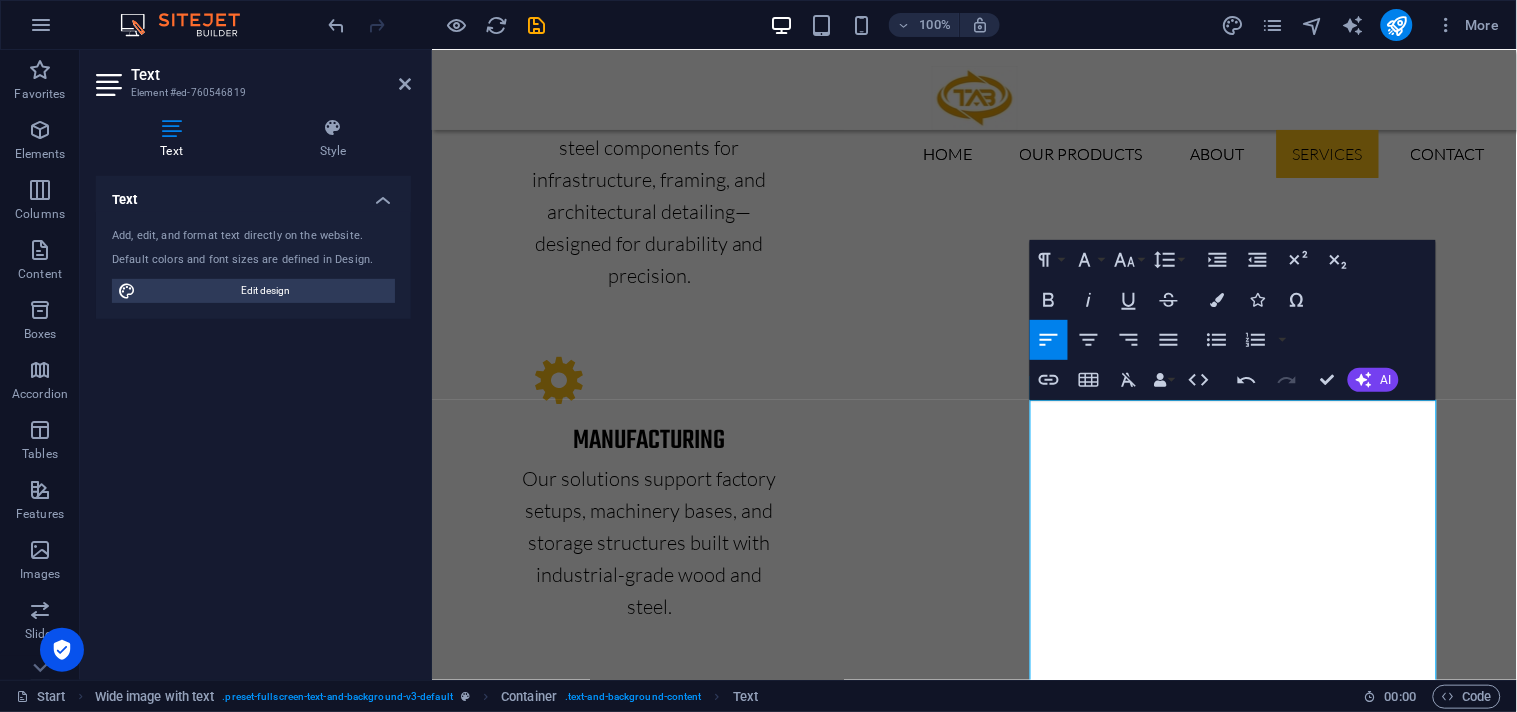 click at bounding box center [973, 3261] 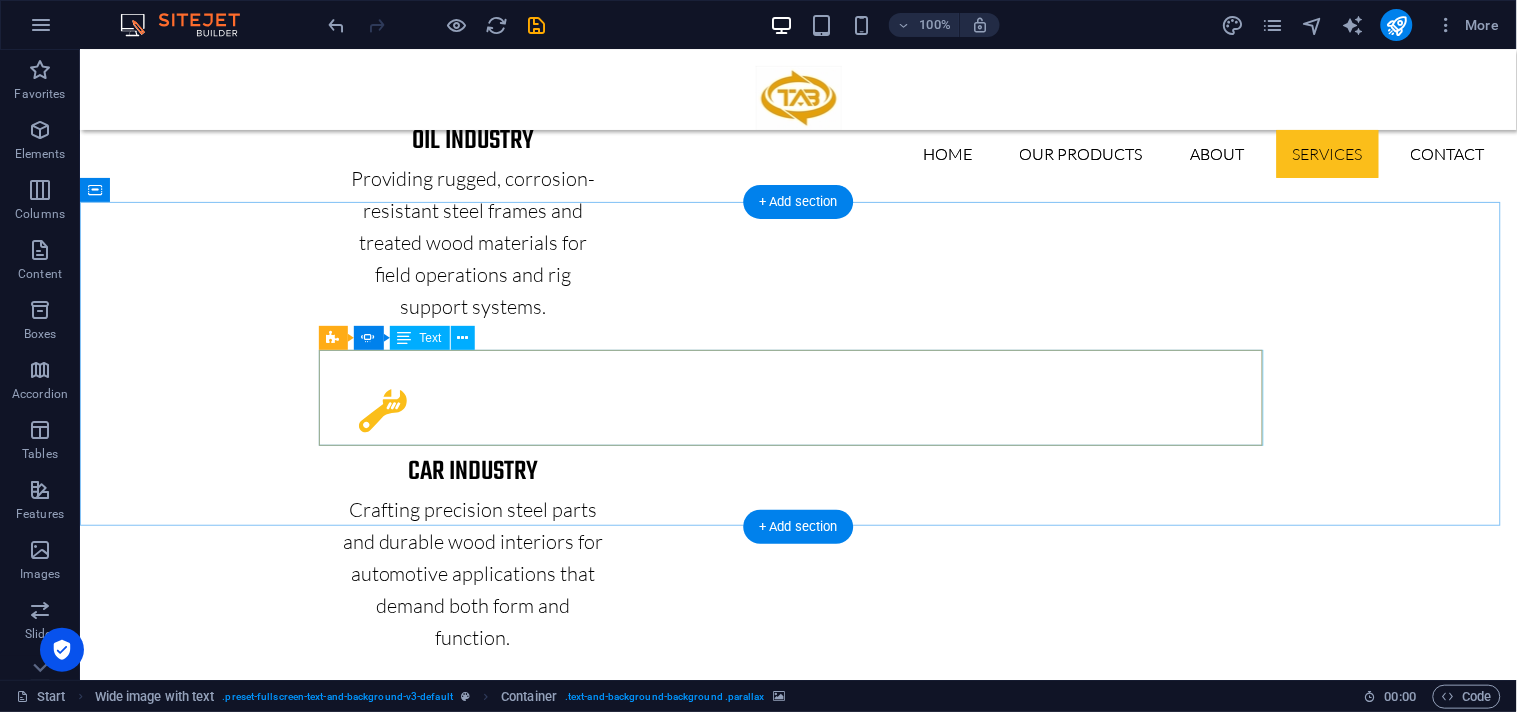 scroll, scrollTop: 3914, scrollLeft: 0, axis: vertical 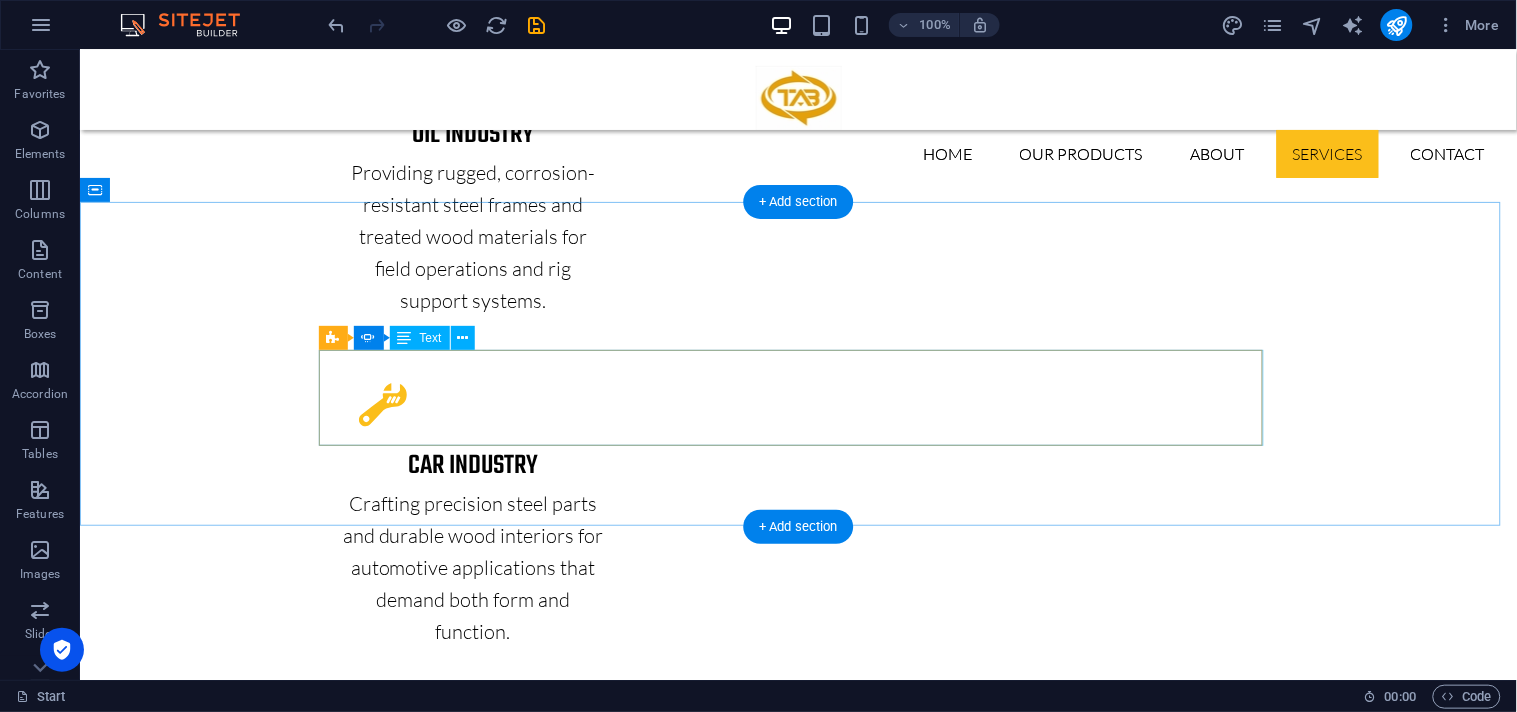click on "“Tabgulf turned our vision into a reality. Their attention to detail, from structural steel frames to fine wood finishes, was outstanding. Every step—from planning to execution—was seamless and precise.” — Sarah Malik , Project Manager,  BuildCore Group" at bounding box center [-2037, 5167] 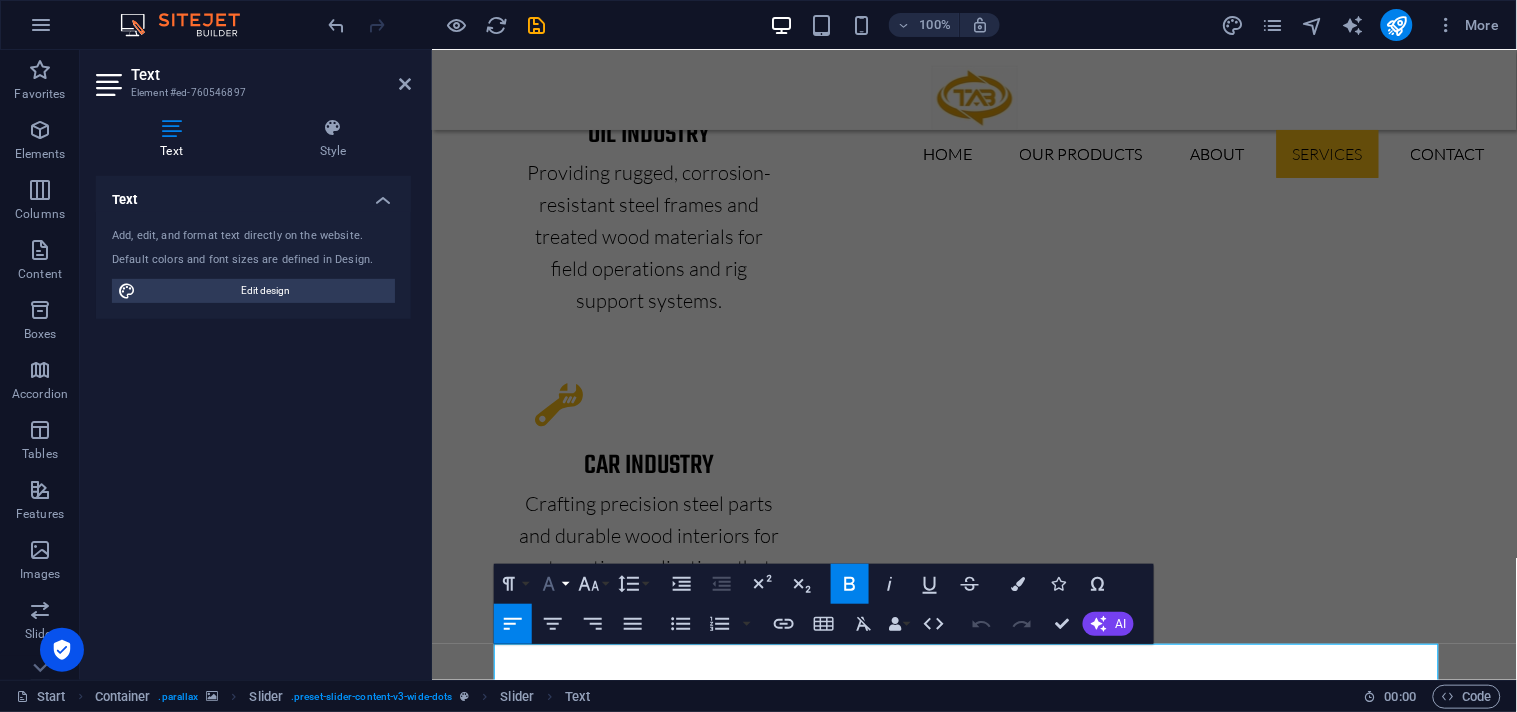 click 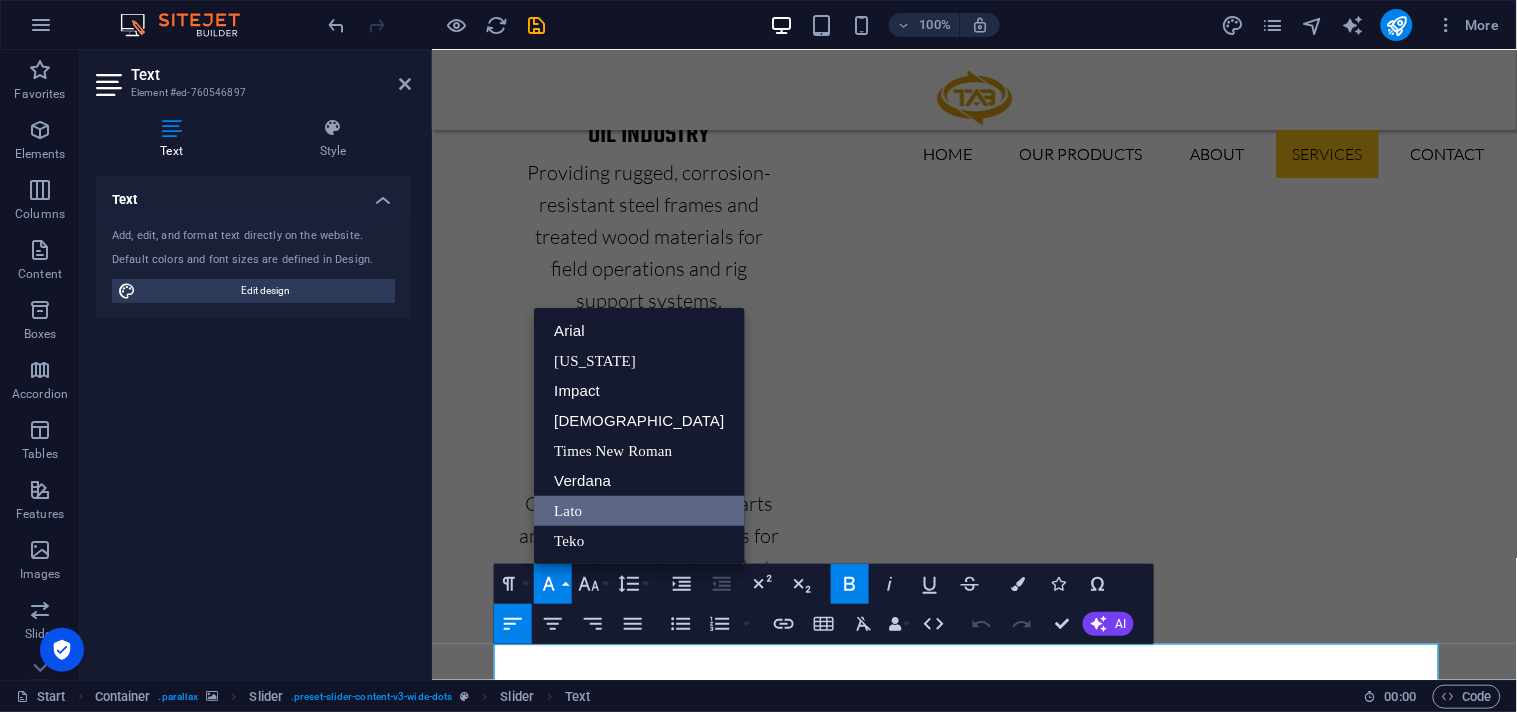 scroll, scrollTop: 0, scrollLeft: 0, axis: both 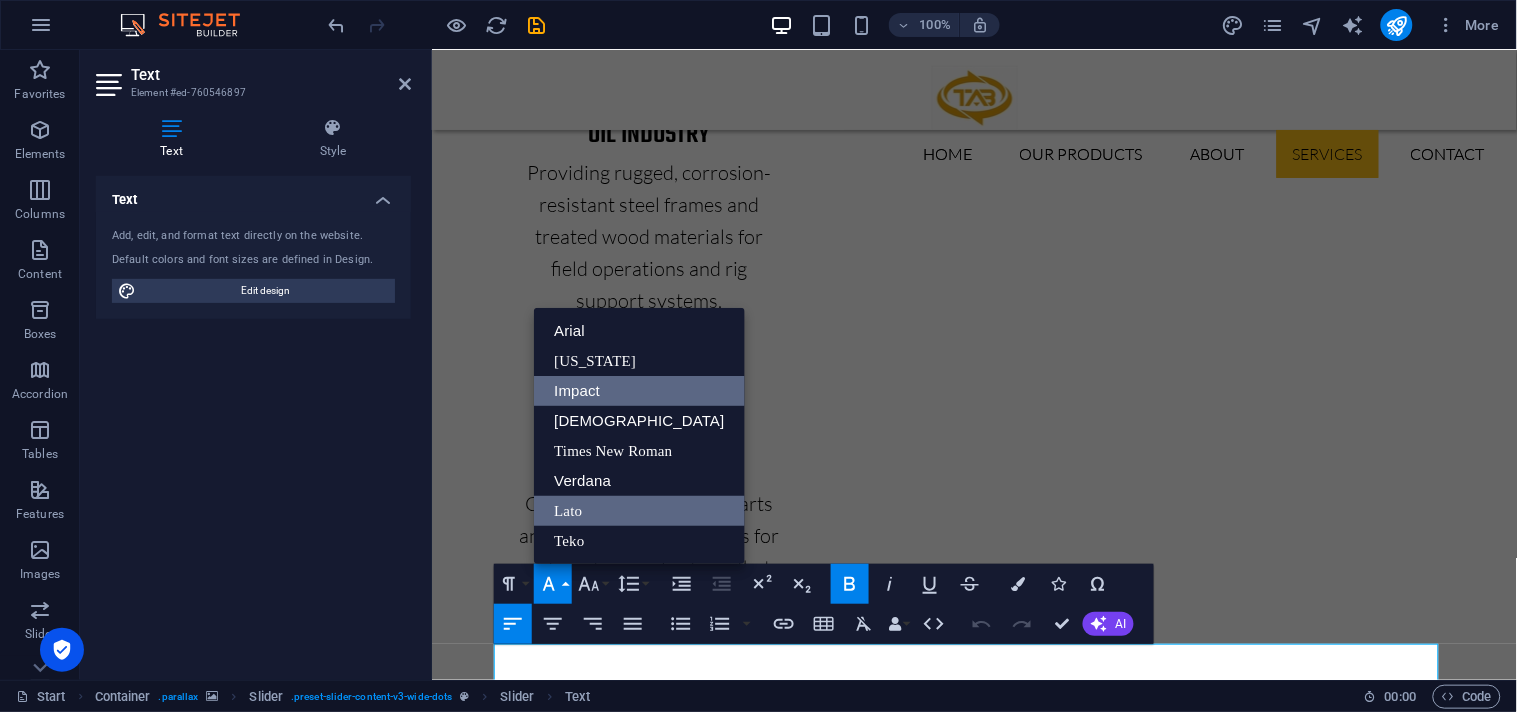 click on "Impact" at bounding box center [639, 391] 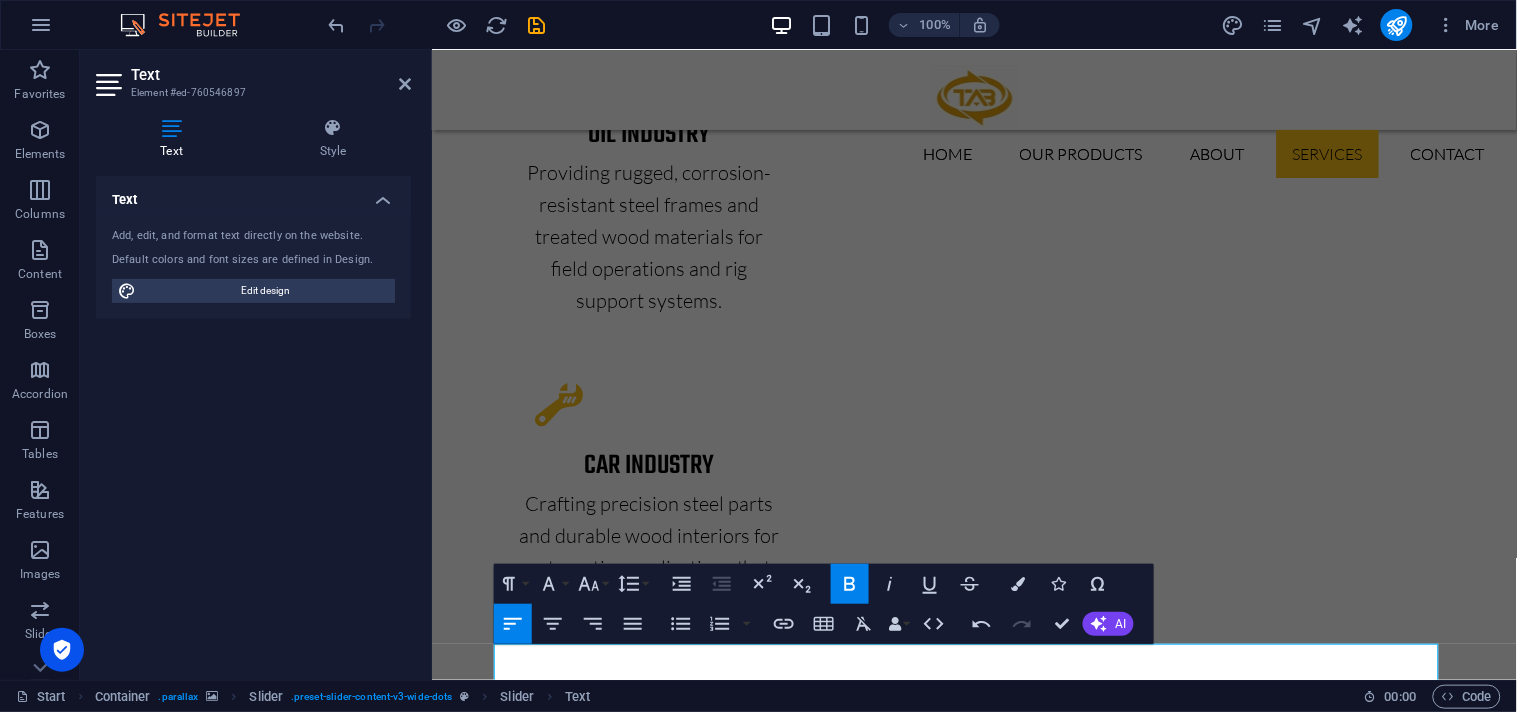 click at bounding box center [973, 4349] 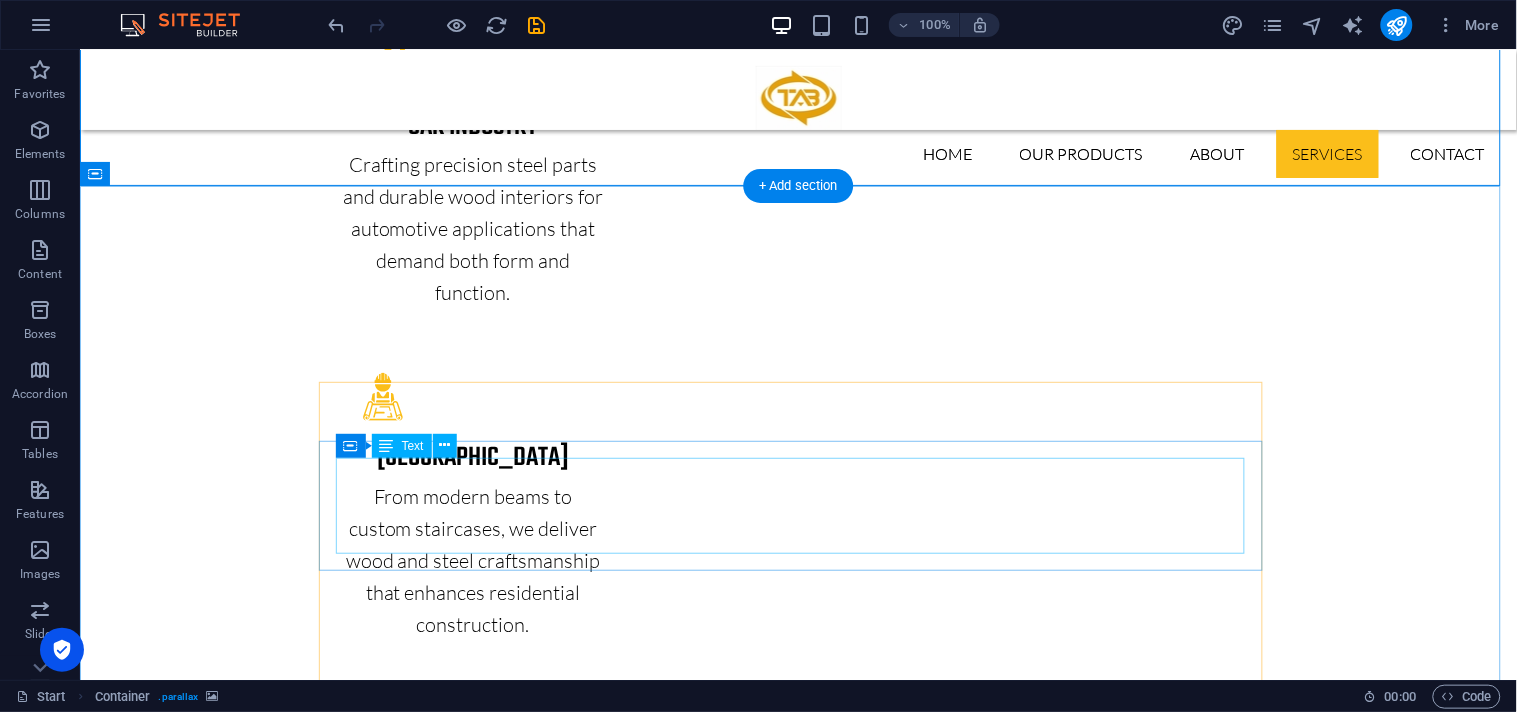 scroll, scrollTop: 4271, scrollLeft: 0, axis: vertical 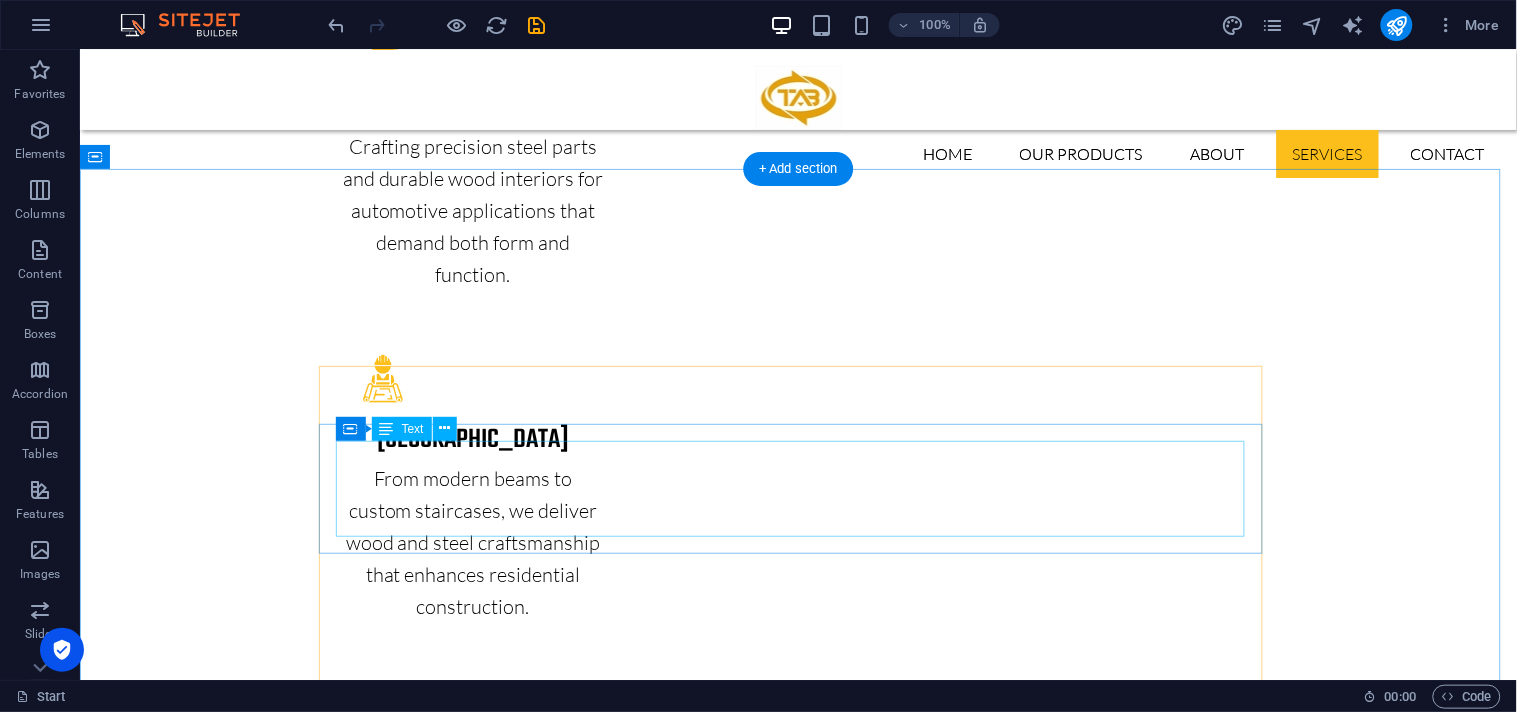 click on "We specialize in custom steel fabrication, wood carpentry, CNC cutting, welding, joinery, and finishing. Whether it's for industrial structures or interior design elements, our team ensures precision and durability in every project." at bounding box center [798, 5770] 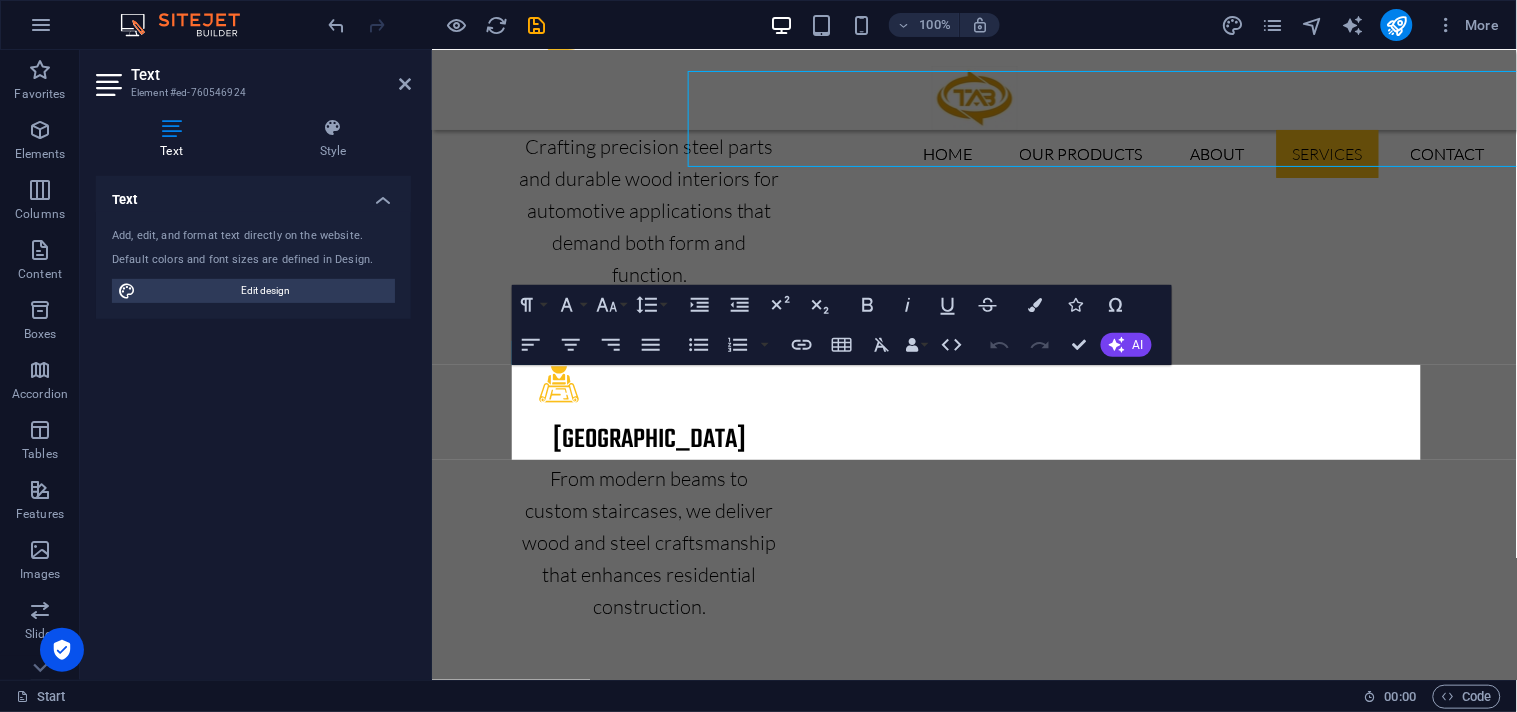 click at bounding box center [973, 5045] 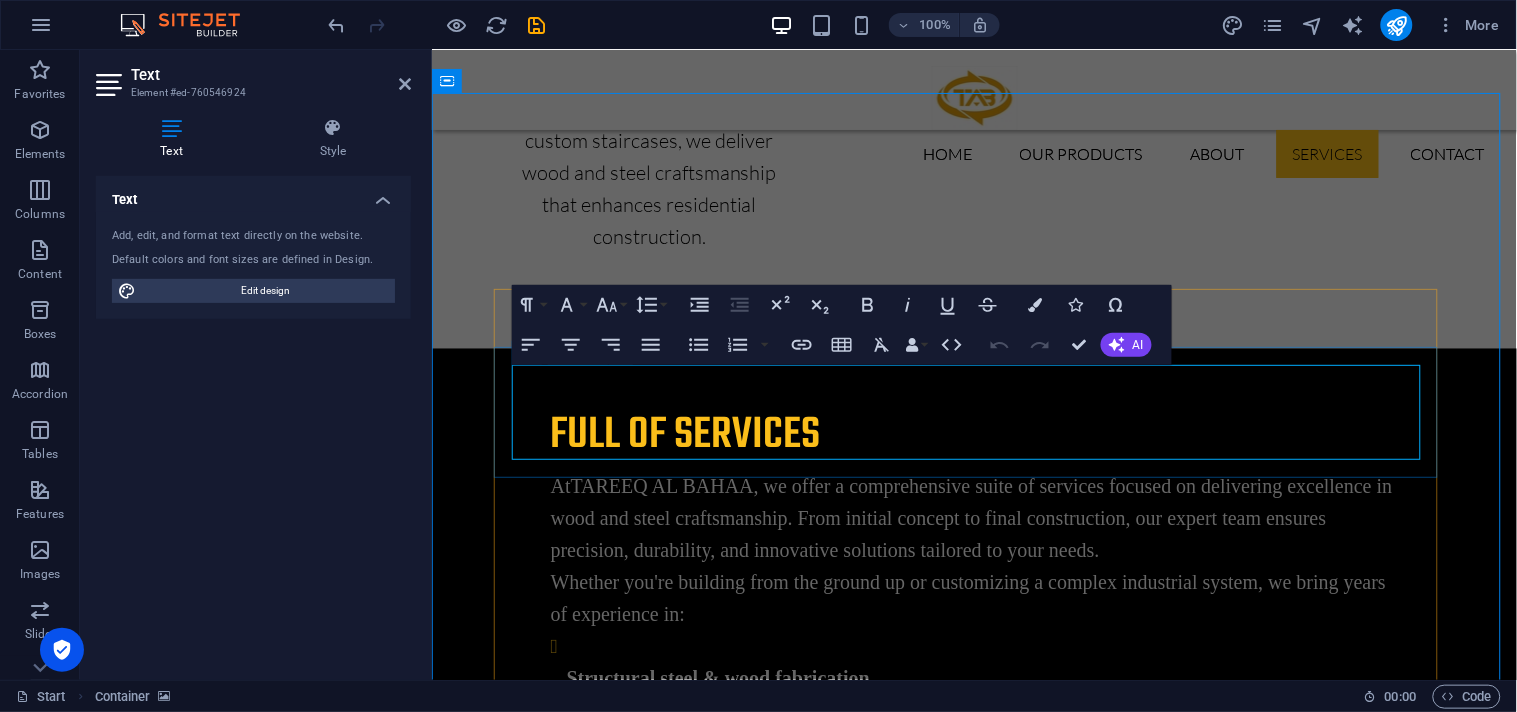 scroll, scrollTop: 4347, scrollLeft: 0, axis: vertical 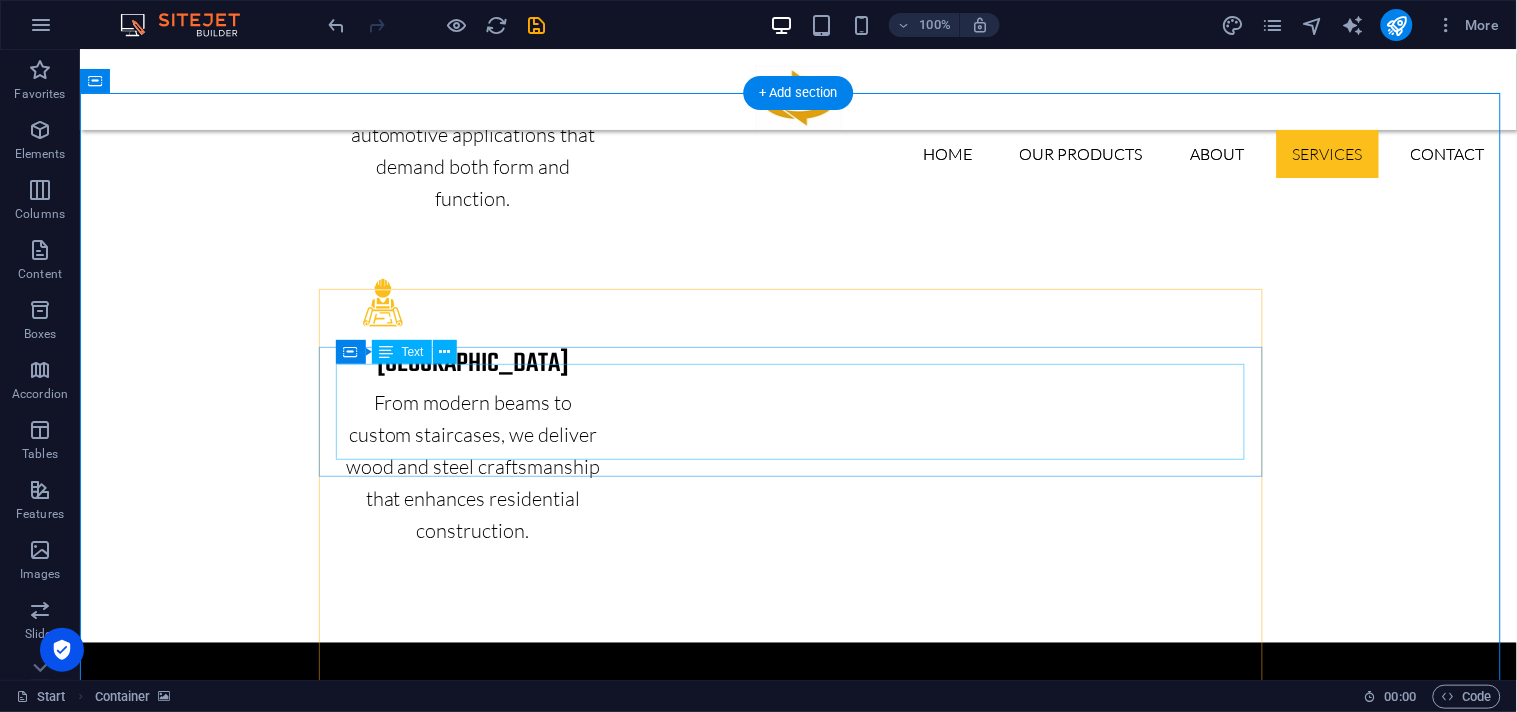 click on "We specialize in custom steel fabrication, wood carpentry, CNC cutting, welding, joinery, and finishing. Whether it's for industrial structures or interior design elements, our team ensures precision and durability in every project." at bounding box center [798, 5694] 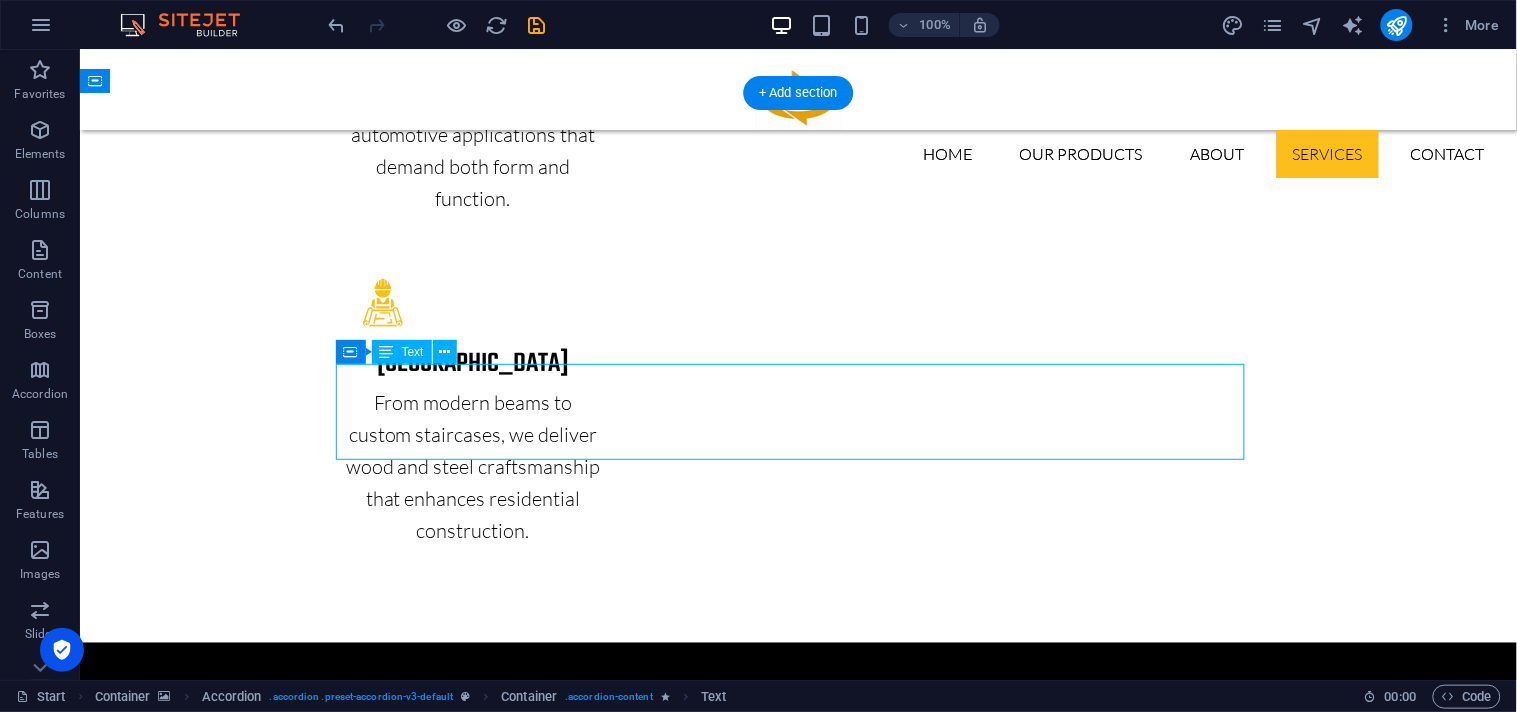click on "We specialize in custom steel fabrication, wood carpentry, CNC cutting, welding, joinery, and finishing. Whether it's for industrial structures or interior design elements, our team ensures precision and durability in every project." at bounding box center [798, 5694] 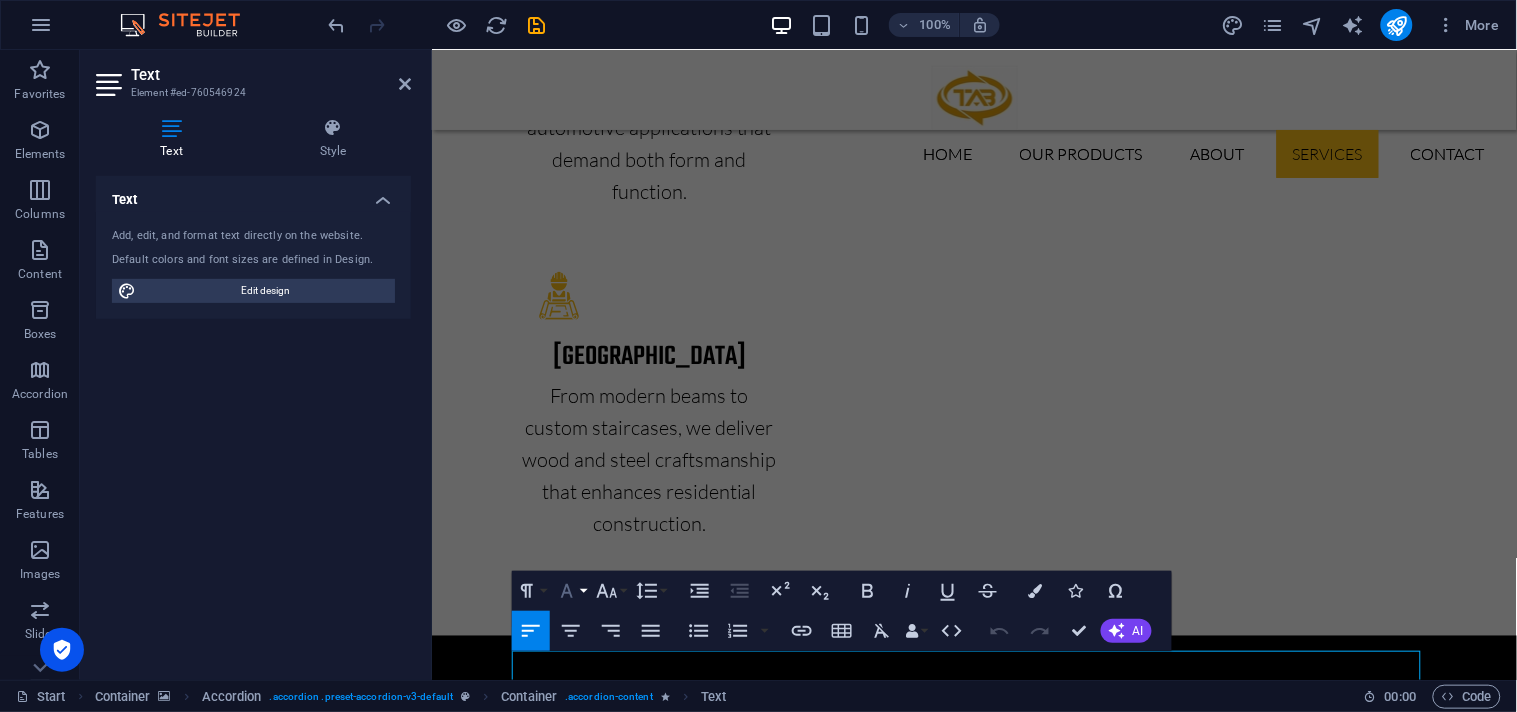 click 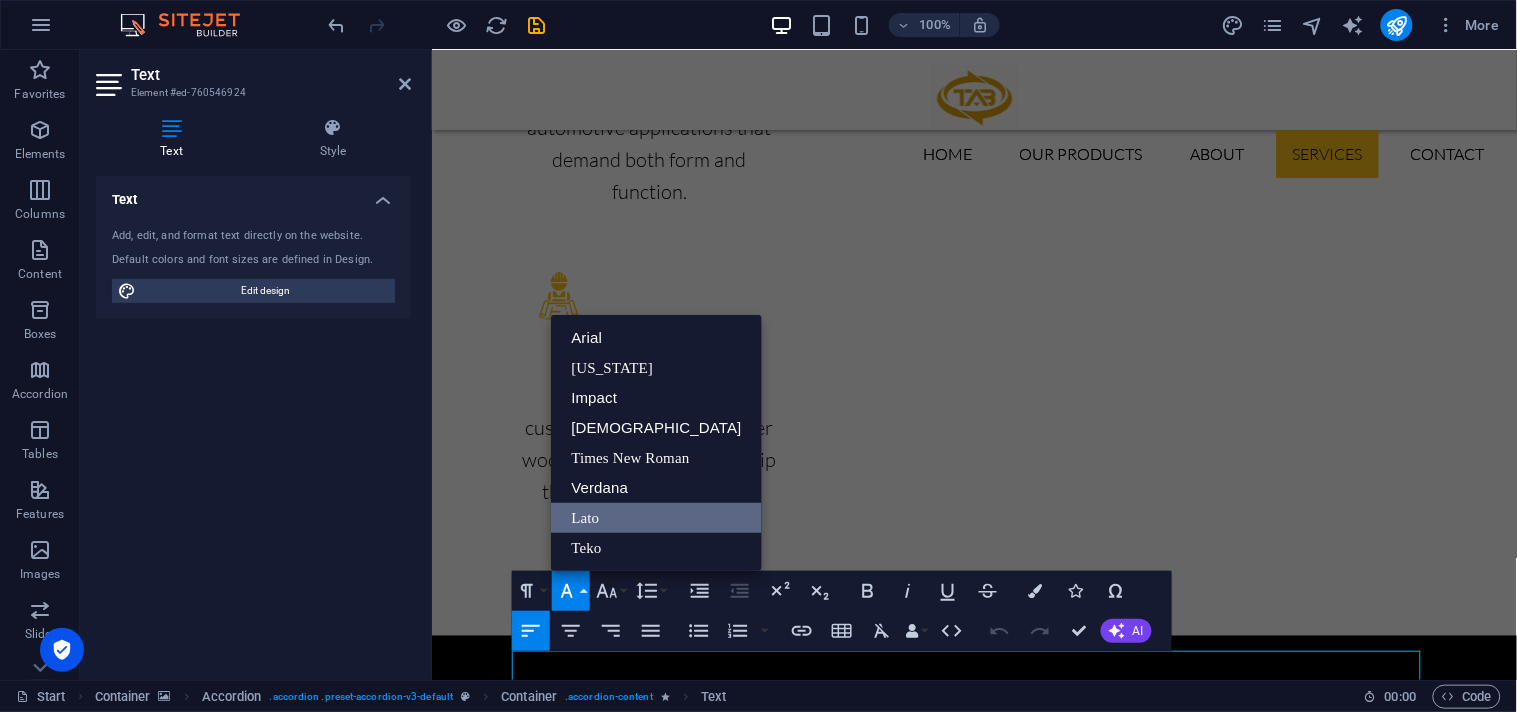 scroll, scrollTop: 0, scrollLeft: 0, axis: both 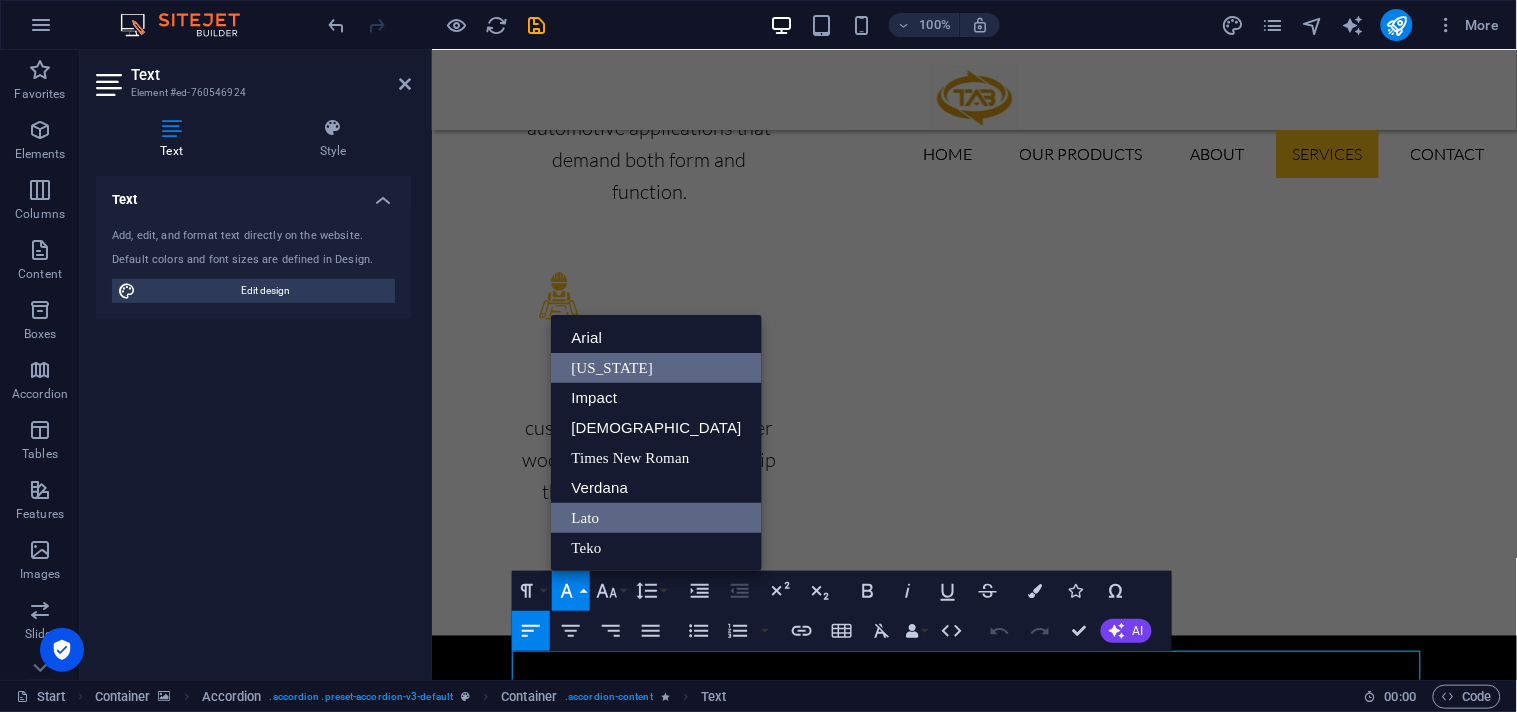 click on "[US_STATE]" at bounding box center [656, 368] 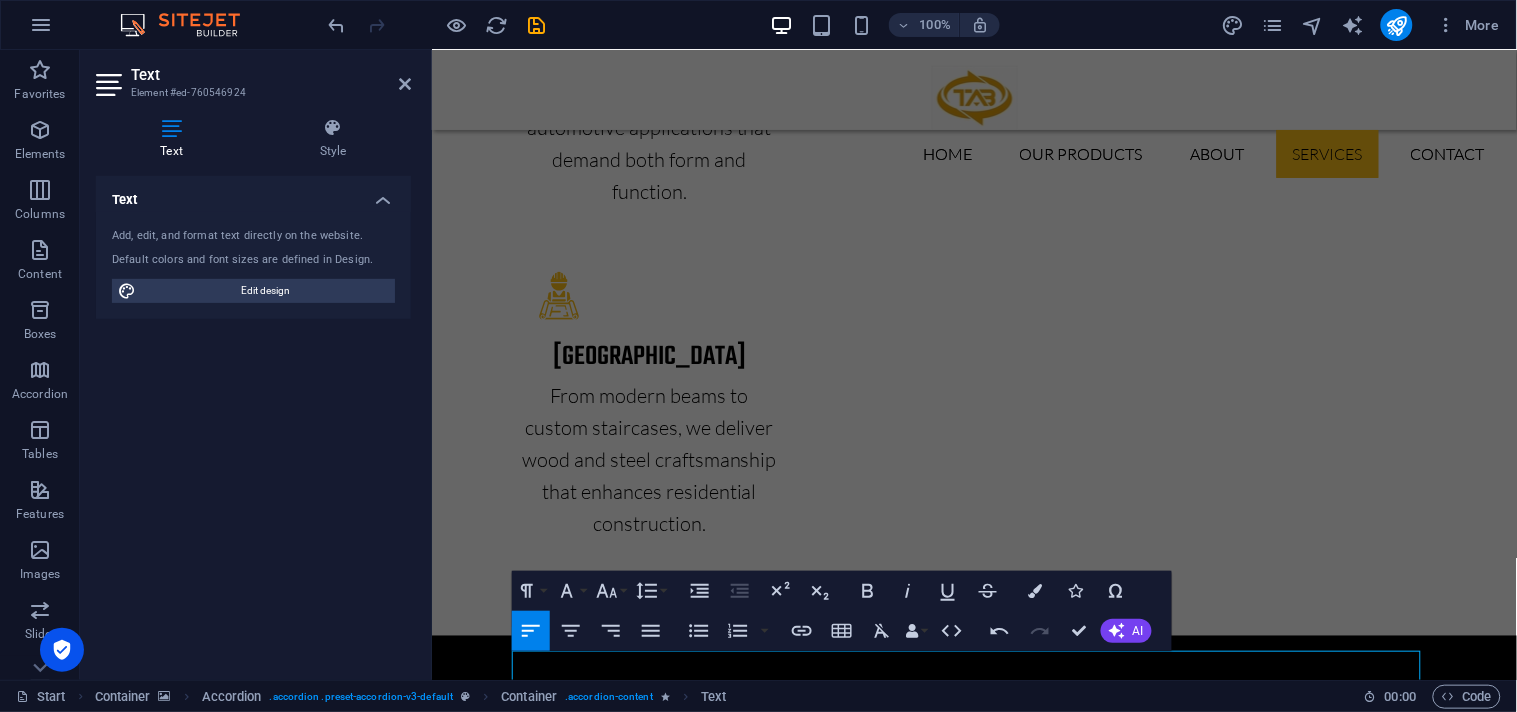 click at bounding box center (973, 5111) 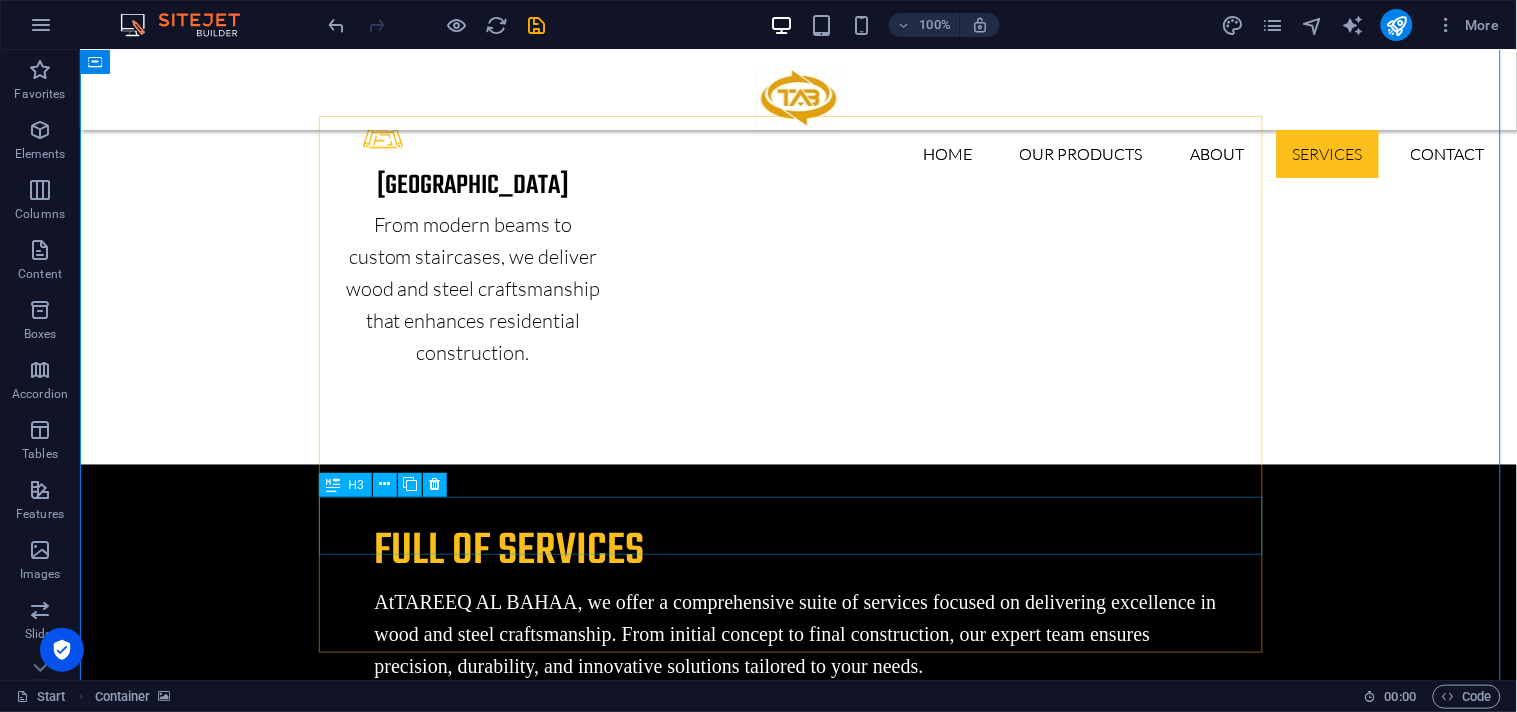 scroll, scrollTop: 4521, scrollLeft: 0, axis: vertical 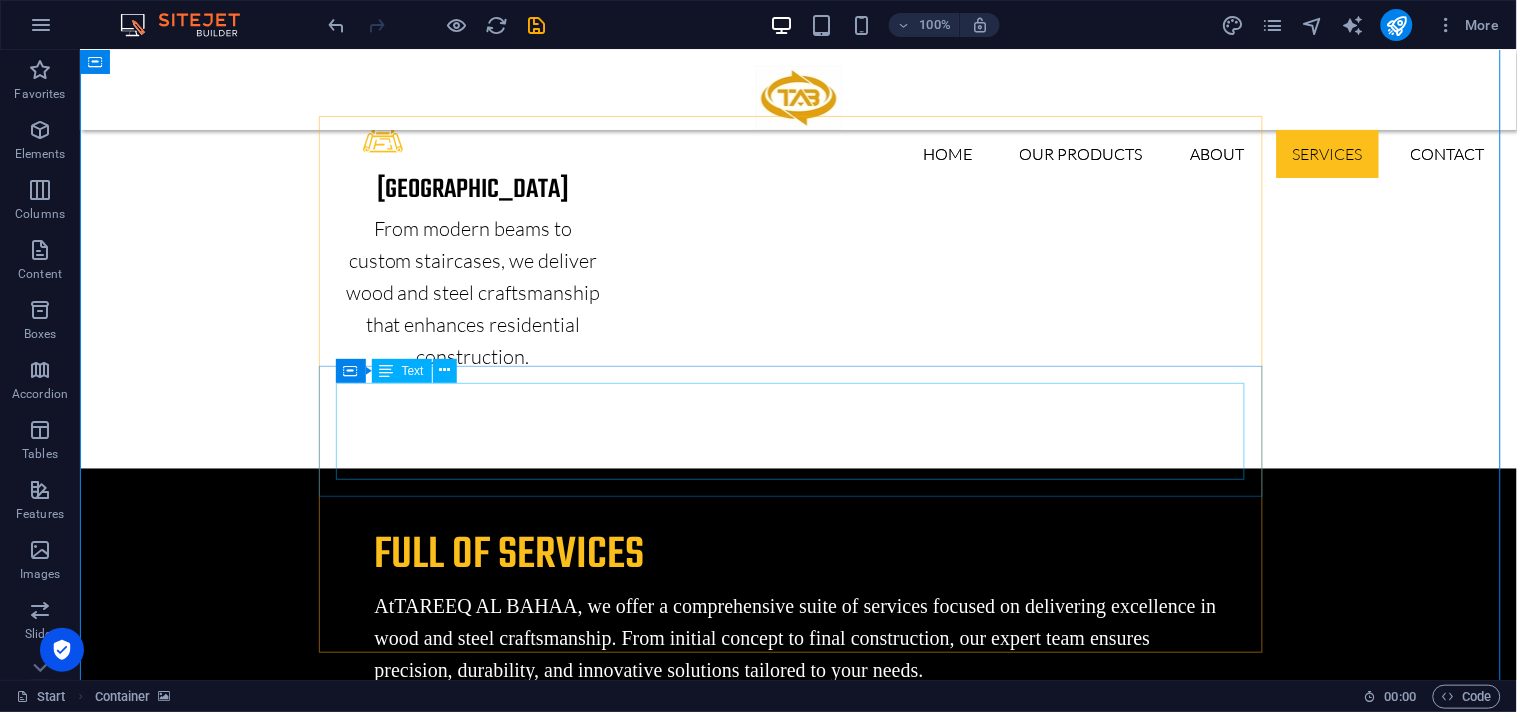 click on "Yes,  TAREEQ AL BAHAA  serves a wide range of clients, including residential developers, industrial contractors, and commercial property owners. From decorative wood features to load-bearing steel structures, we deliver tailored solutions for all scales." at bounding box center [798, 5679] 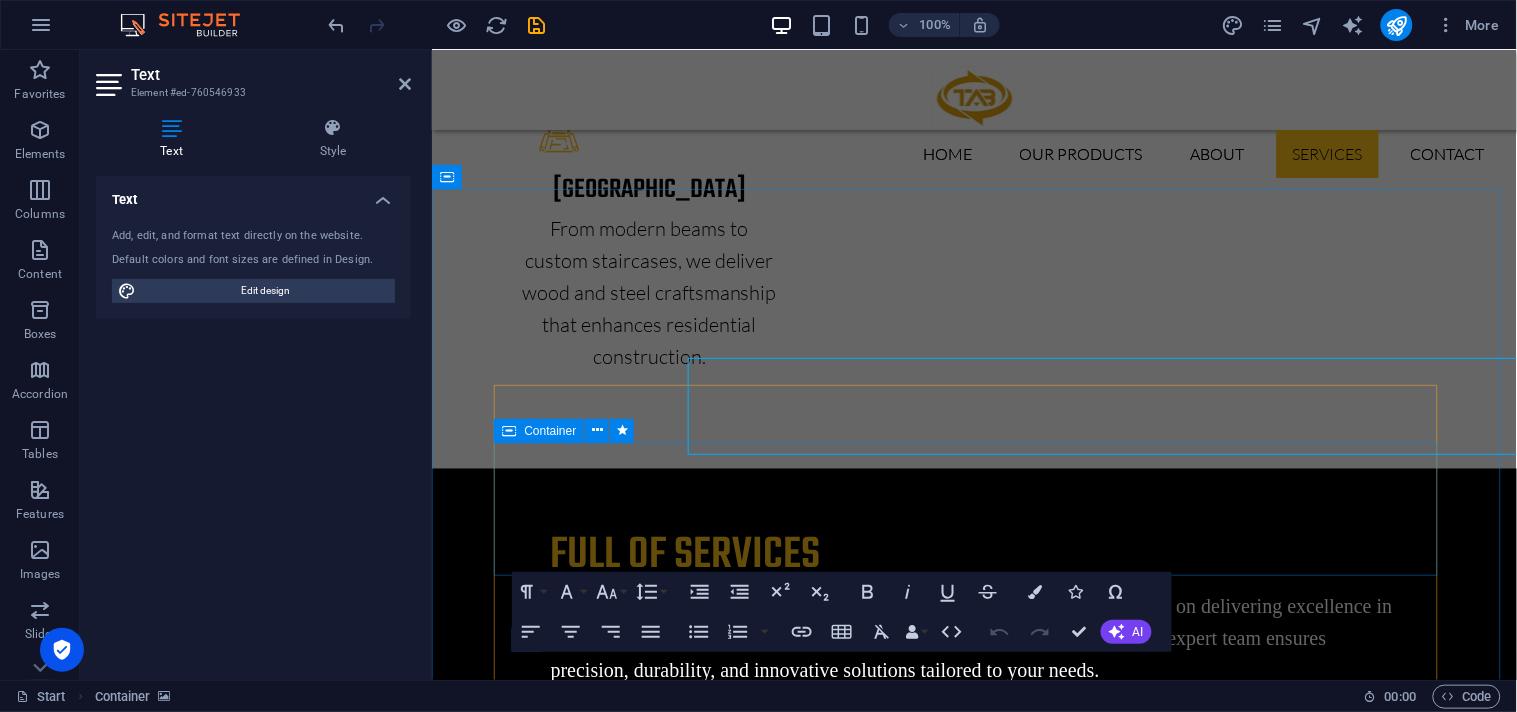 click on "Container" at bounding box center (539, 431) 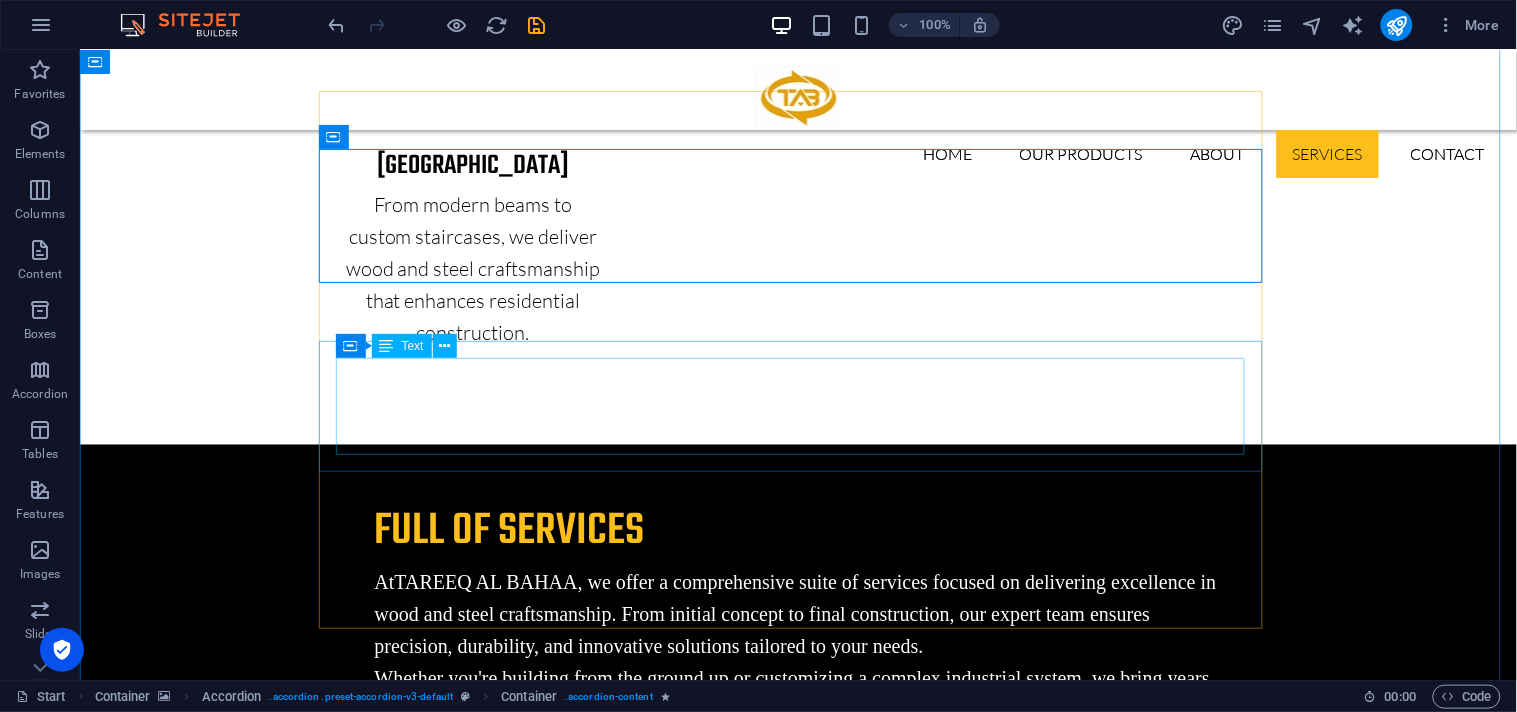 click on "Yes,  TAREEQ AL BAHAA  serves a wide range of clients, including residential developers, industrial contractors, and commercial property owners. From decorative wood features to load-bearing steel structures, we deliver tailored solutions for all scales." at bounding box center (798, 5802) 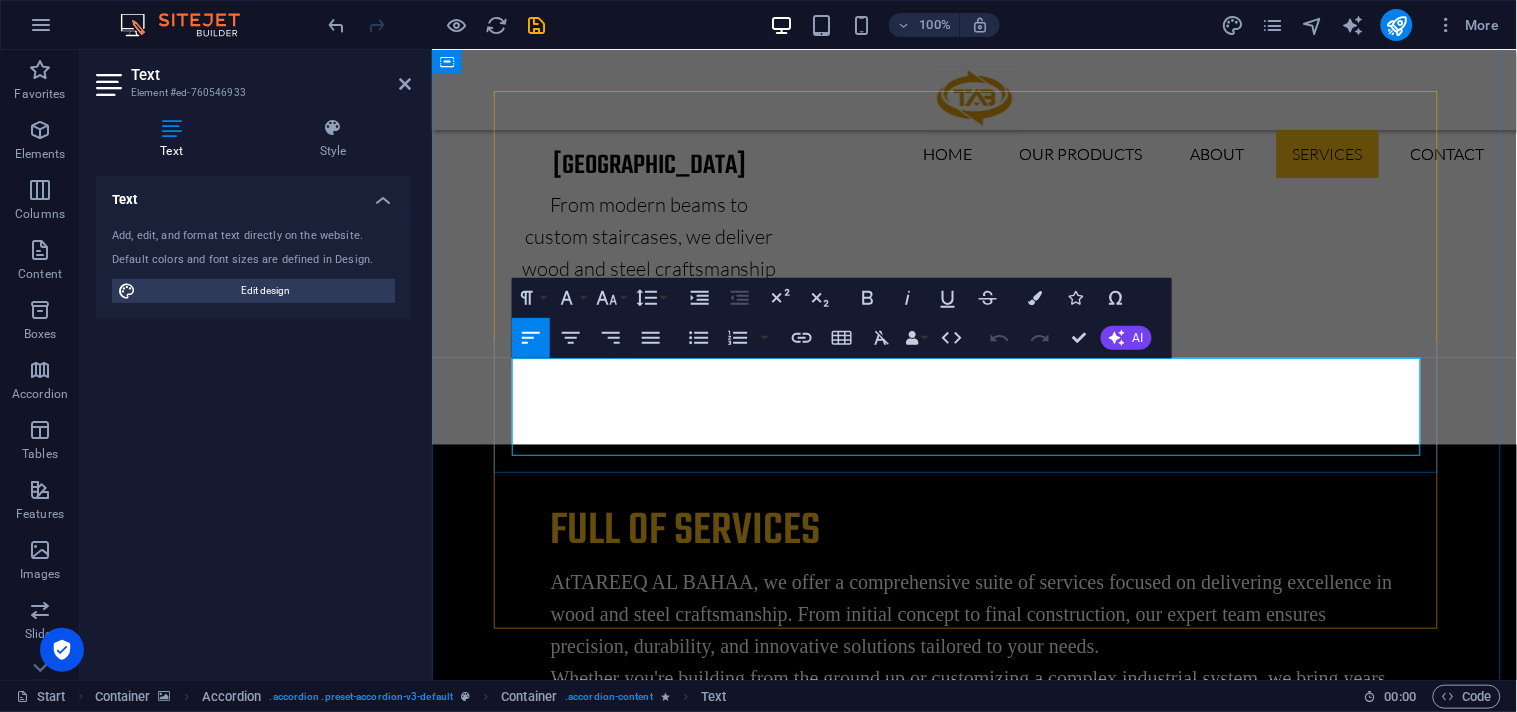 scroll, scrollTop: 4838, scrollLeft: 0, axis: vertical 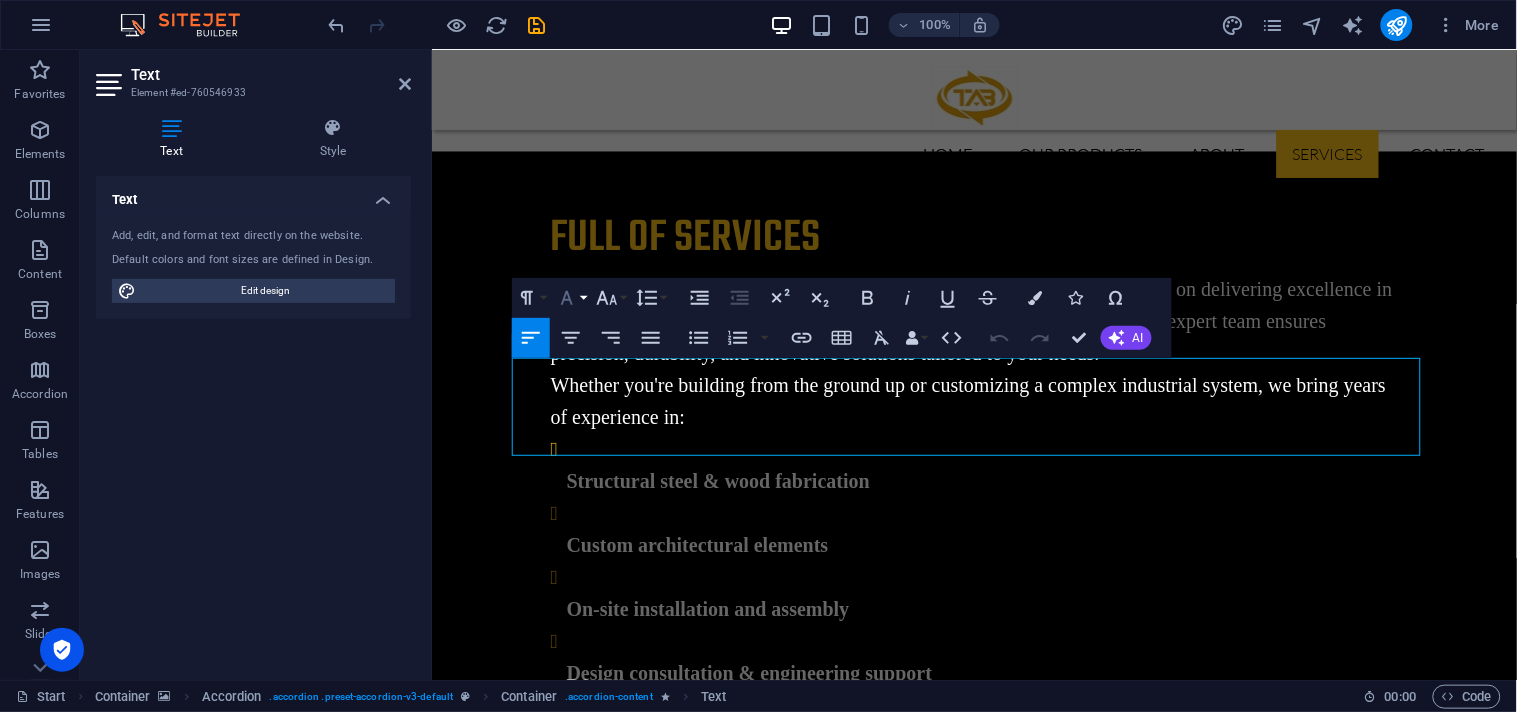 click on "Font Family" at bounding box center (571, 298) 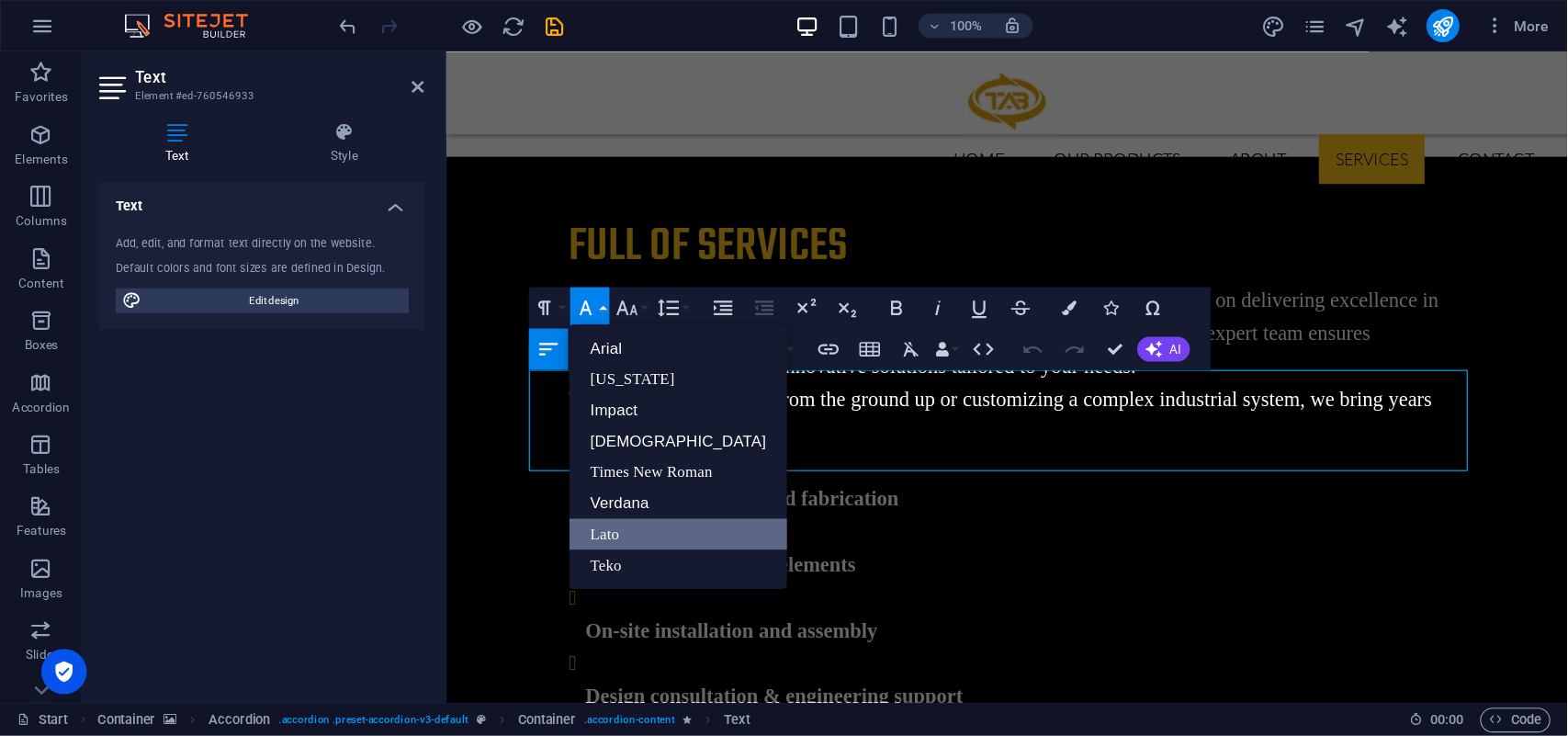 scroll, scrollTop: 0, scrollLeft: 0, axis: both 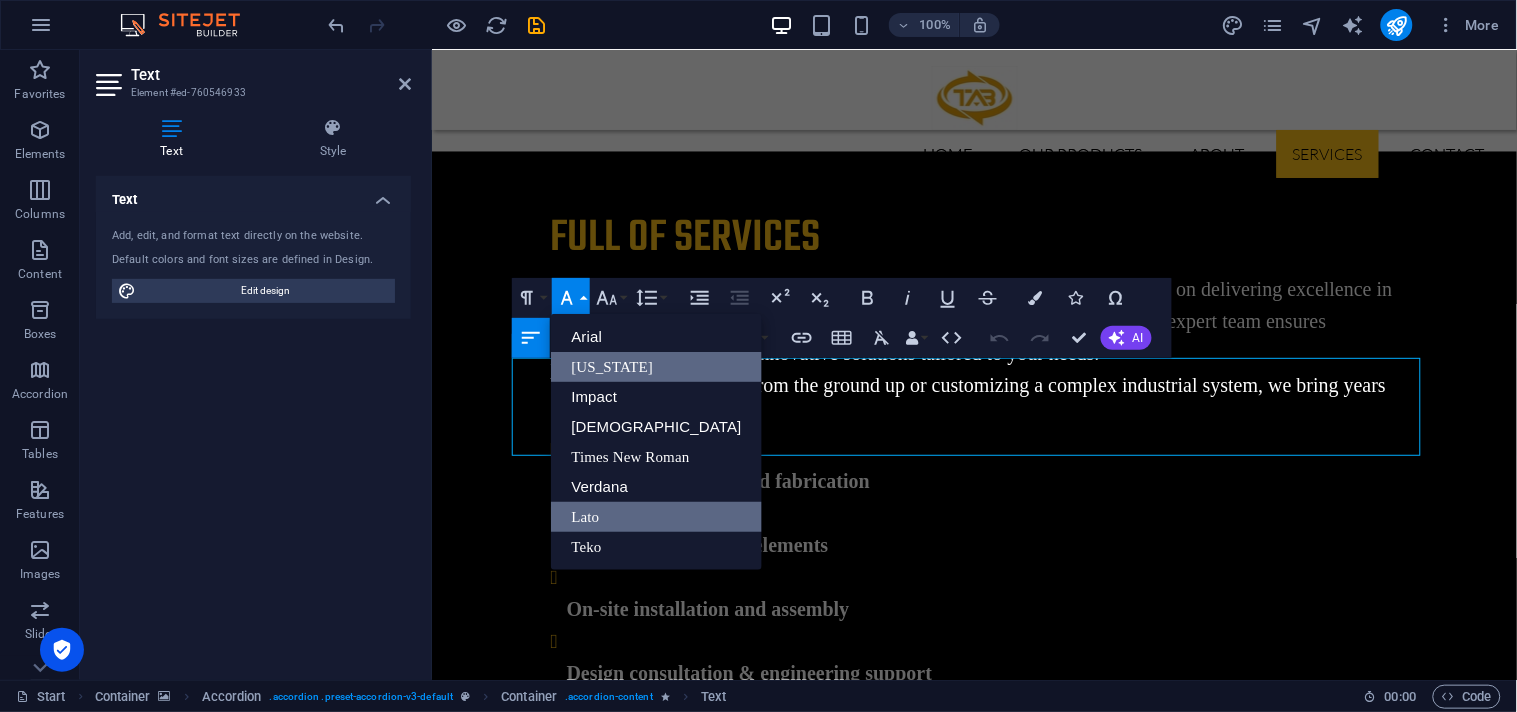 click on "[US_STATE]" at bounding box center [656, 367] 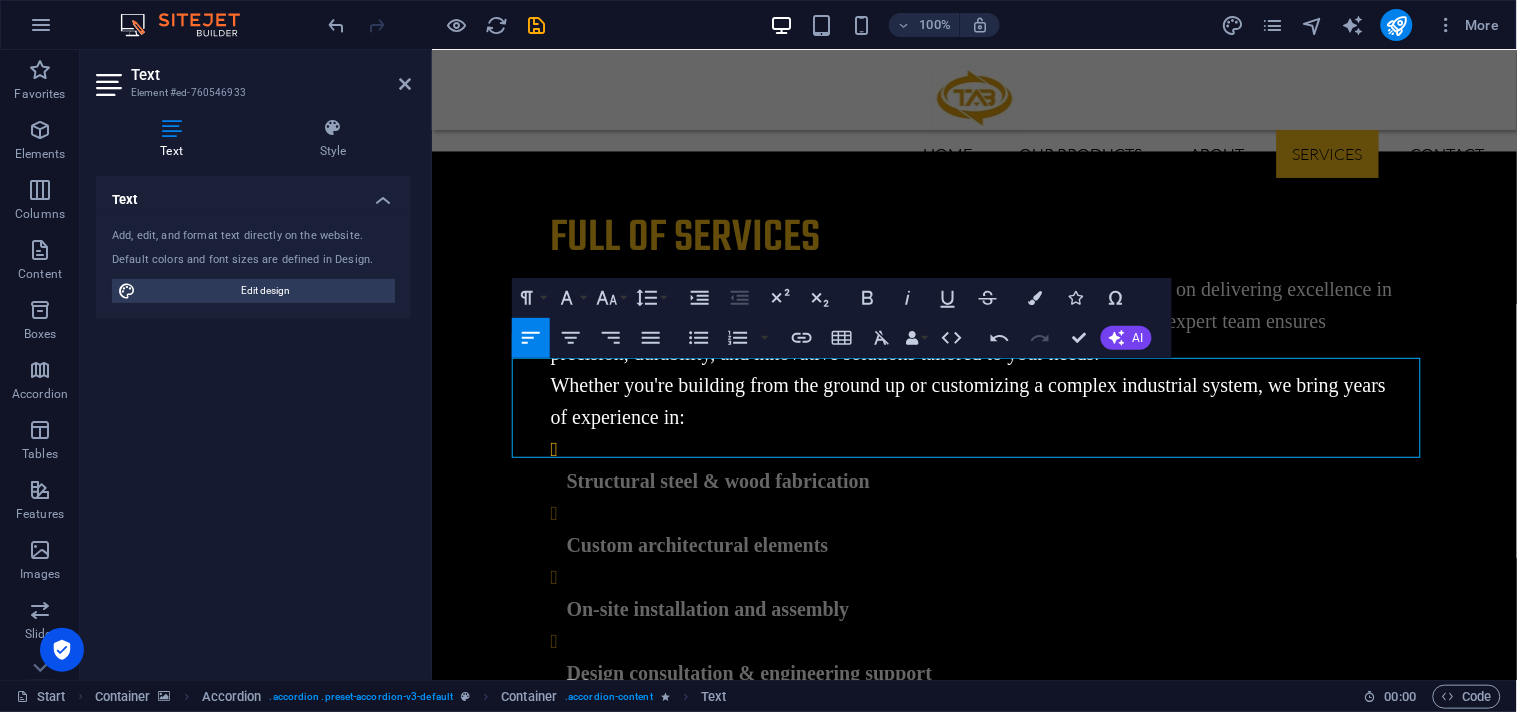 click at bounding box center (973, 4628) 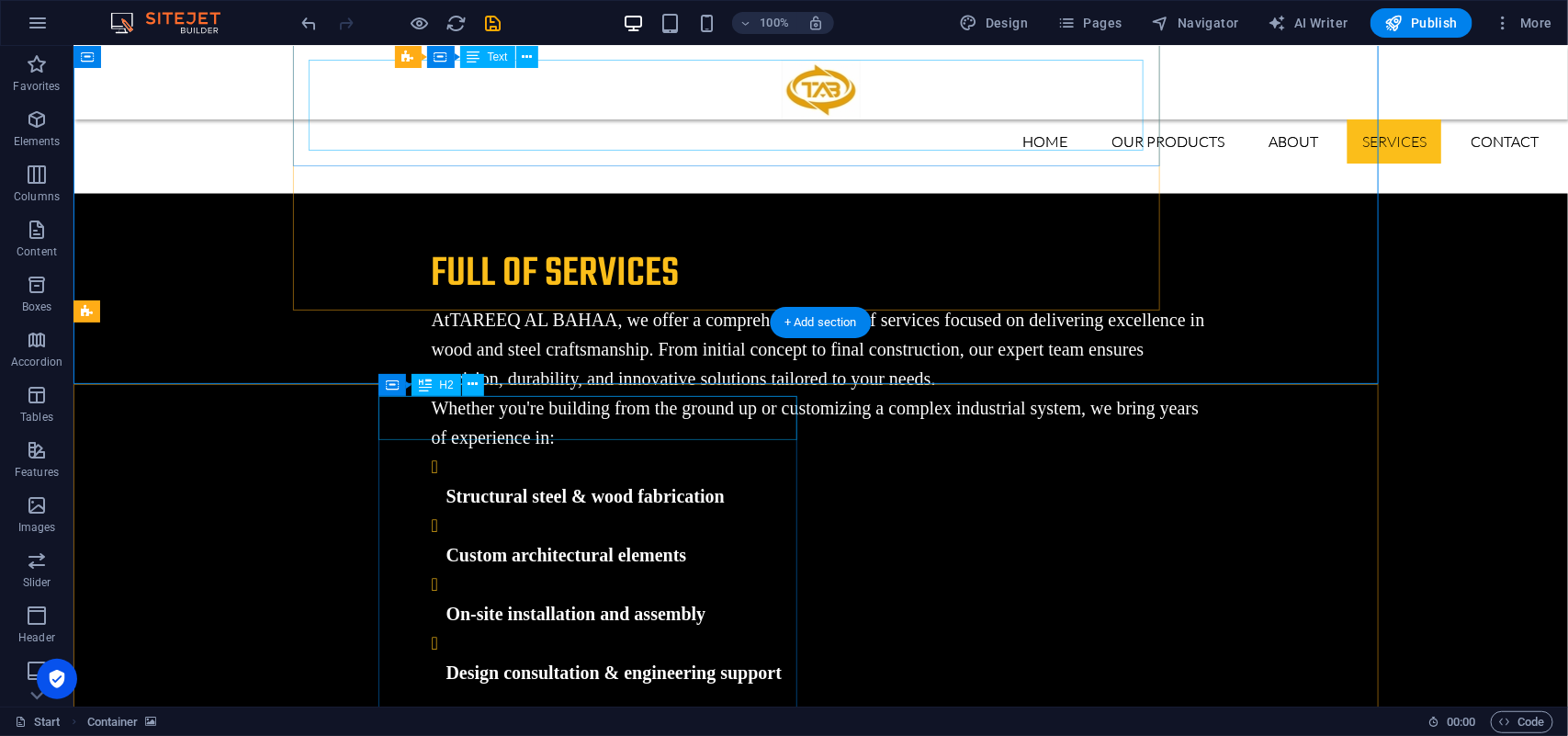 scroll, scrollTop: 4445, scrollLeft: 0, axis: vertical 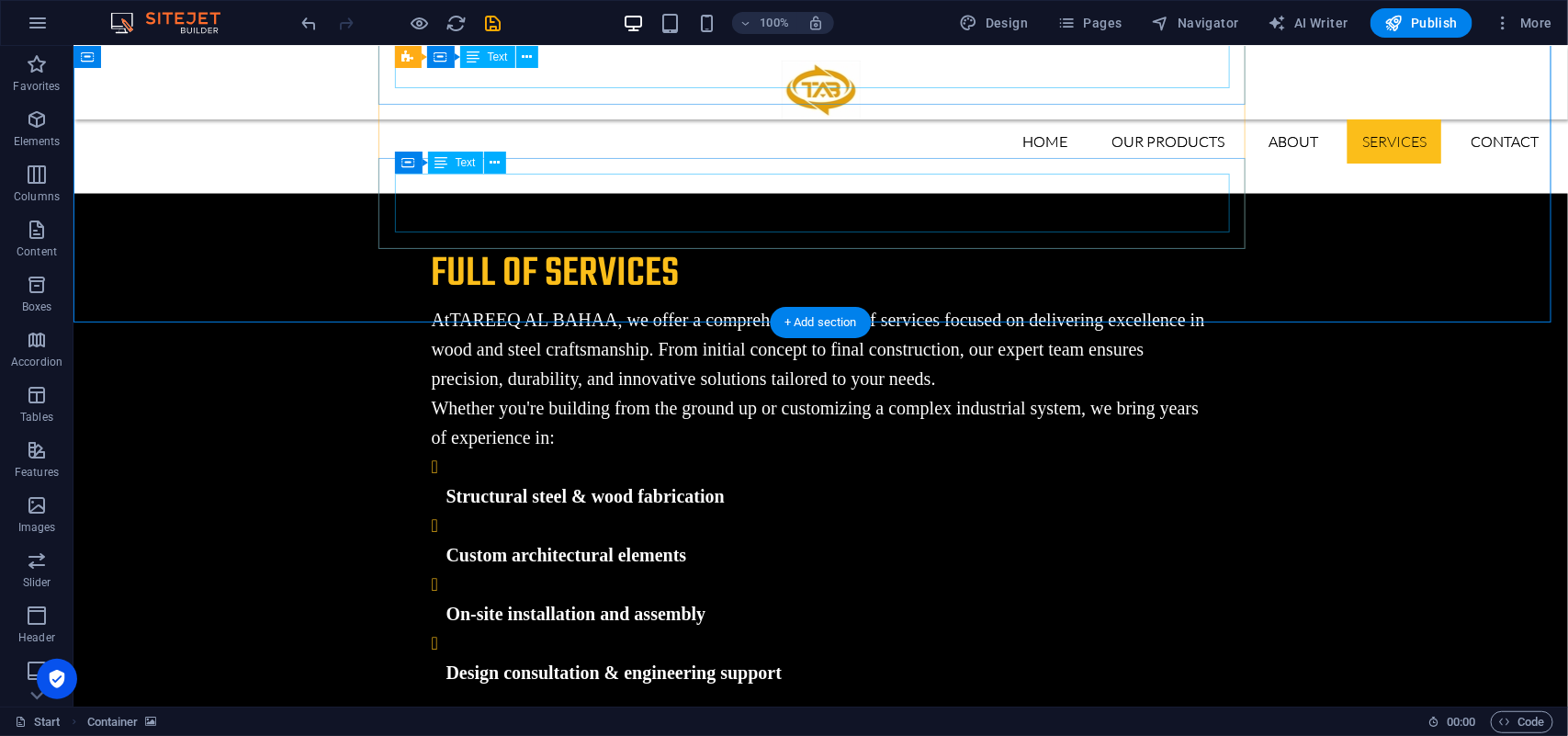 click on "Absolutely. Our experts work closely with architects and clients during the design phase, recommending the best wood species and steel grades to match aesthetic goals, functionality, and budget." at bounding box center (820, 5221) 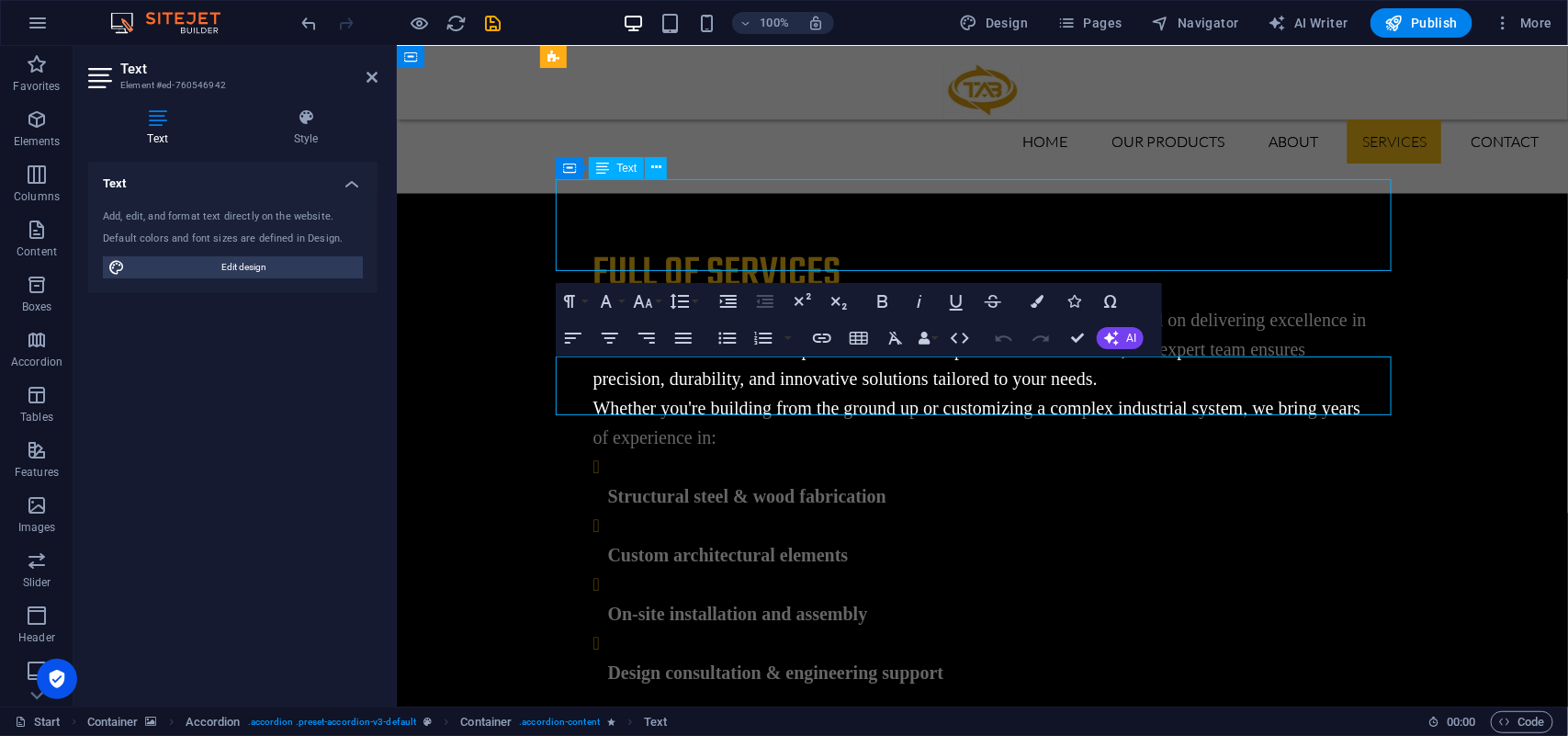 scroll, scrollTop: 4264, scrollLeft: 0, axis: vertical 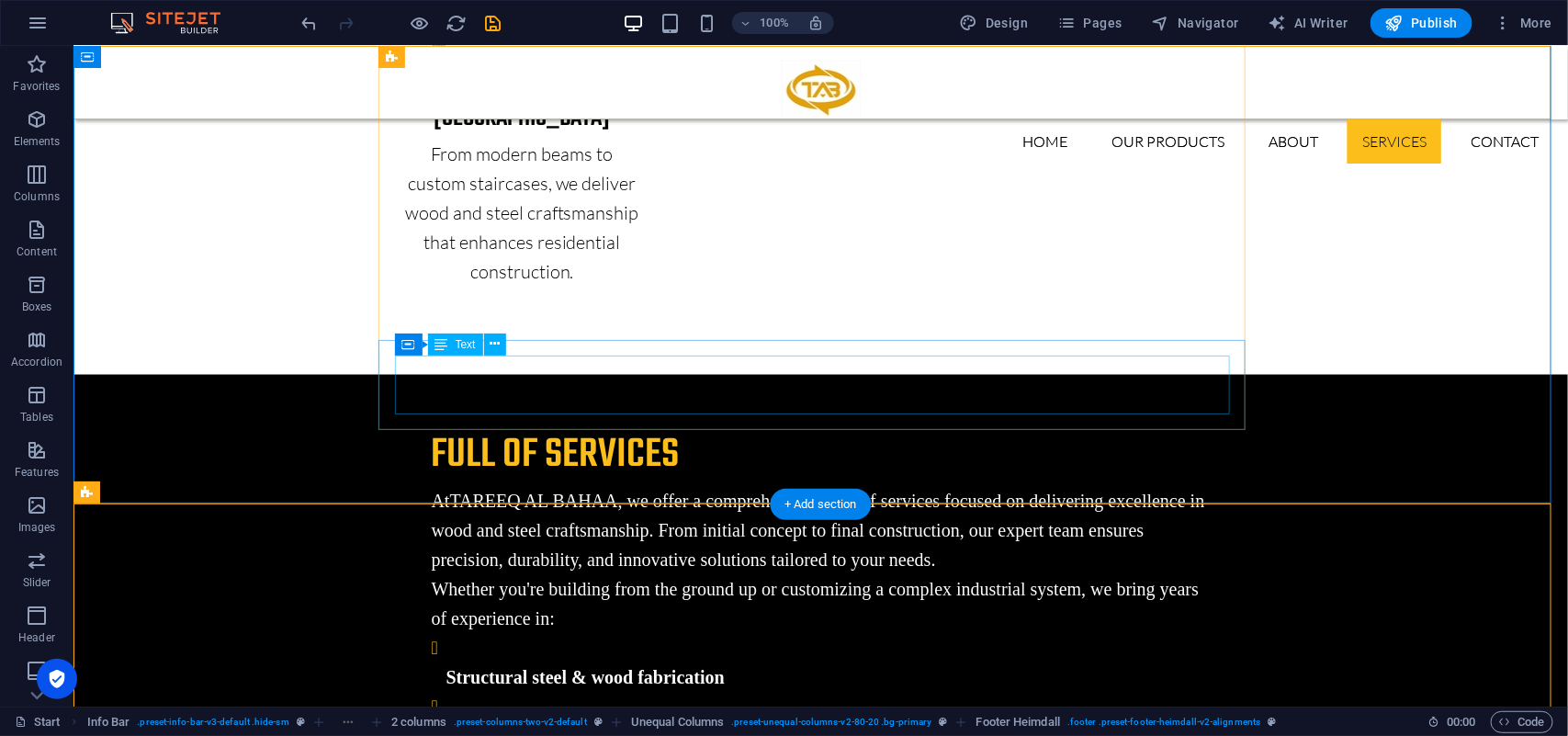 click on "Absolutely. Our experts work closely with architects and clients during the design phase, recommending the best wood species and steel grades to match aesthetic goals, functionality, and budget." at bounding box center (820, 5402) 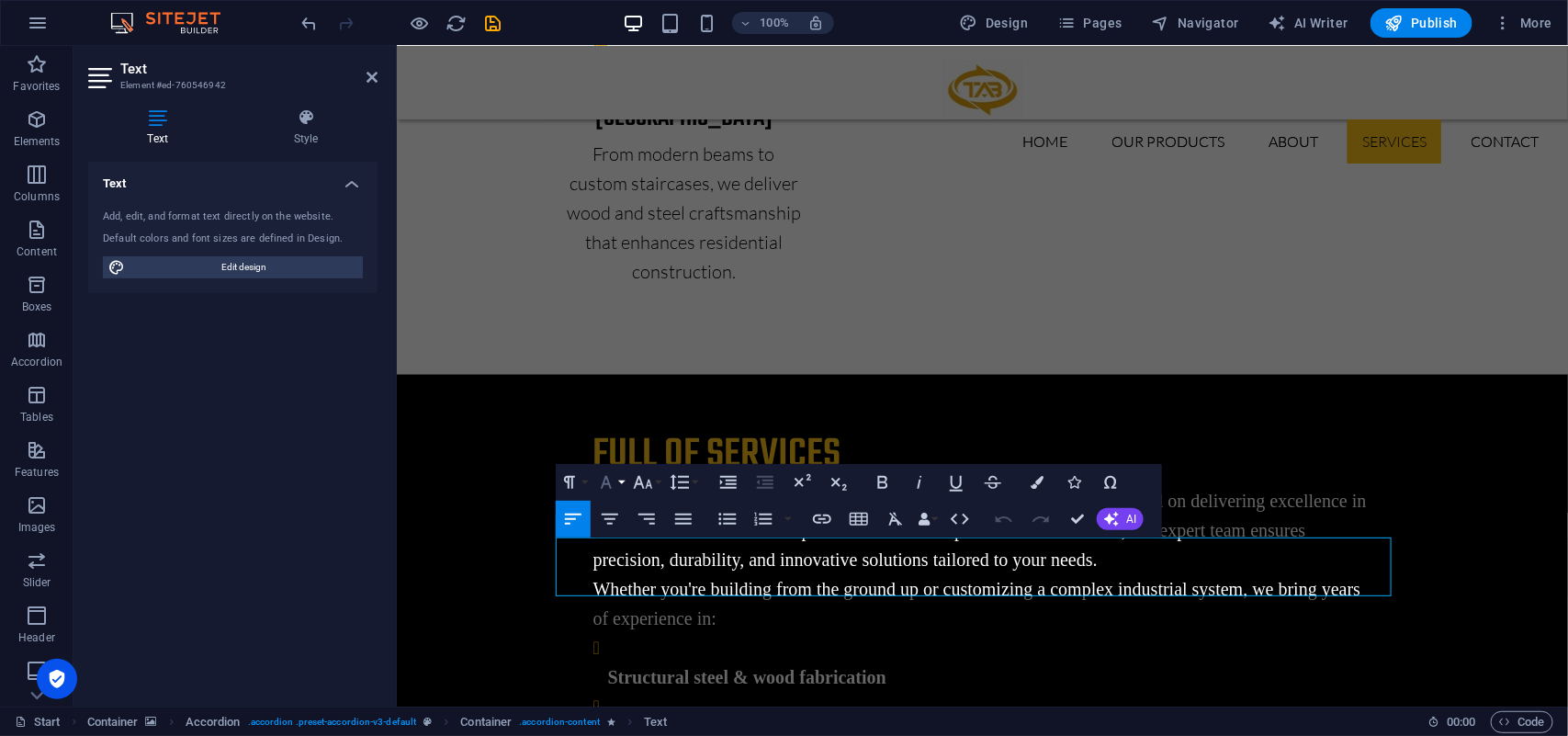 click 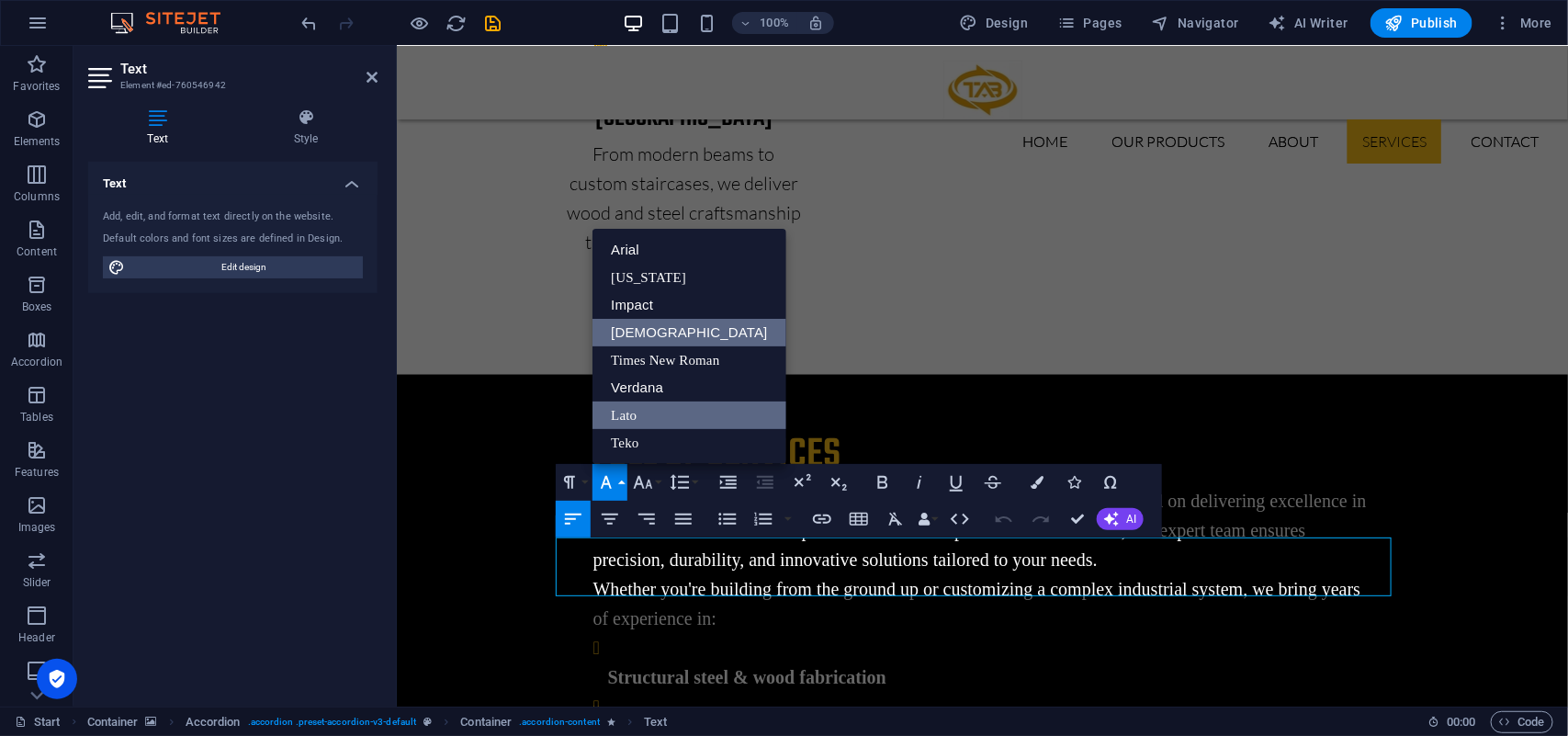 scroll, scrollTop: 0, scrollLeft: 0, axis: both 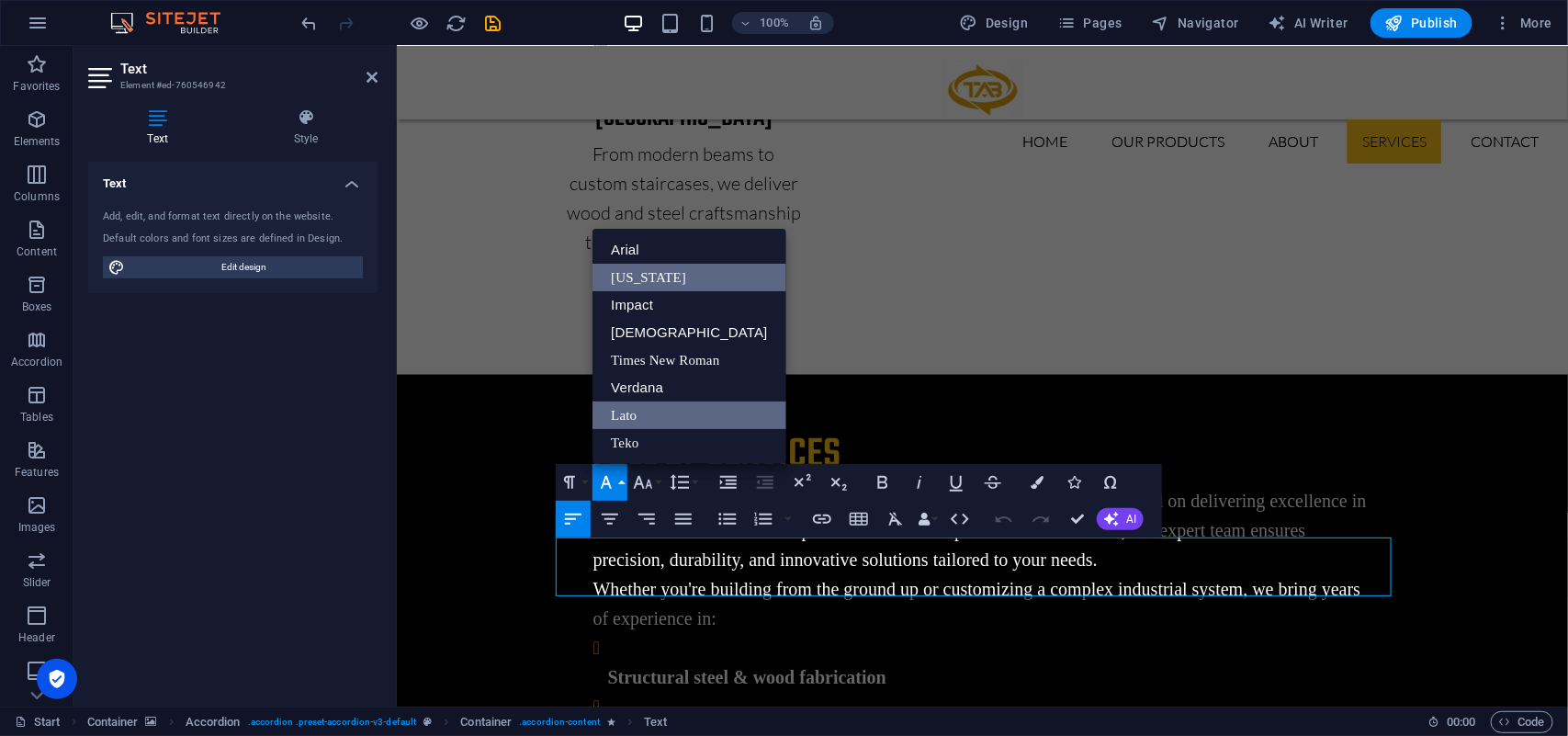 click on "[US_STATE]" at bounding box center [689, 277] 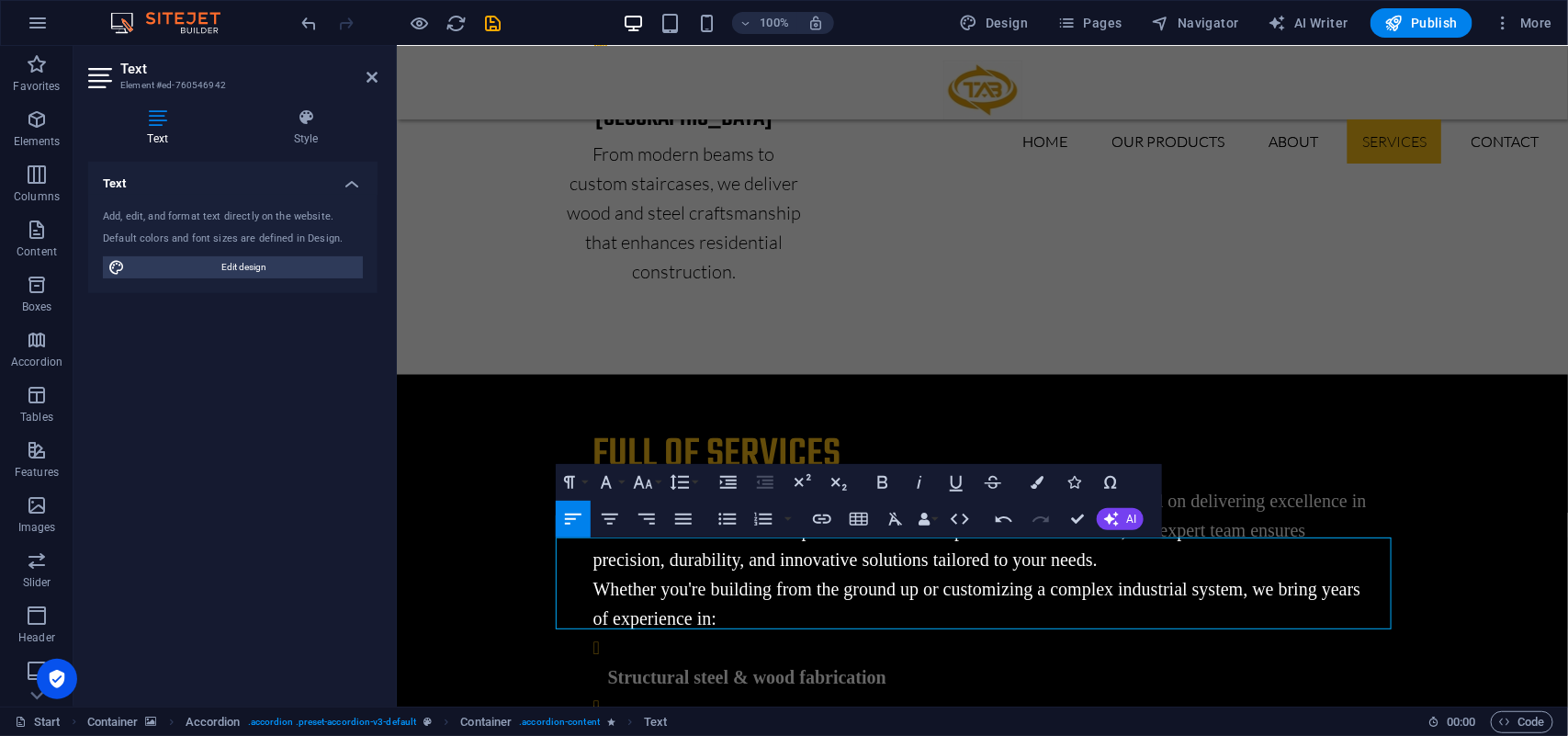 click at bounding box center [981, 4538] 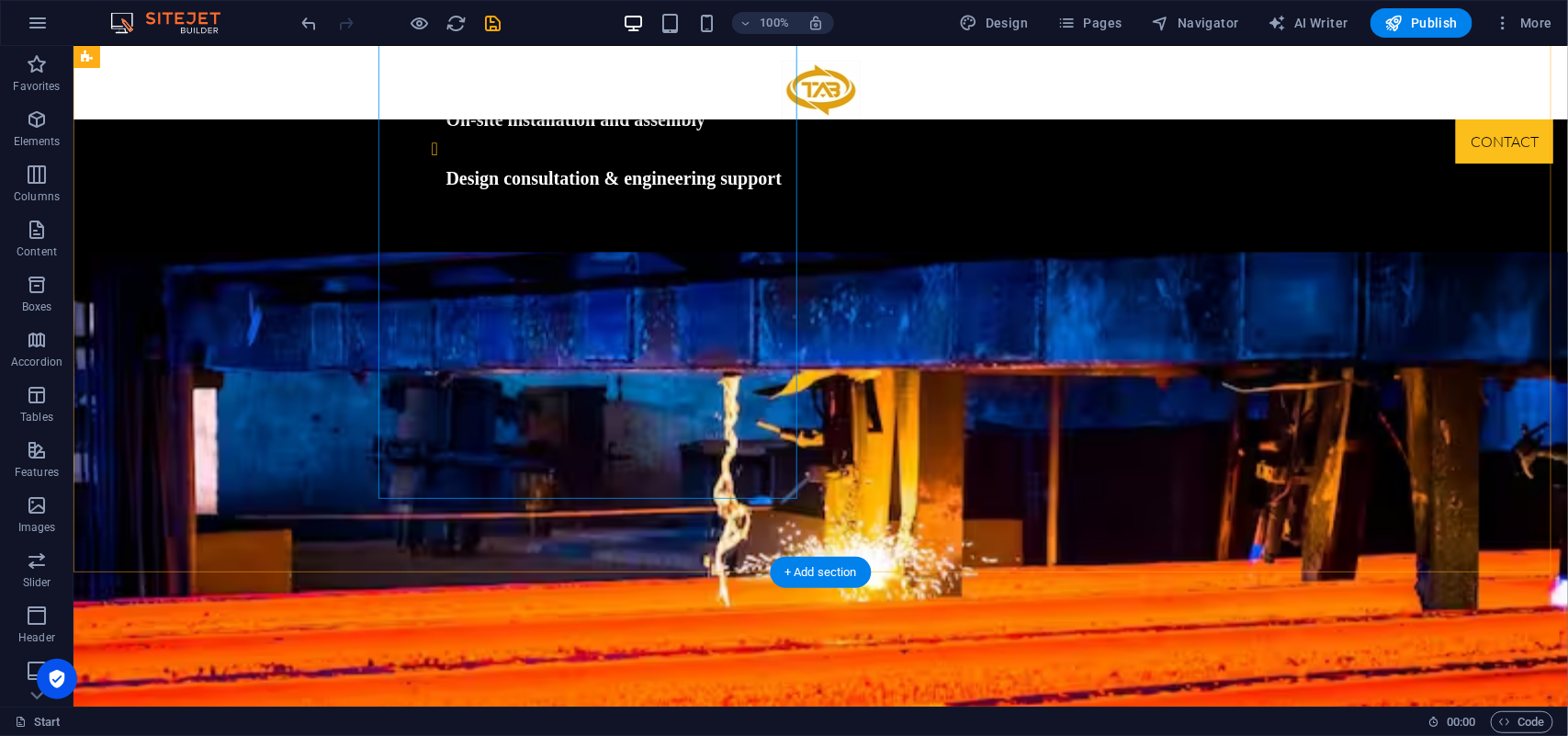 scroll, scrollTop: 5298, scrollLeft: 0, axis: vertical 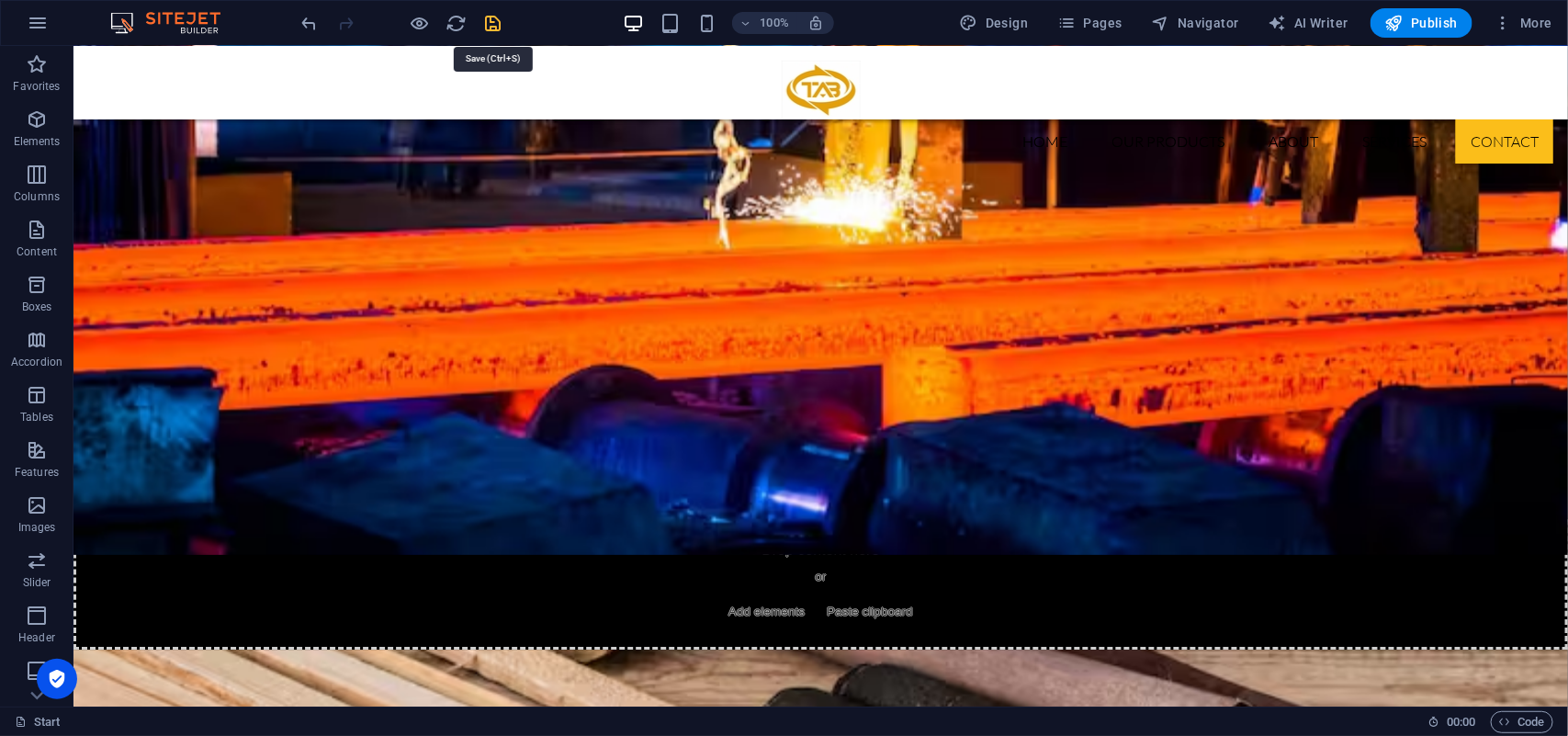 click at bounding box center [493, 23] 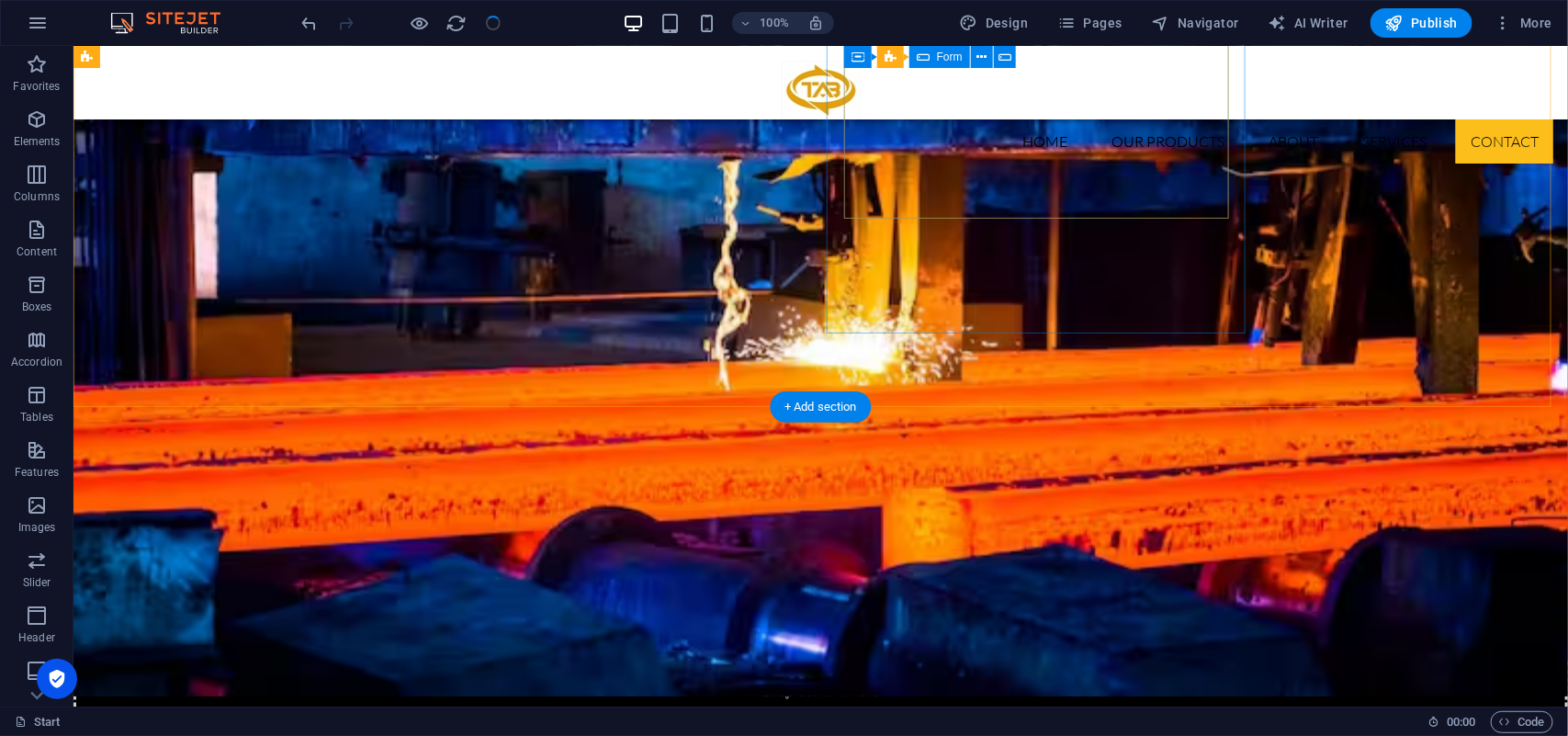 scroll, scrollTop: 5165, scrollLeft: 0, axis: vertical 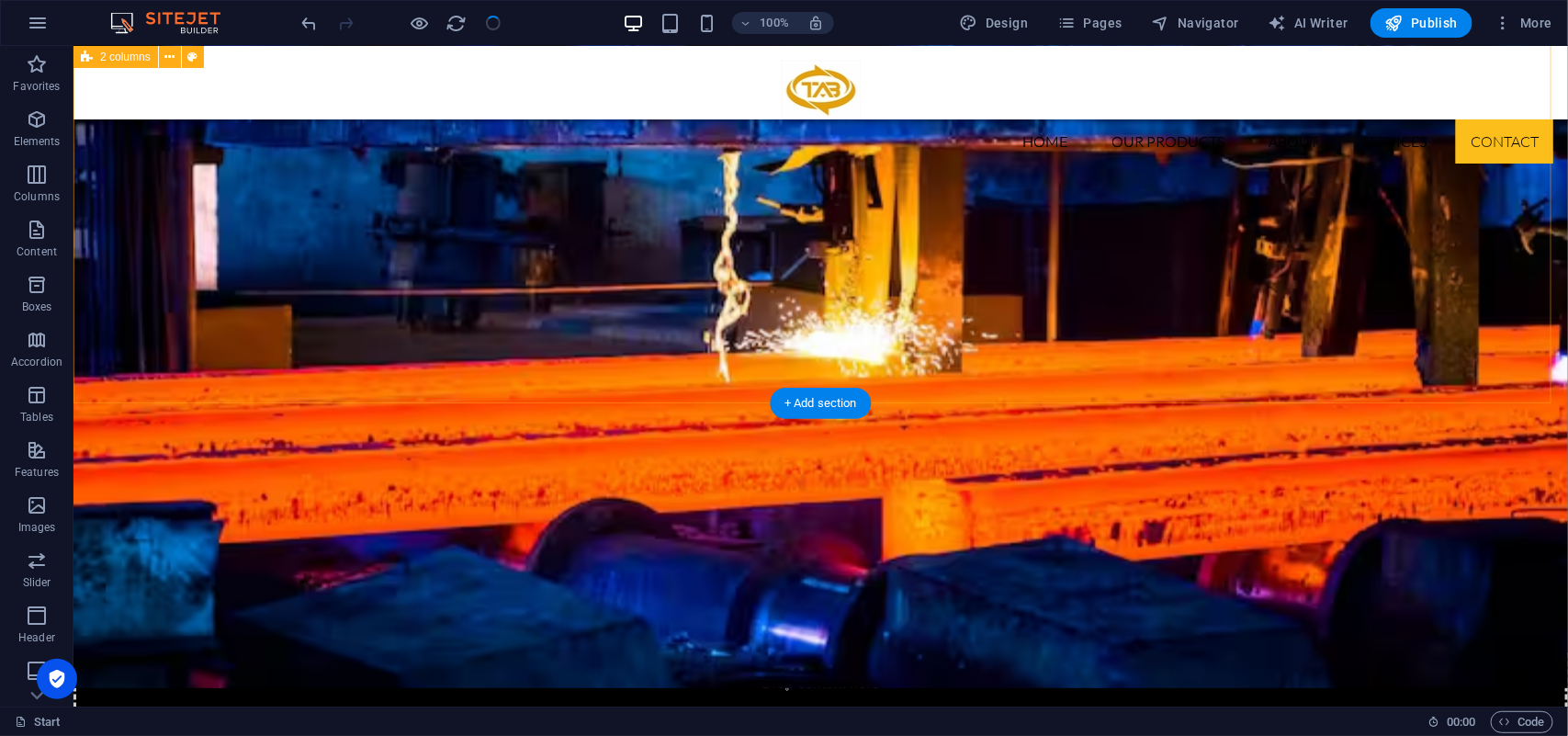 click on "Contact us Solution for Industries Whether you need expert advice, custom fabrication, or detailed project proposals — our team is ready to assist you. At  TAREEQ AL BAHAA , we pride ourselves on fast response, personalized solutions, and uncompromising quality in both steel and wood services. Why Contact Tabgulf? ✔ Tailored solutions for industrial and commercial needs ✔ High-quality steel and woodwork craftsmanship ✔ Support throughout design, fabrication, and installation ✔ Responsive and professional customer service   I have read and understand the privacy policy. Unreadable? Regenerate Submit" at bounding box center [819, 5342] 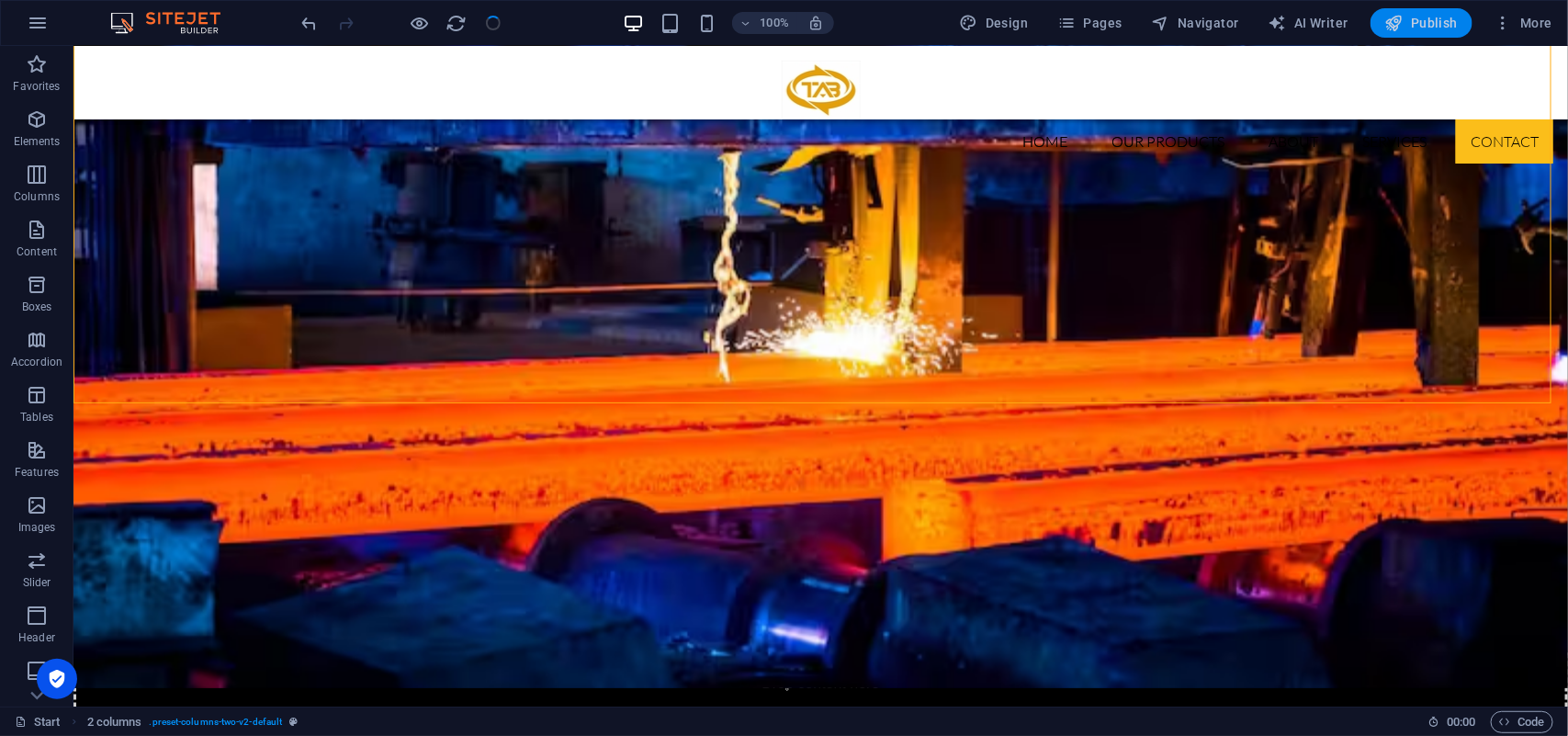 click on "Publish" at bounding box center (1421, 23) 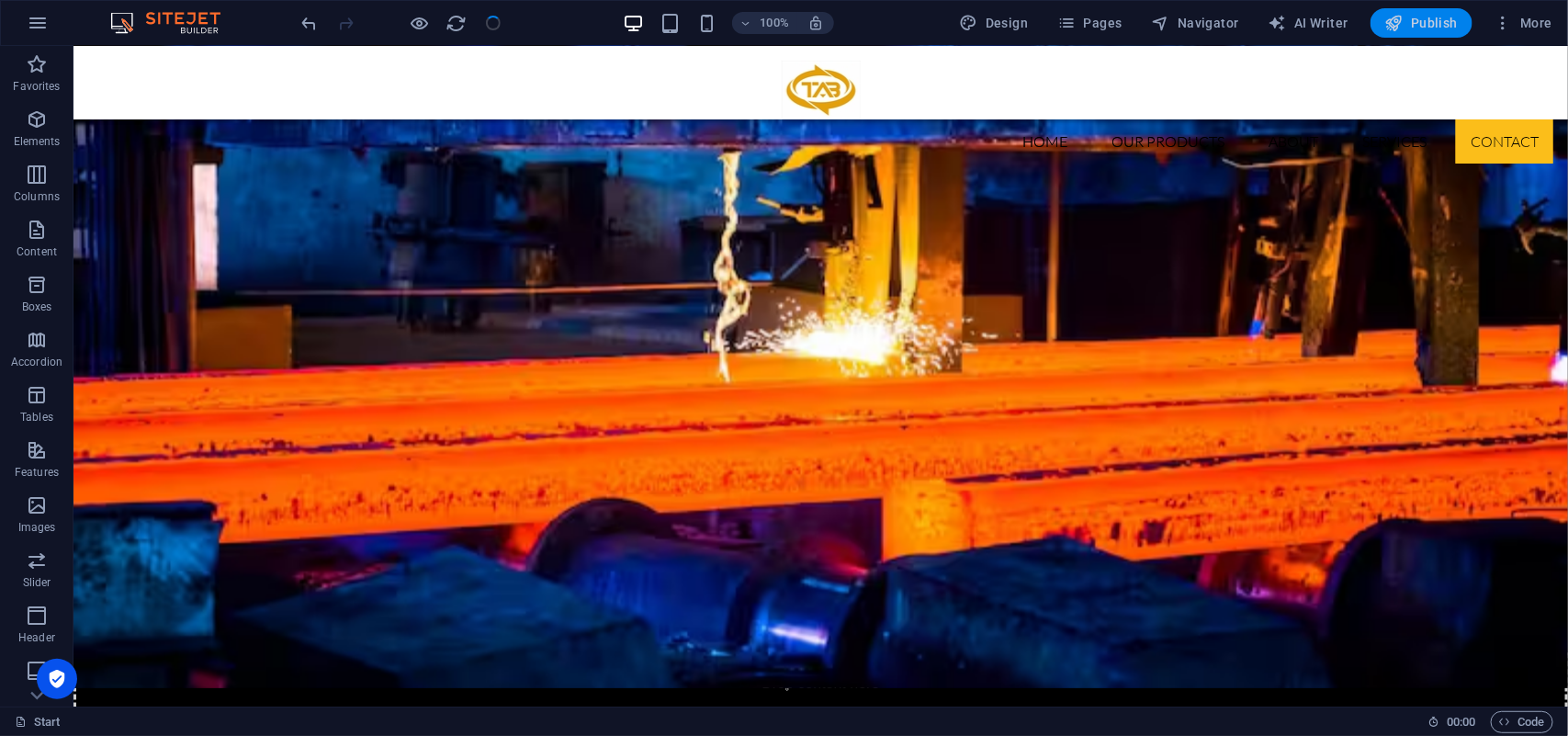 click on "Publish" at bounding box center (1421, 23) 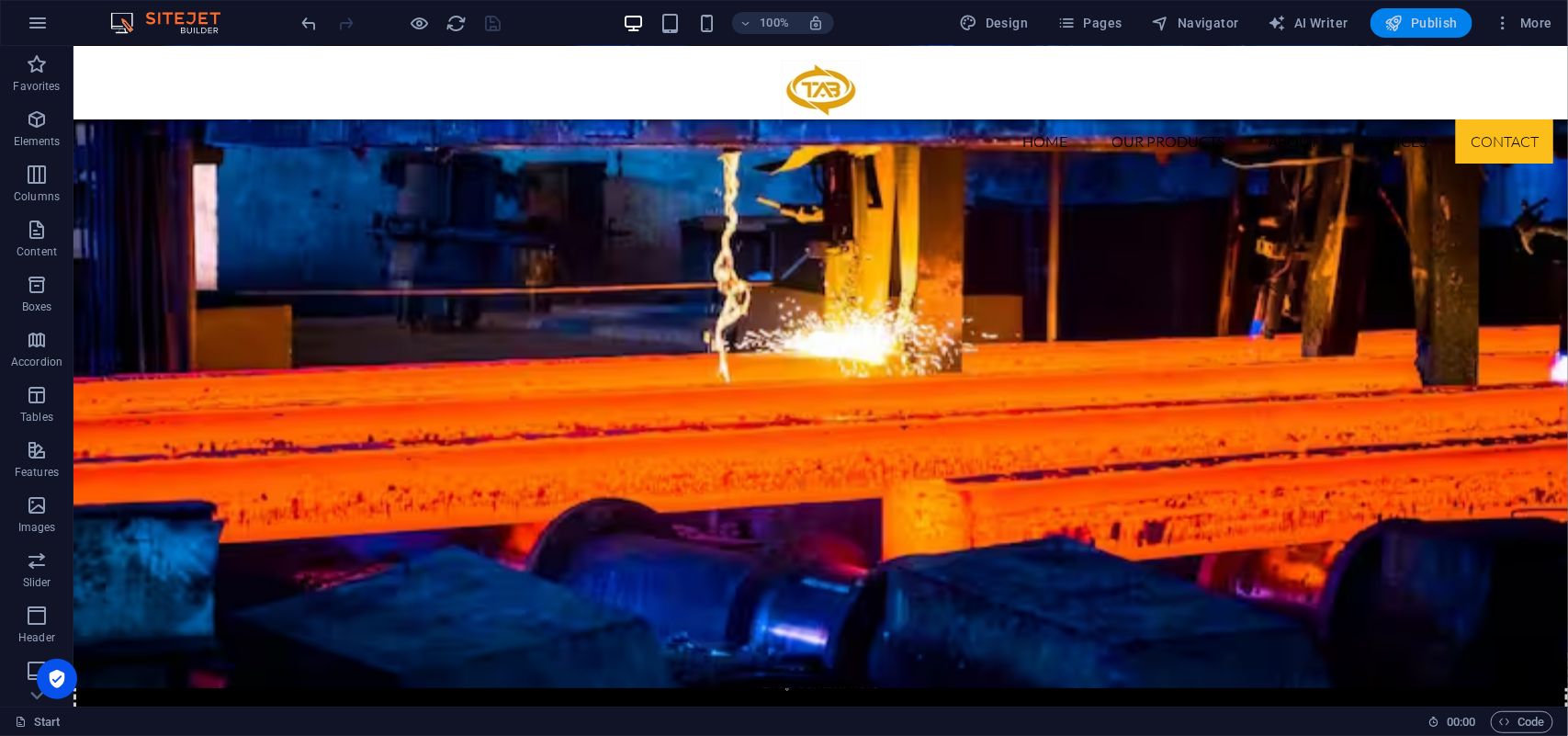 click on "Publish" at bounding box center [1421, 23] 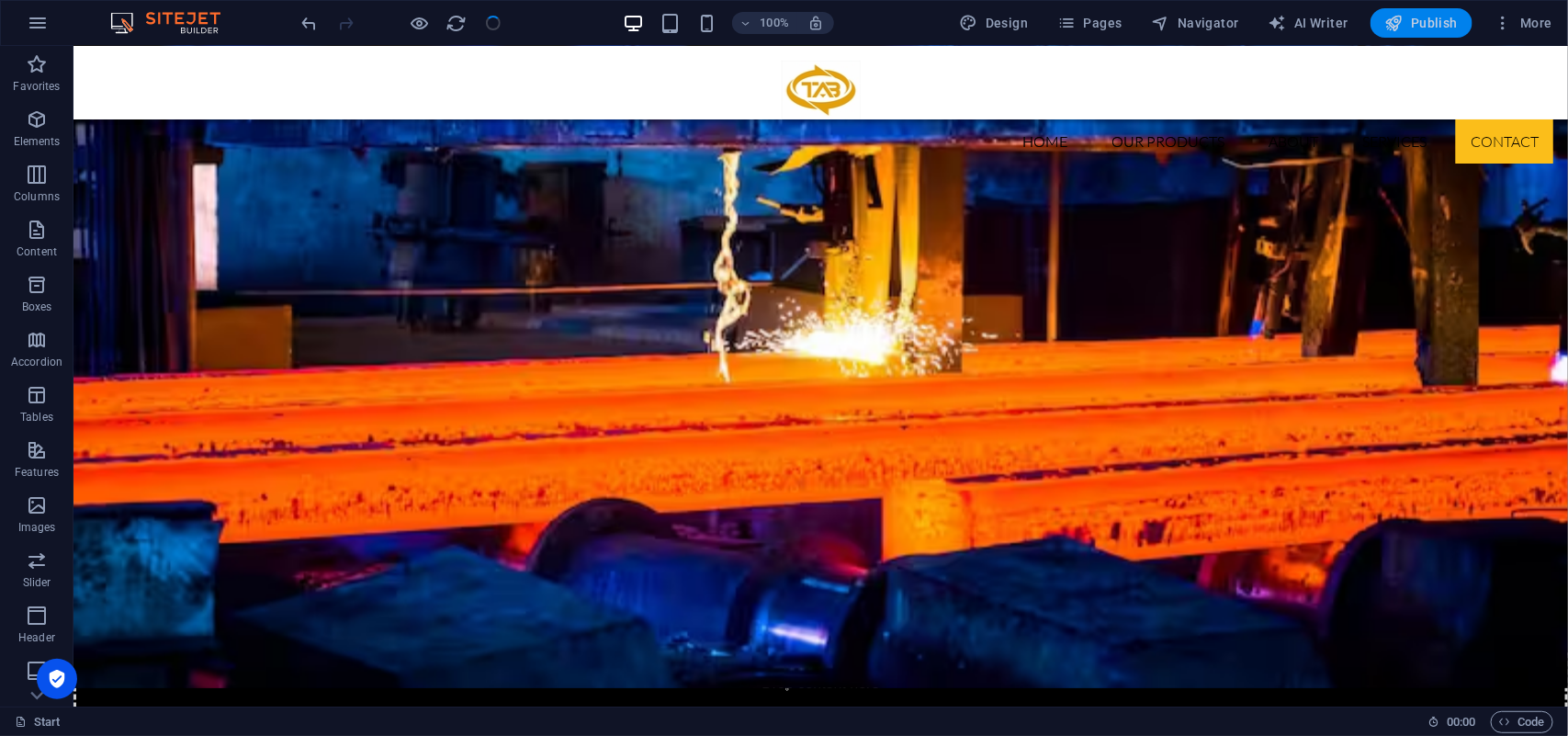 click on "Publish" at bounding box center (1421, 23) 